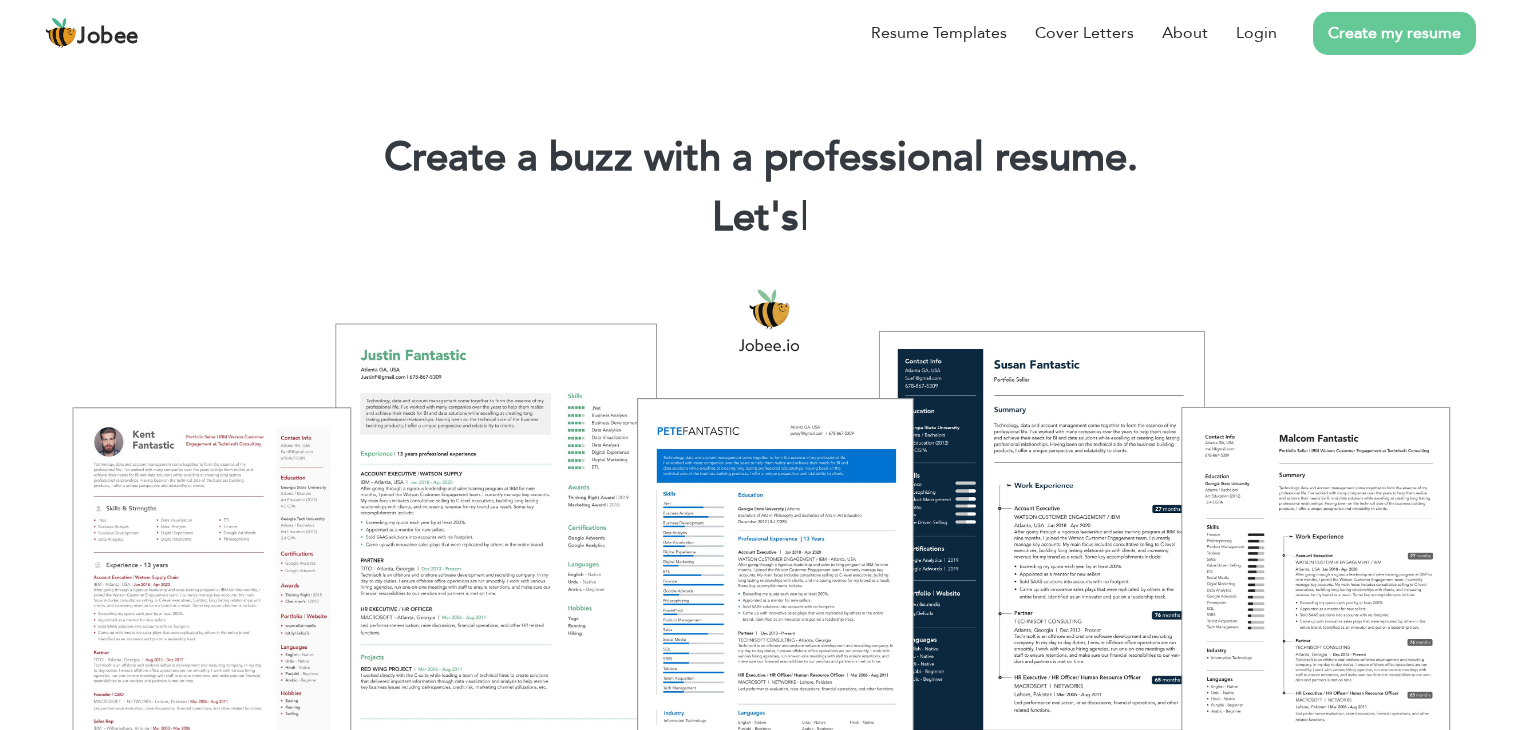 scroll, scrollTop: 0, scrollLeft: 0, axis: both 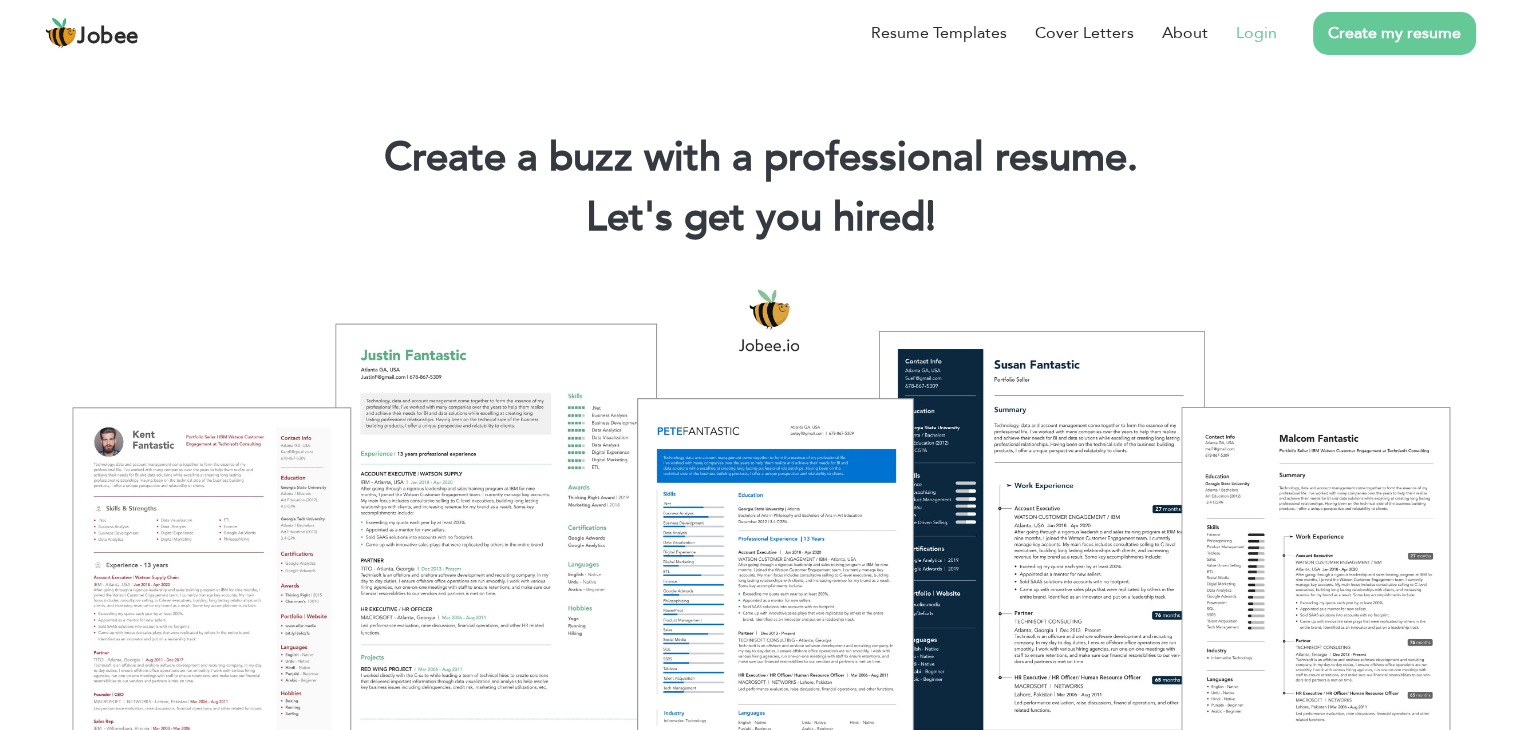 click on "Login" at bounding box center [1256, 33] 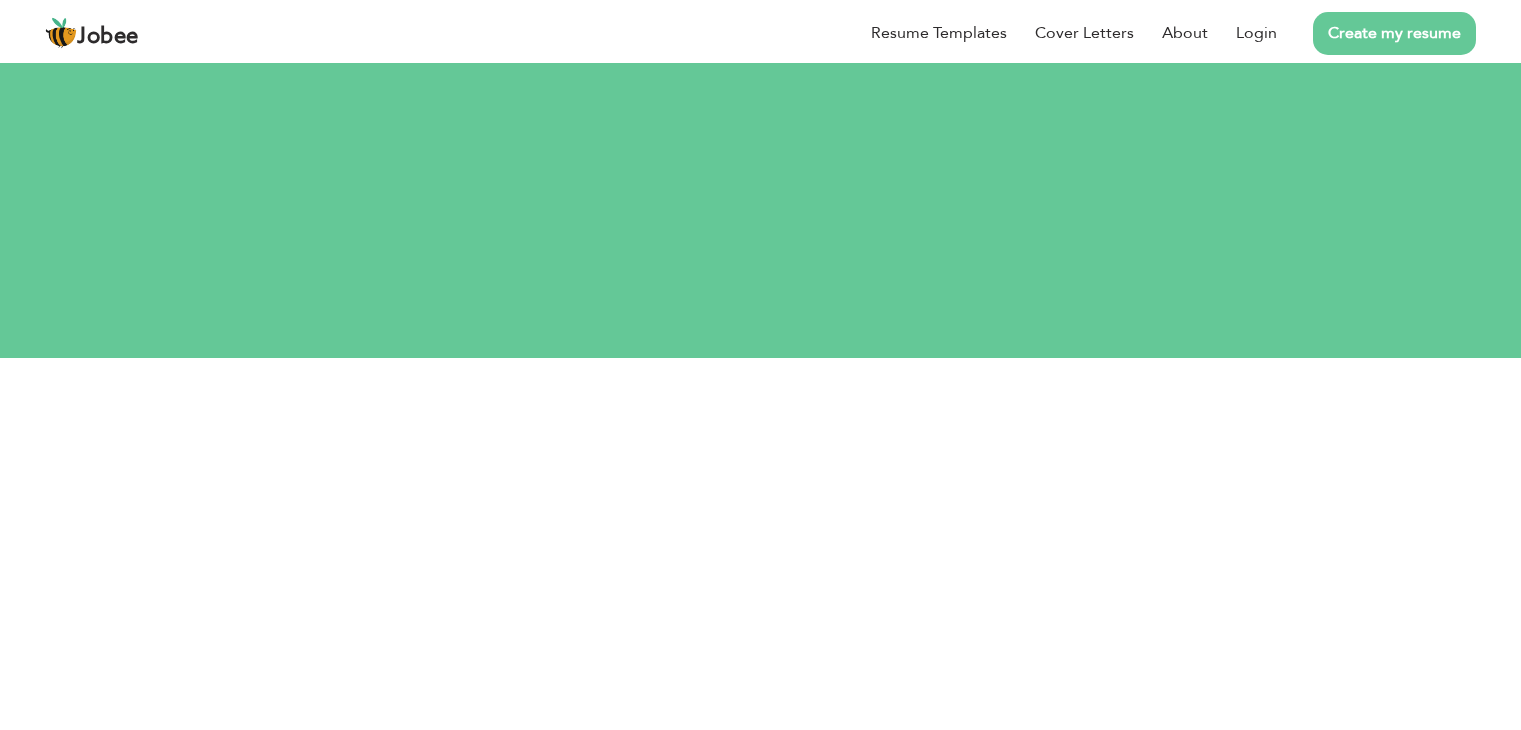 scroll, scrollTop: 0, scrollLeft: 0, axis: both 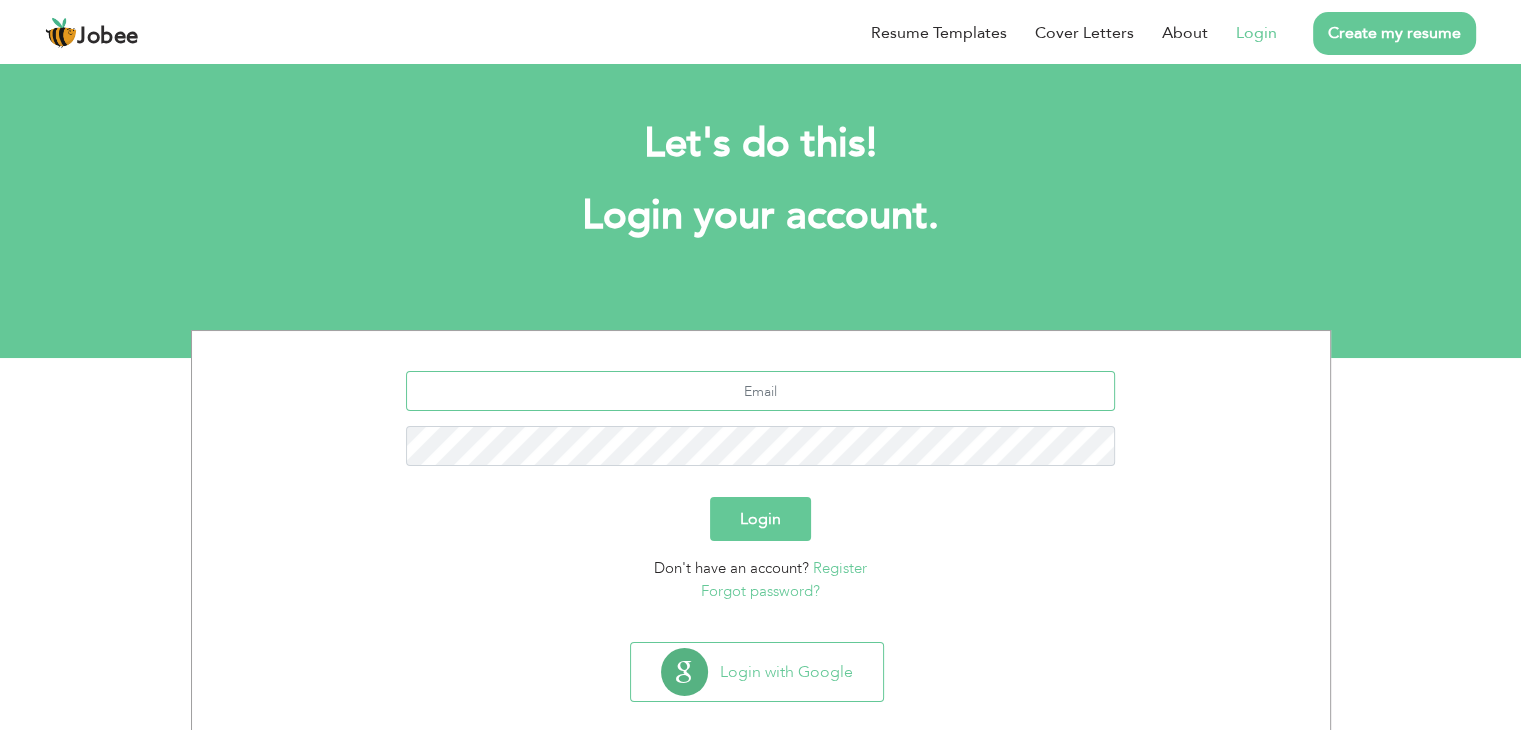 click at bounding box center [760, 391] 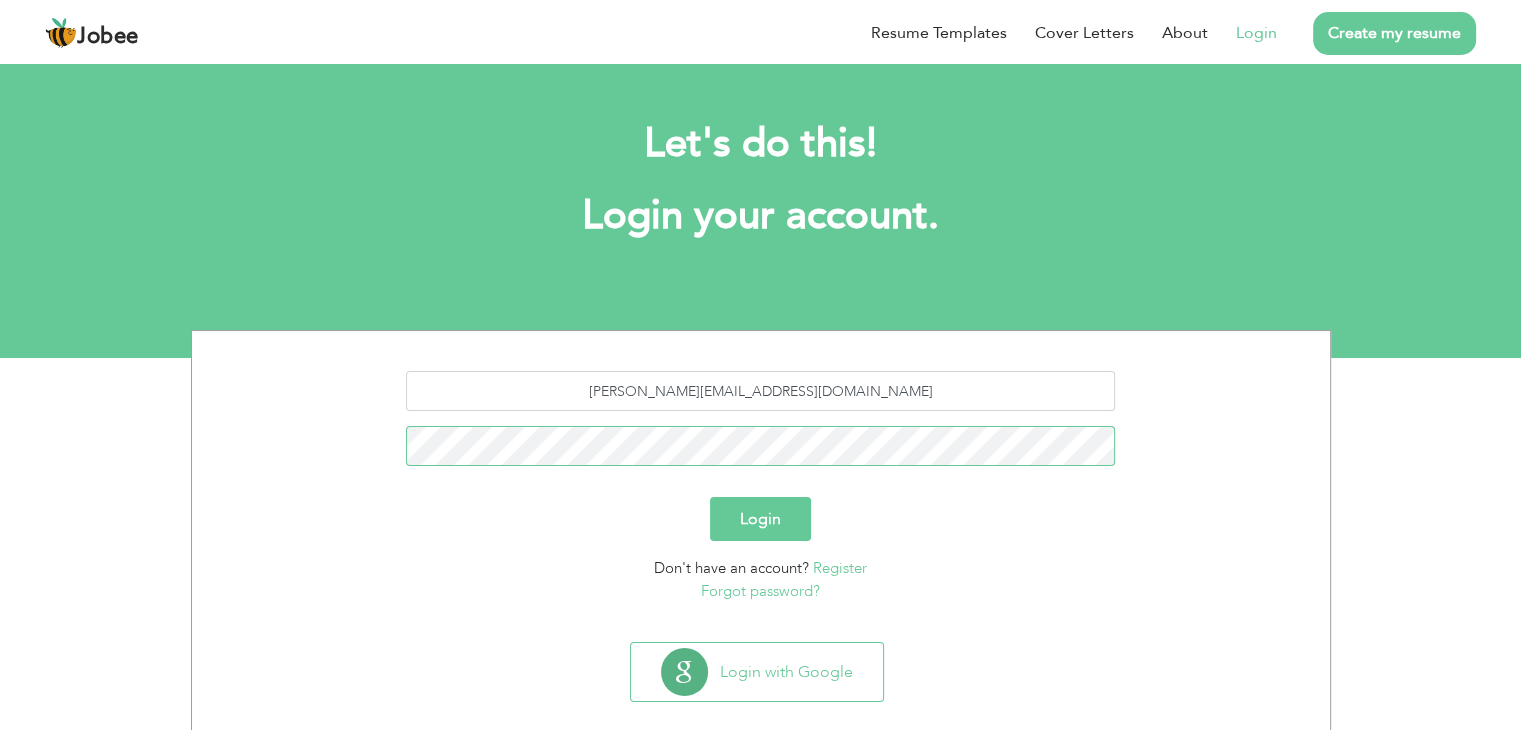 click on "Login" at bounding box center [760, 519] 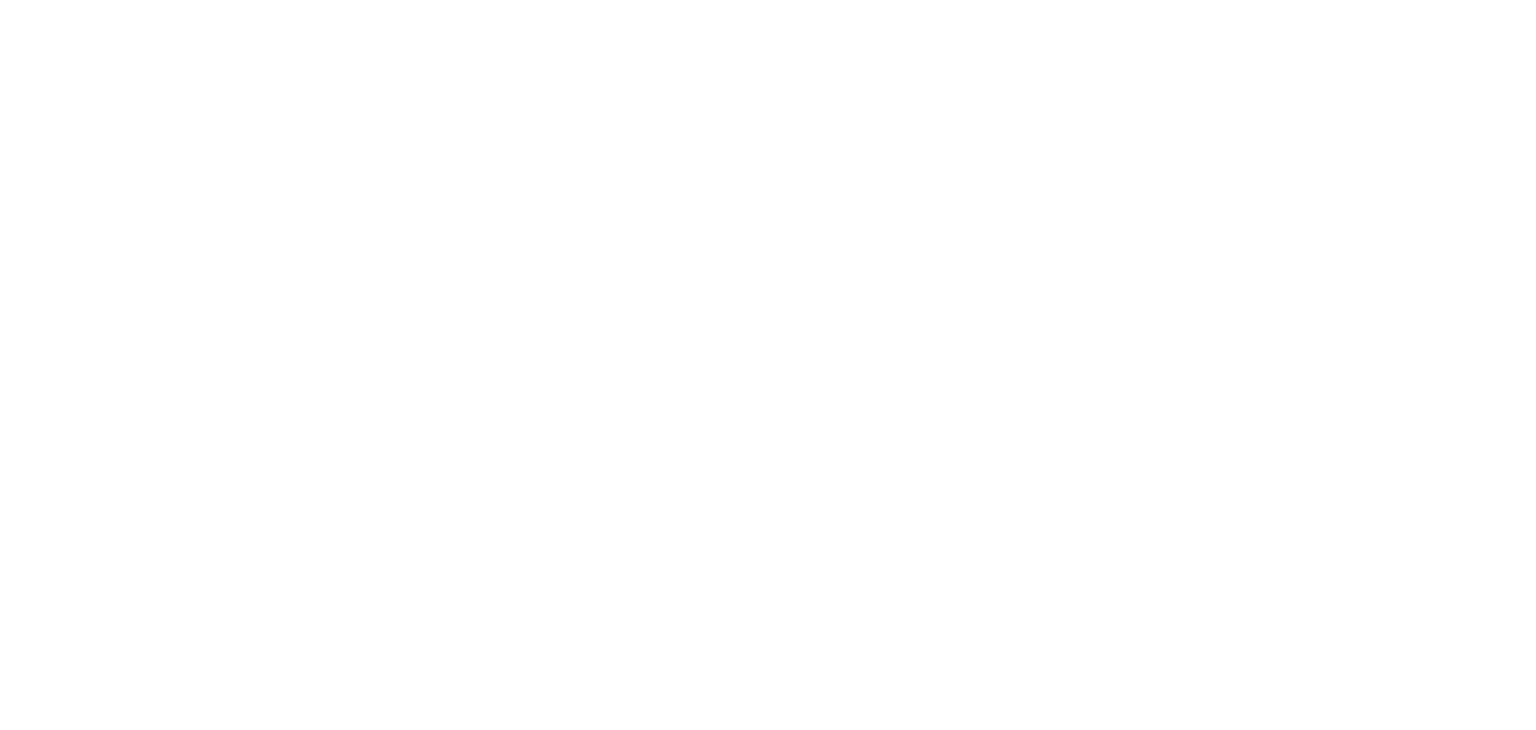 scroll, scrollTop: 0, scrollLeft: 0, axis: both 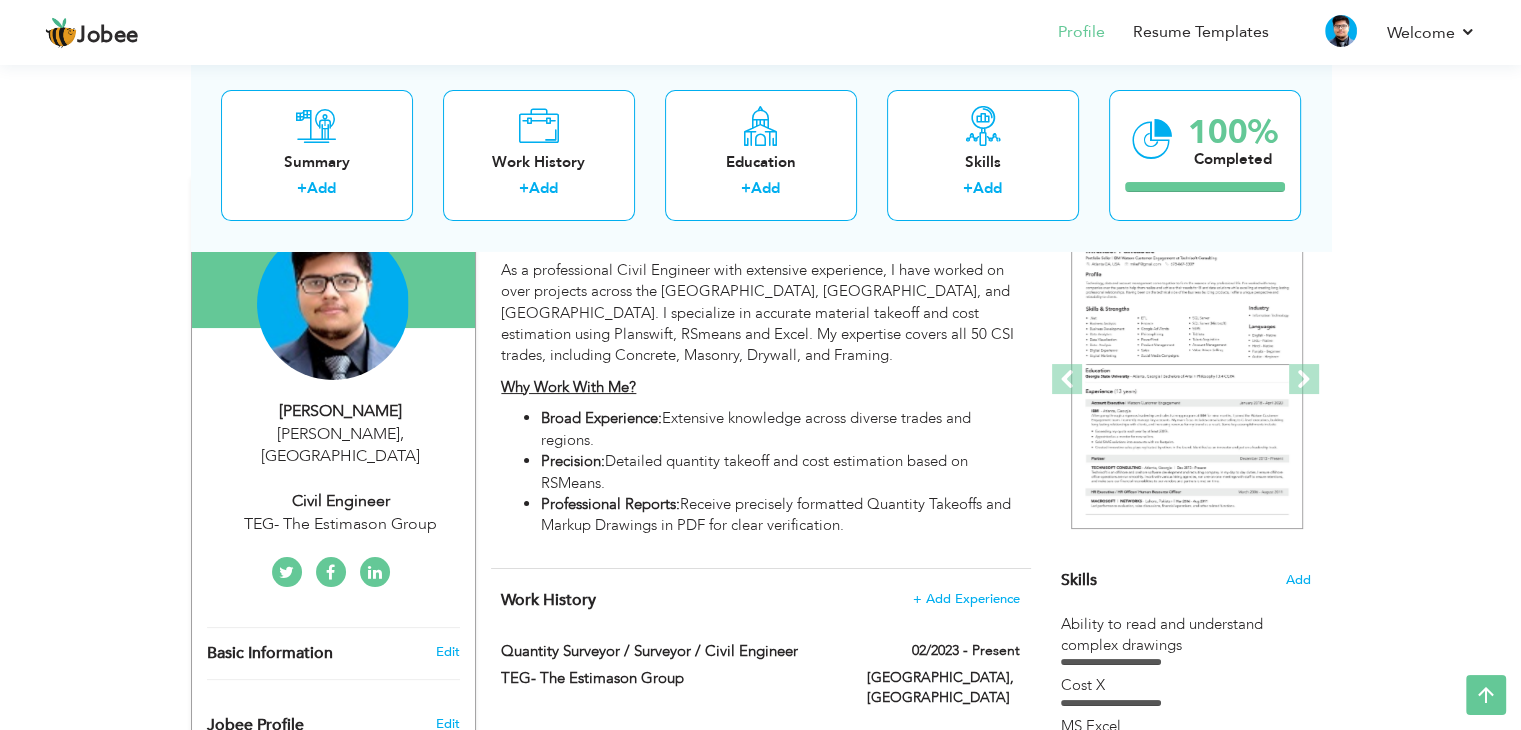 click on "TEG- The Estimason Group" at bounding box center (341, 524) 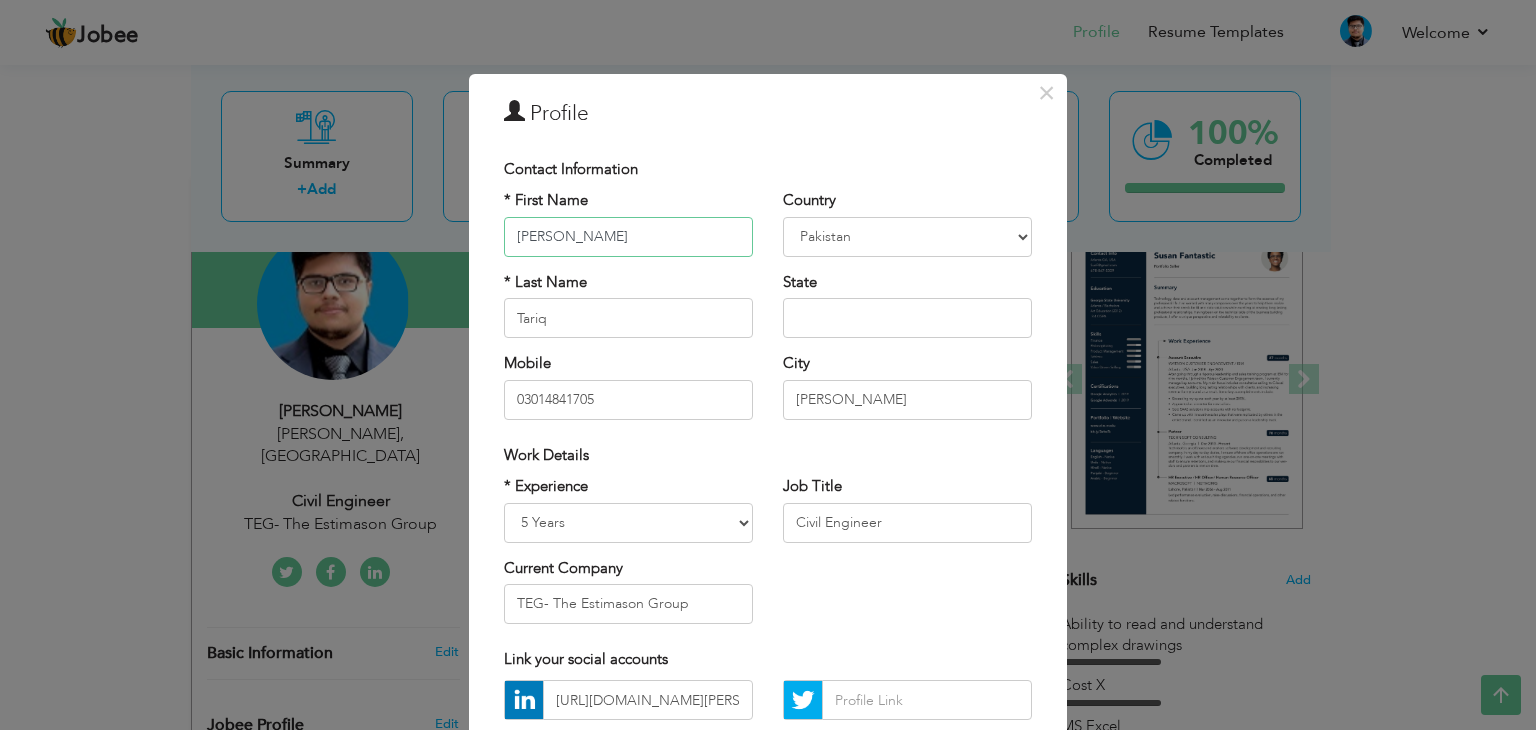 scroll, scrollTop: 100, scrollLeft: 0, axis: vertical 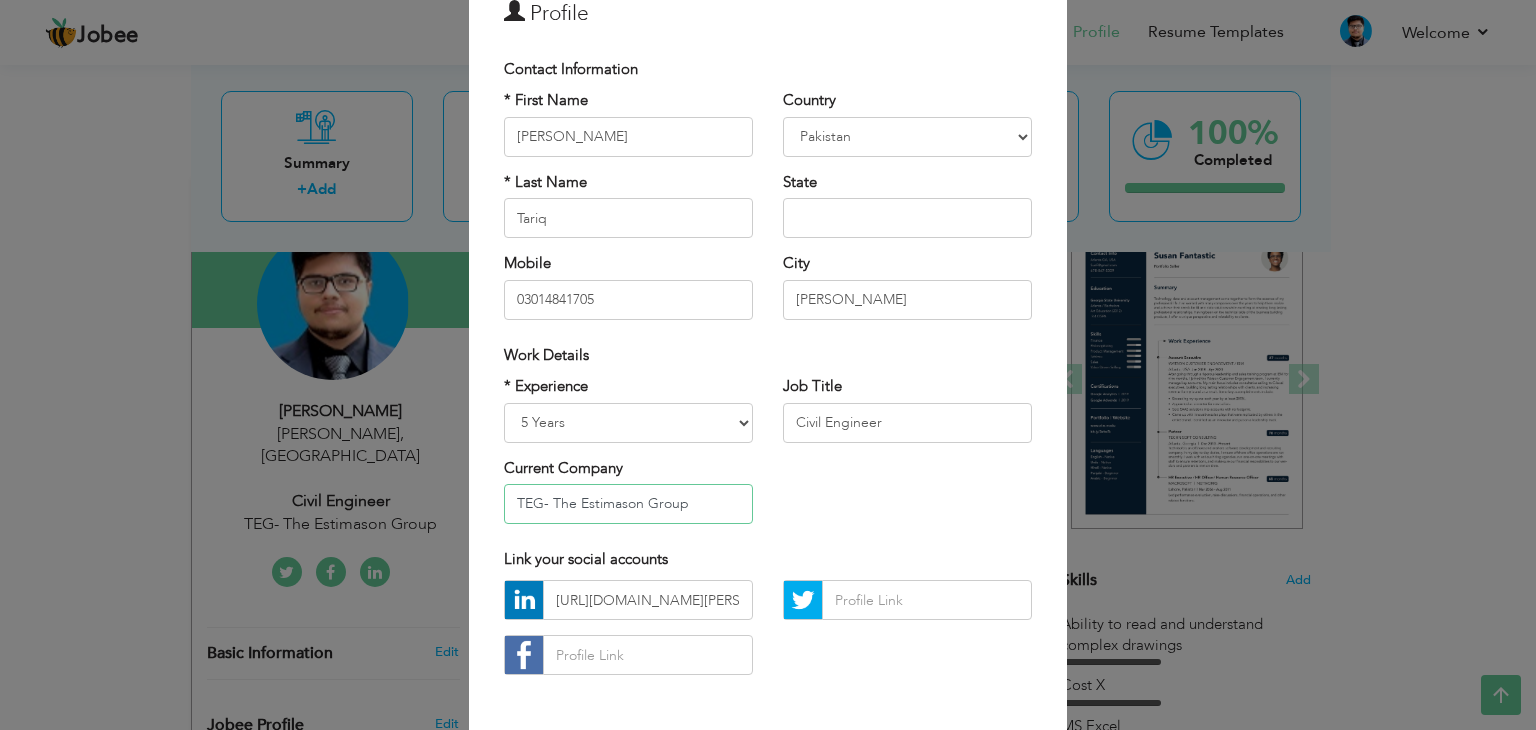 click on "TEG- The Estimason Group" at bounding box center (628, 504) 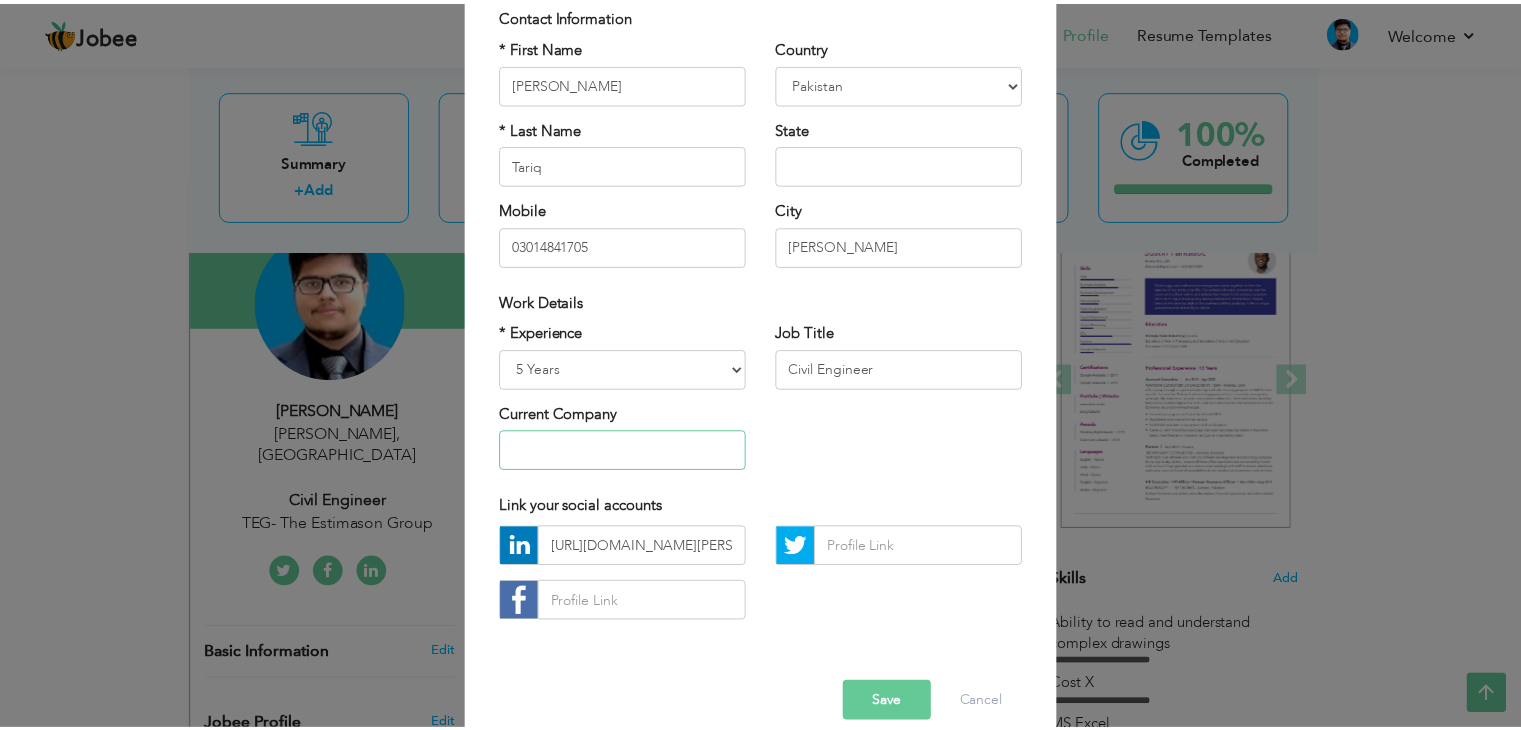 scroll, scrollTop: 181, scrollLeft: 0, axis: vertical 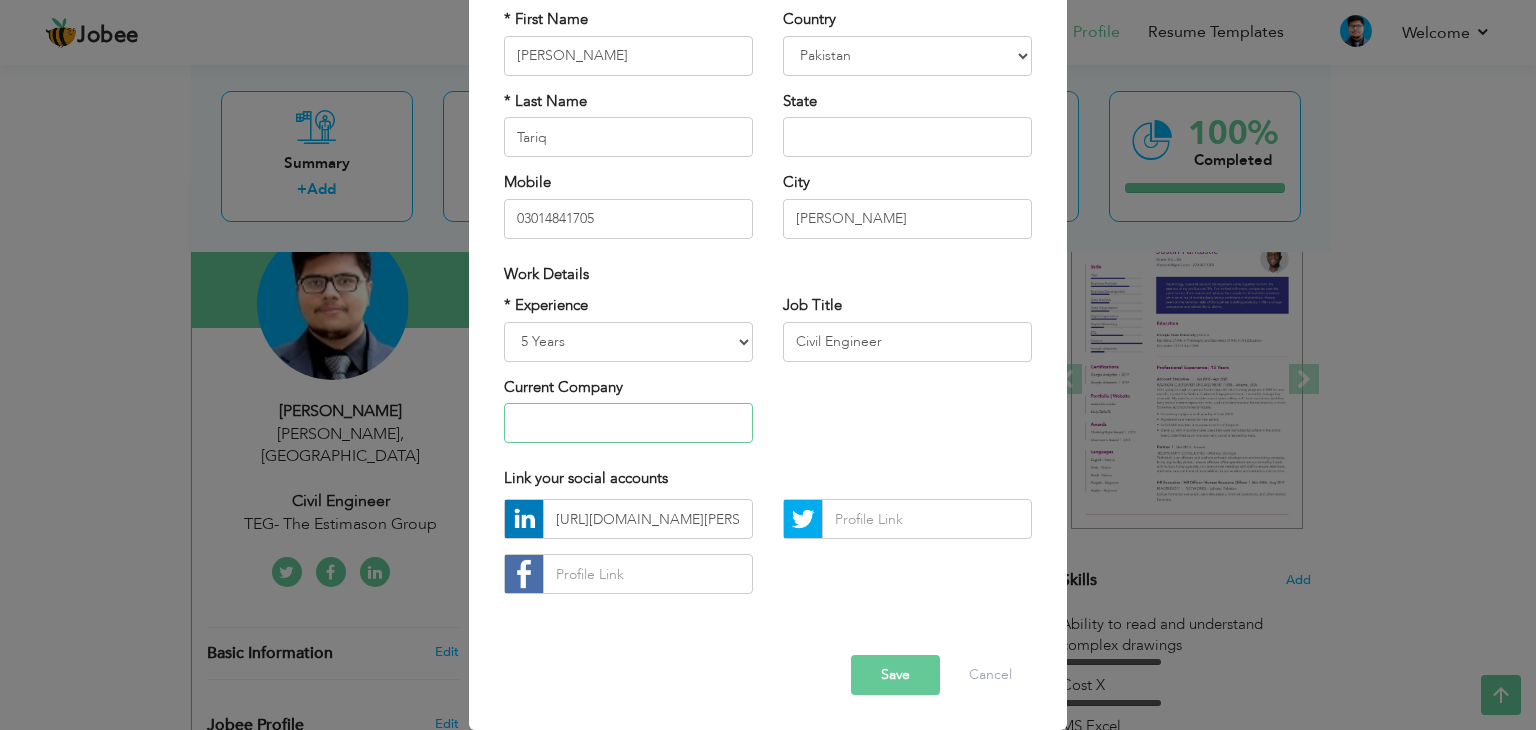 type 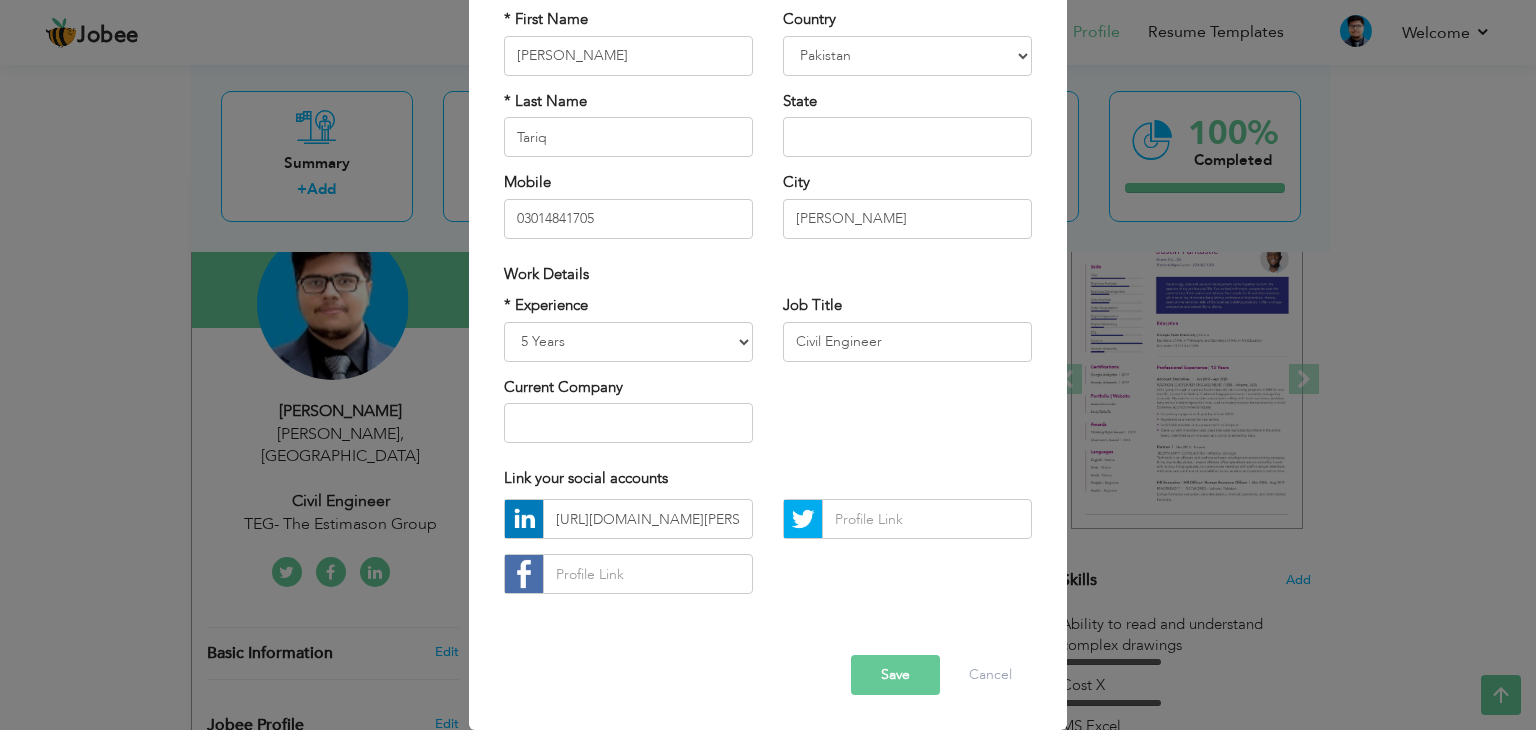 click on "Save" at bounding box center (895, 675) 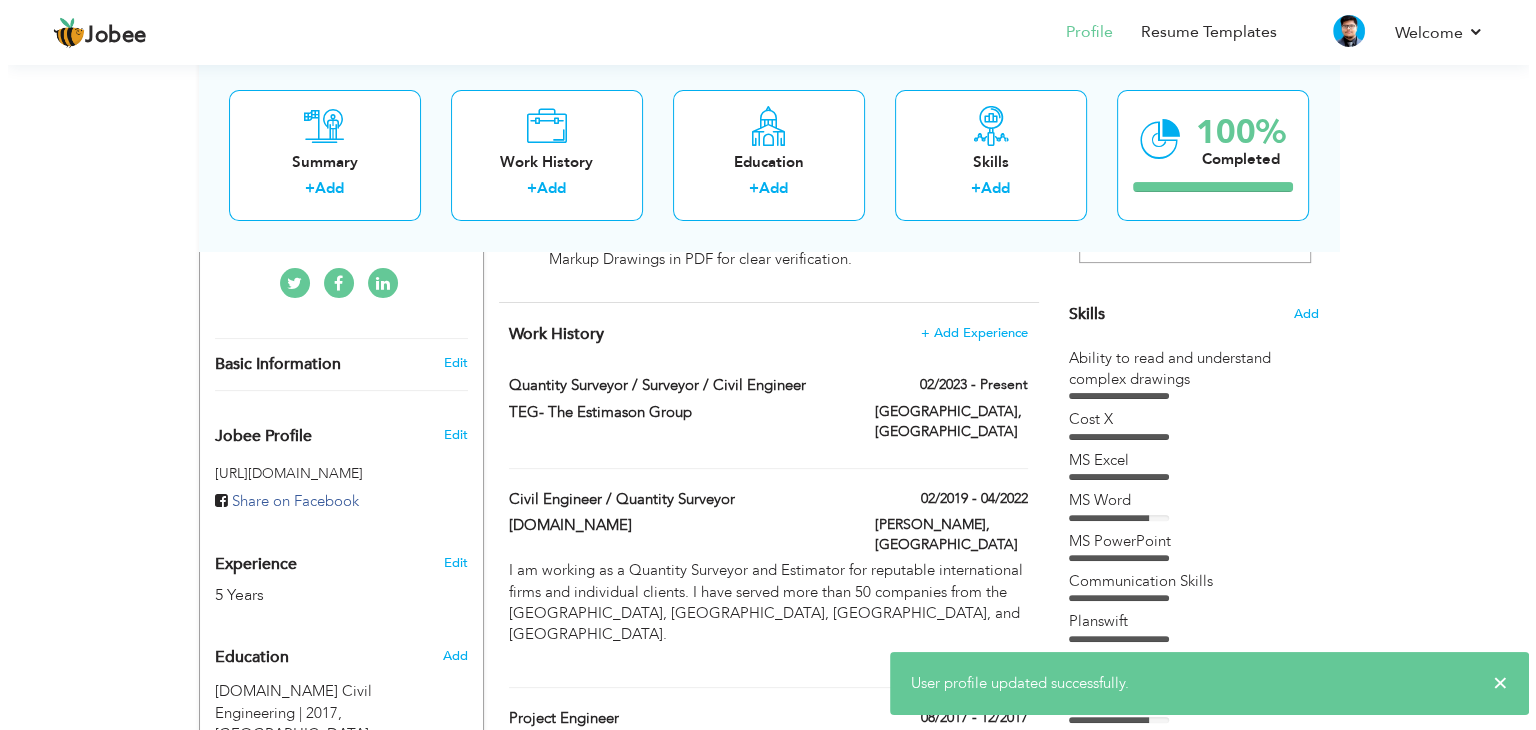 scroll, scrollTop: 500, scrollLeft: 0, axis: vertical 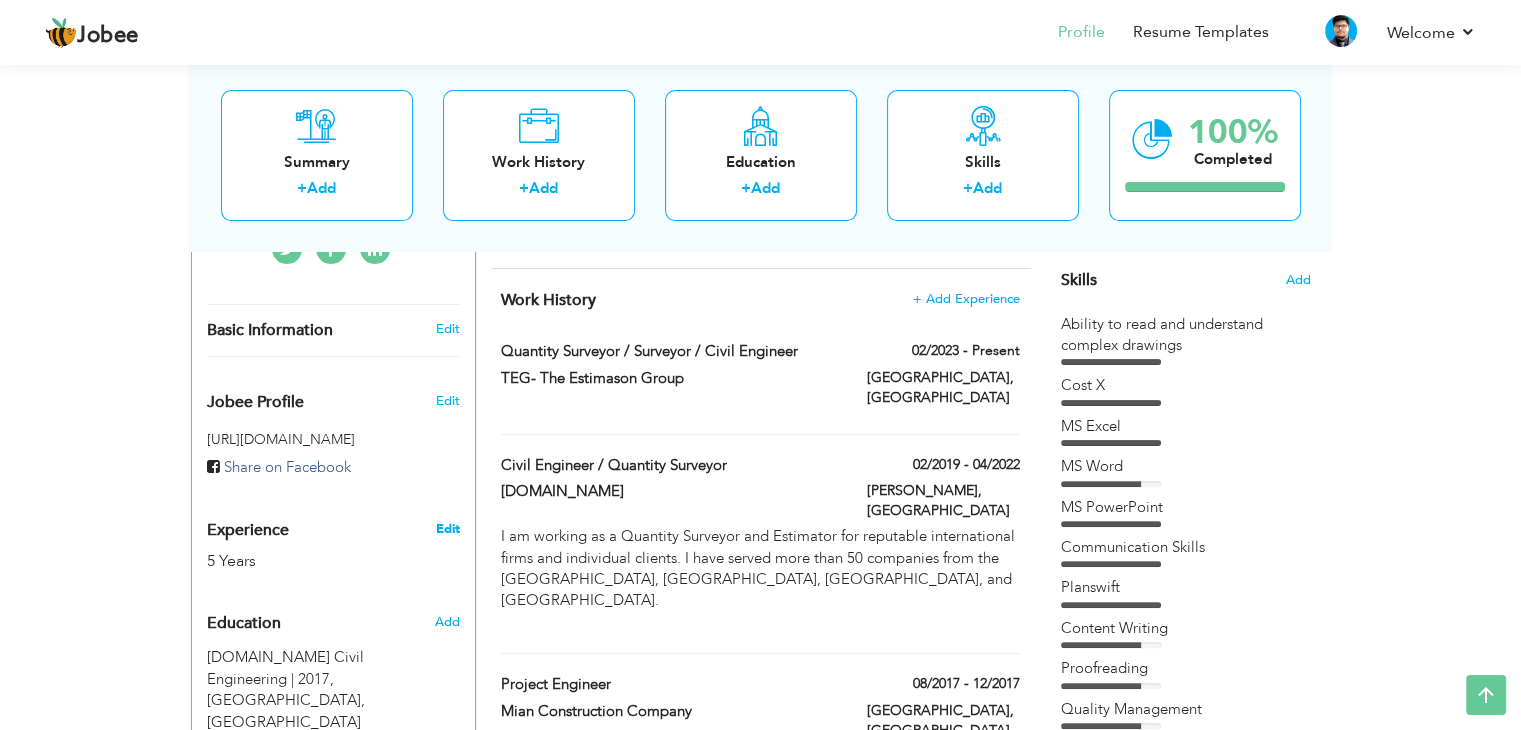 click on "Edit" at bounding box center (447, 529) 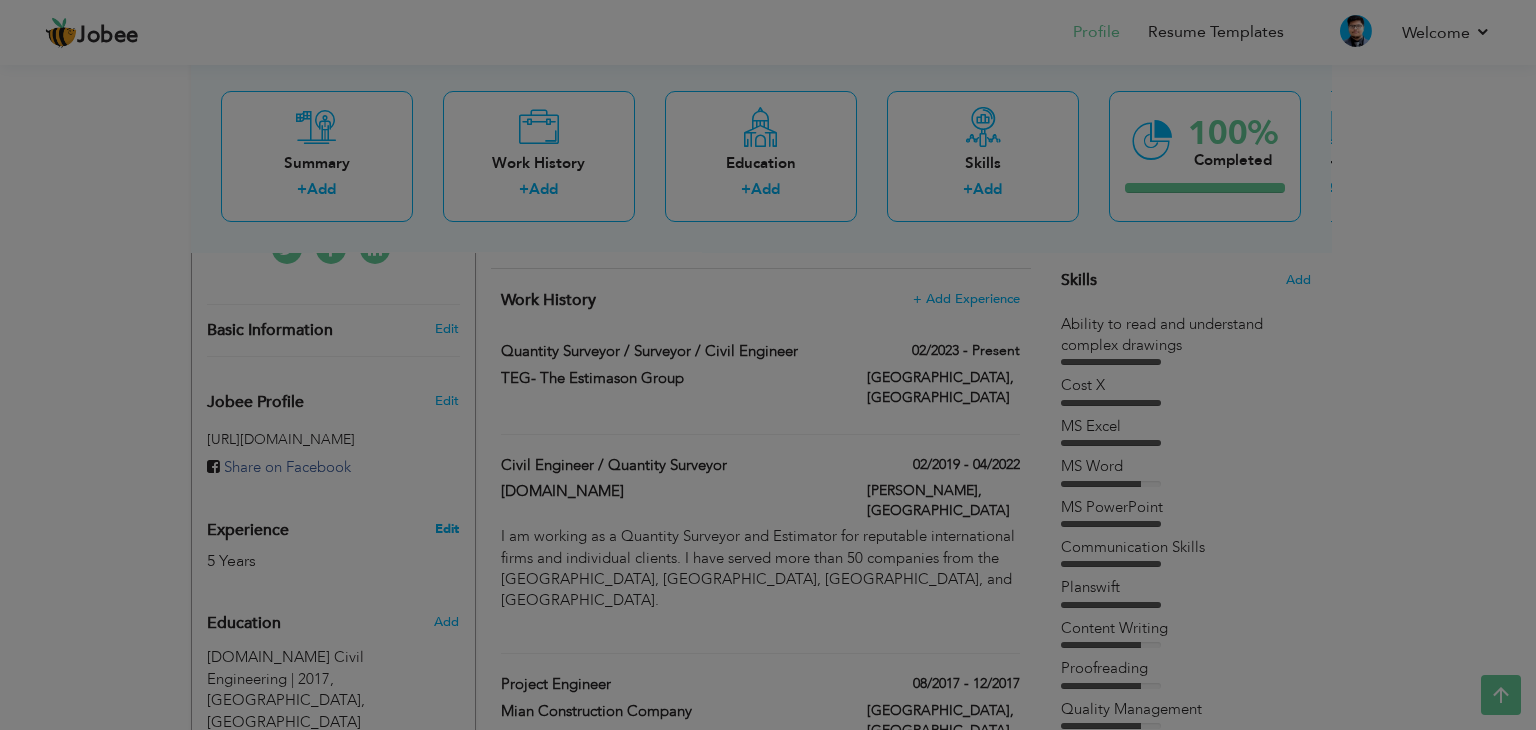 scroll, scrollTop: 0, scrollLeft: 0, axis: both 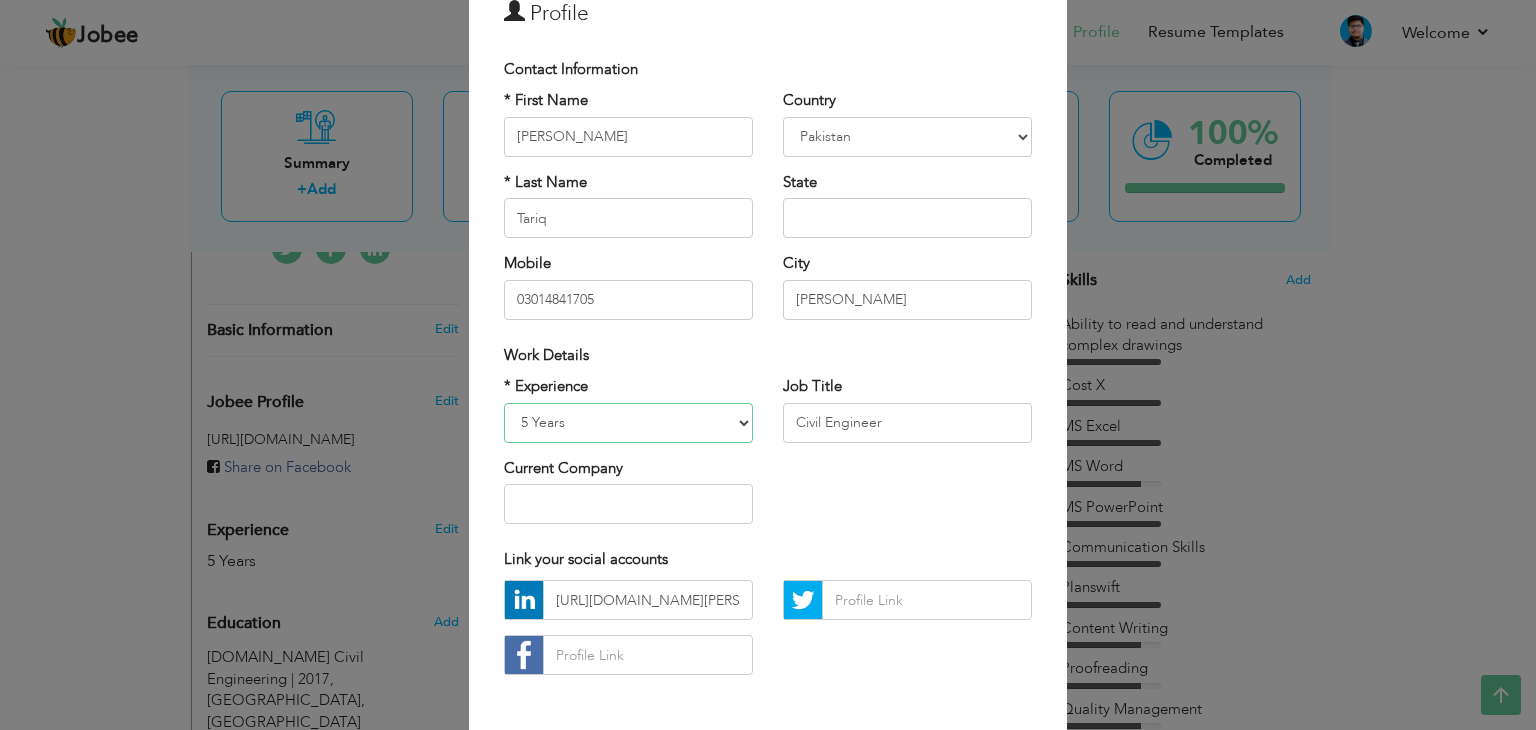 click on "Entry Level Less than 1 Year 1 Year 2 Years 3 Years 4 Years 5 Years 6 Years 7 Years 8 Years 9 Years 10 Years 11 Years 12 Years 13 Years 14 Years 15 Years 16 Years 17 Years 18 Years 19 Years 20 Years 21 Years 22 Years 23 Years 24 Years 25 Years 26 Years 27 Years 28 Years 29 Years 30 Years 31 Years 32 Years 33 Years 34 Years 35 Years More than 35 Years" at bounding box center (628, 423) 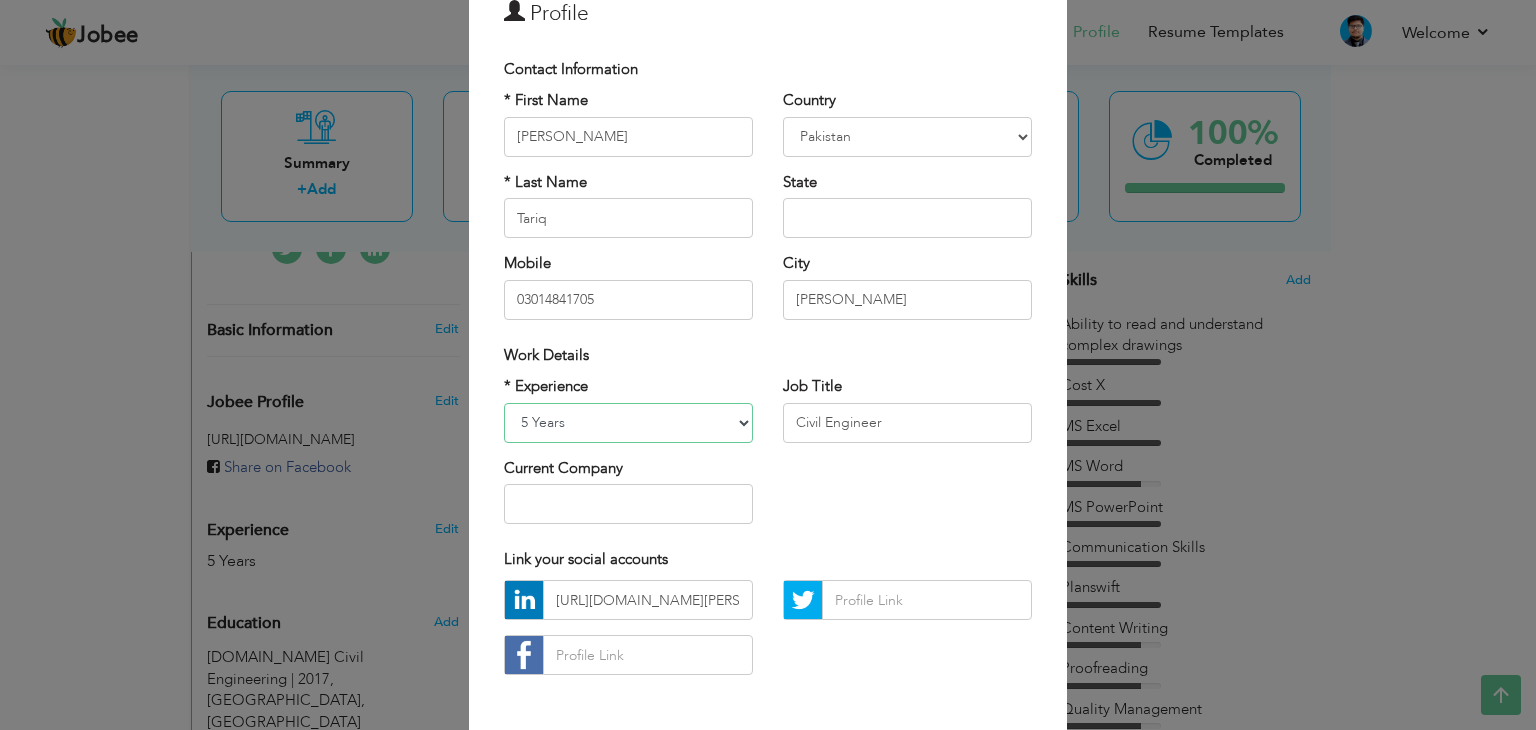 select on "number:9" 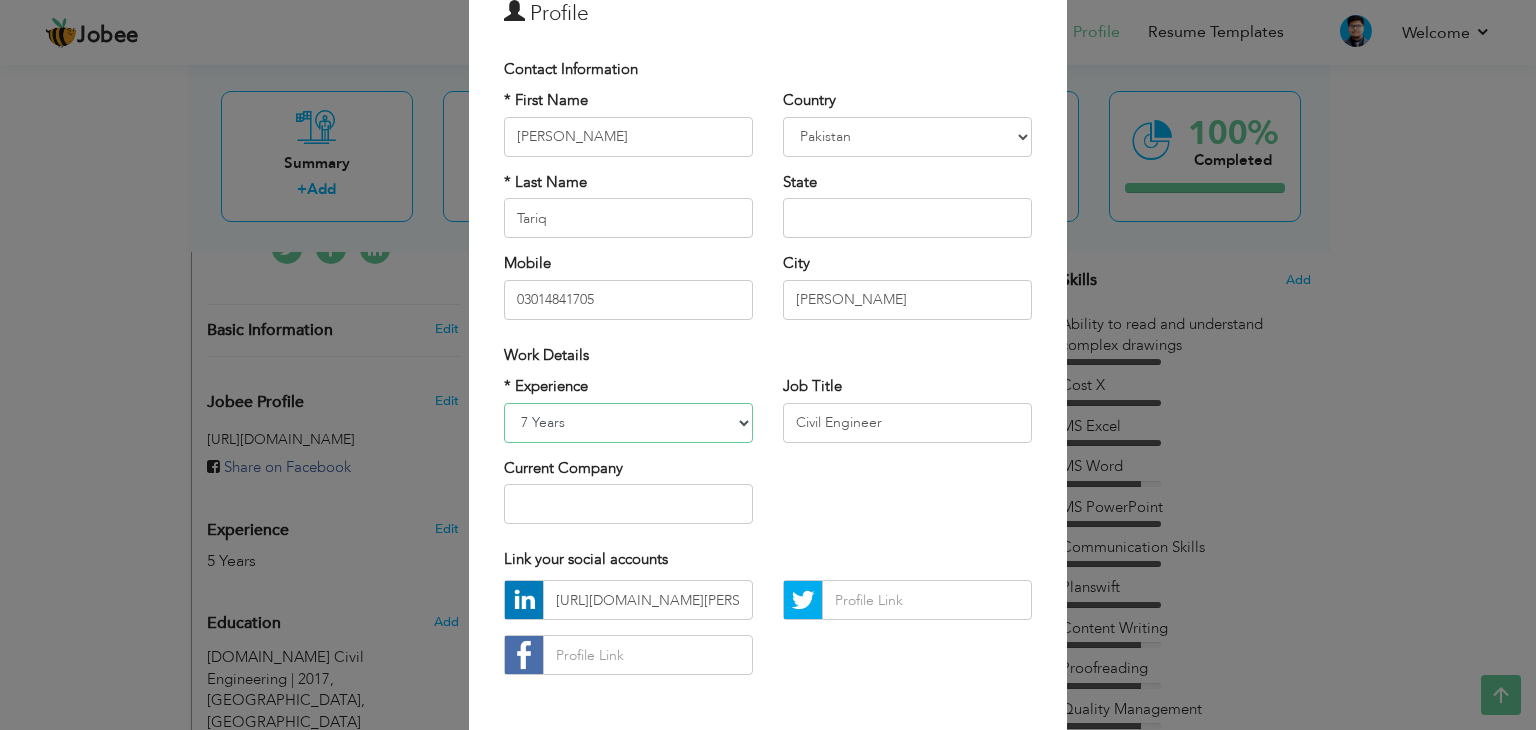click on "Entry Level Less than 1 Year 1 Year 2 Years 3 Years 4 Years 5 Years 6 Years 7 Years 8 Years 9 Years 10 Years 11 Years 12 Years 13 Years 14 Years 15 Years 16 Years 17 Years 18 Years 19 Years 20 Years 21 Years 22 Years 23 Years 24 Years 25 Years 26 Years 27 Years 28 Years 29 Years 30 Years 31 Years 32 Years 33 Years 34 Years 35 Years More than 35 Years" at bounding box center [628, 423] 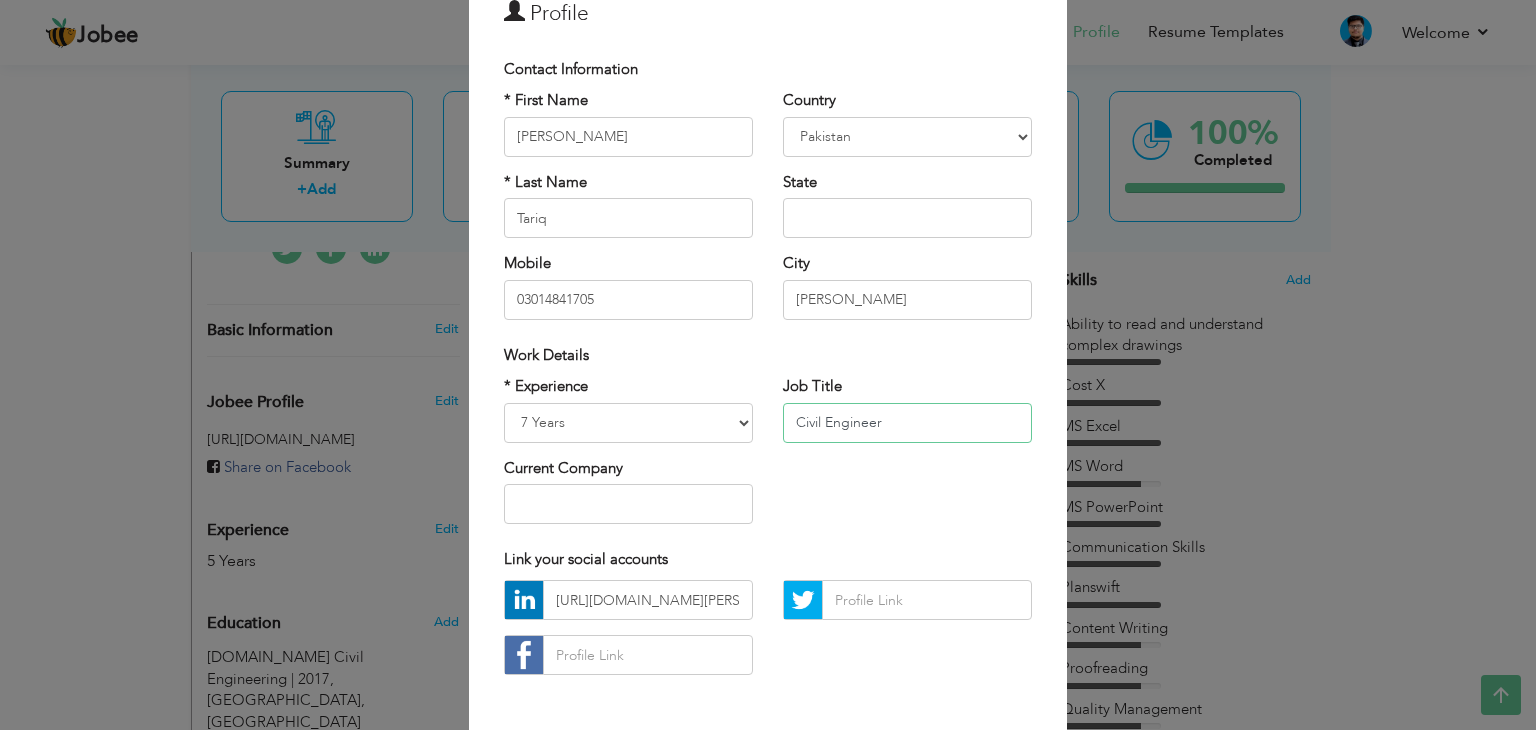 click on "Civil Engineer" at bounding box center [907, 423] 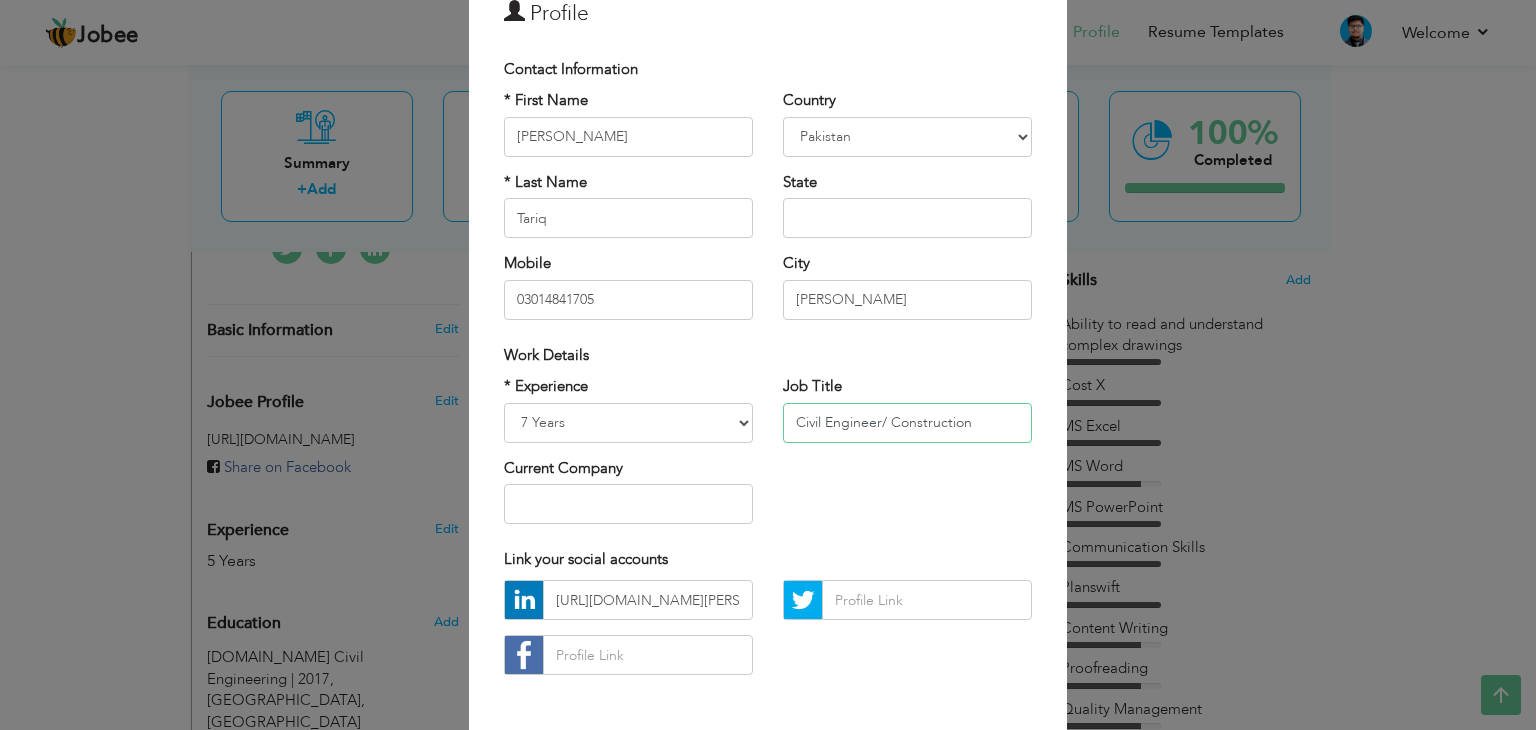 drag, startPoint x: 882, startPoint y: 416, endPoint x: 492, endPoint y: 484, distance: 395.88382 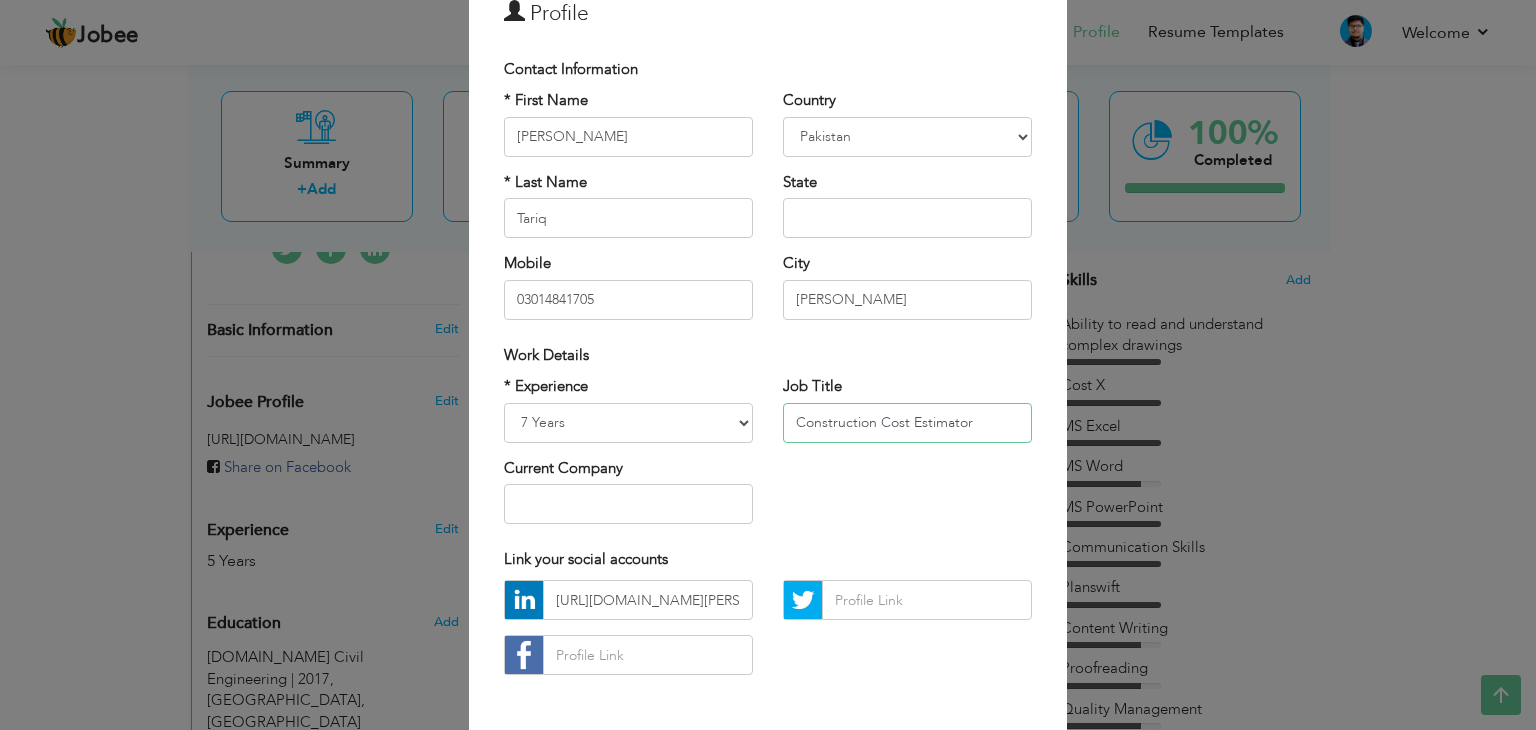 type on "Construction Cost Estimator" 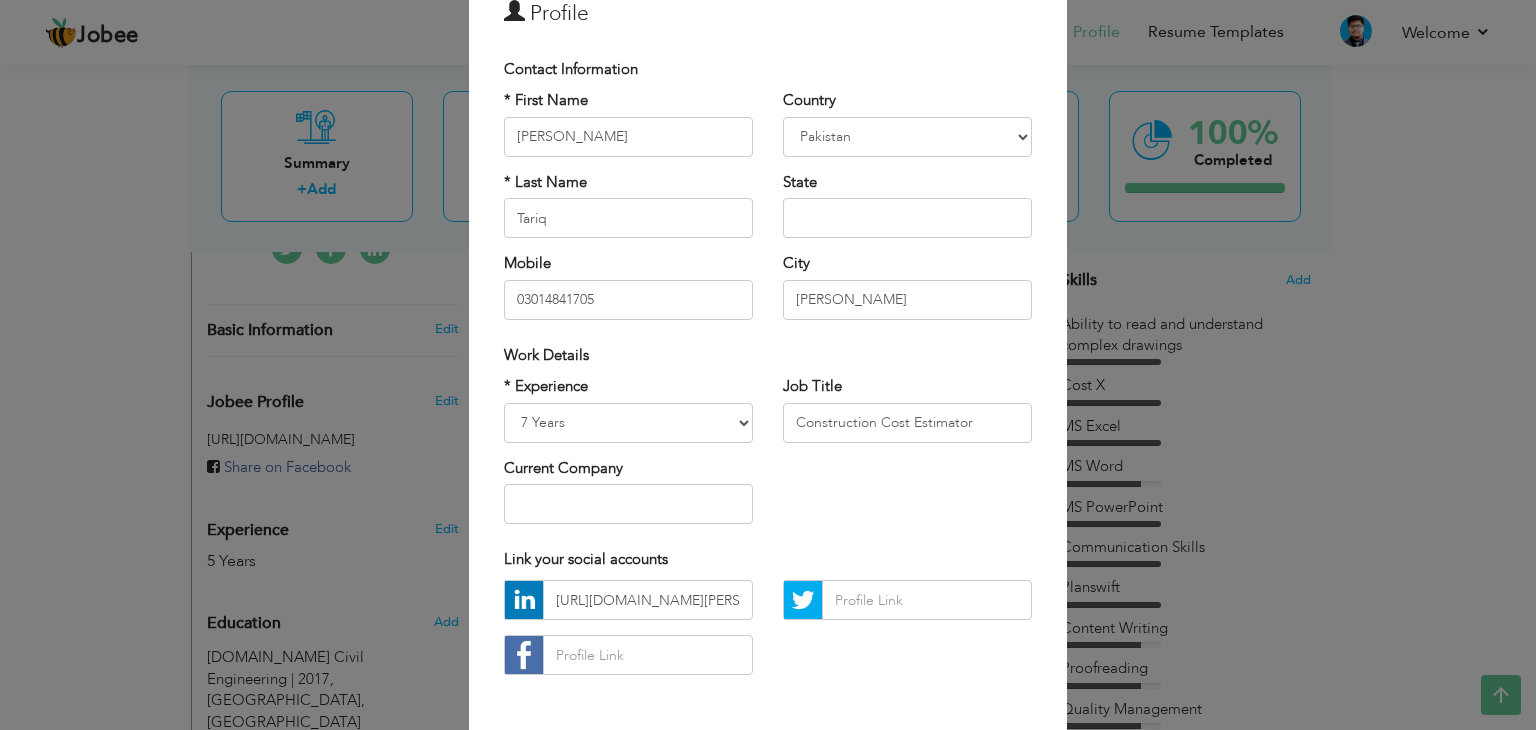 click on "Link your social accounts" at bounding box center (768, 559) 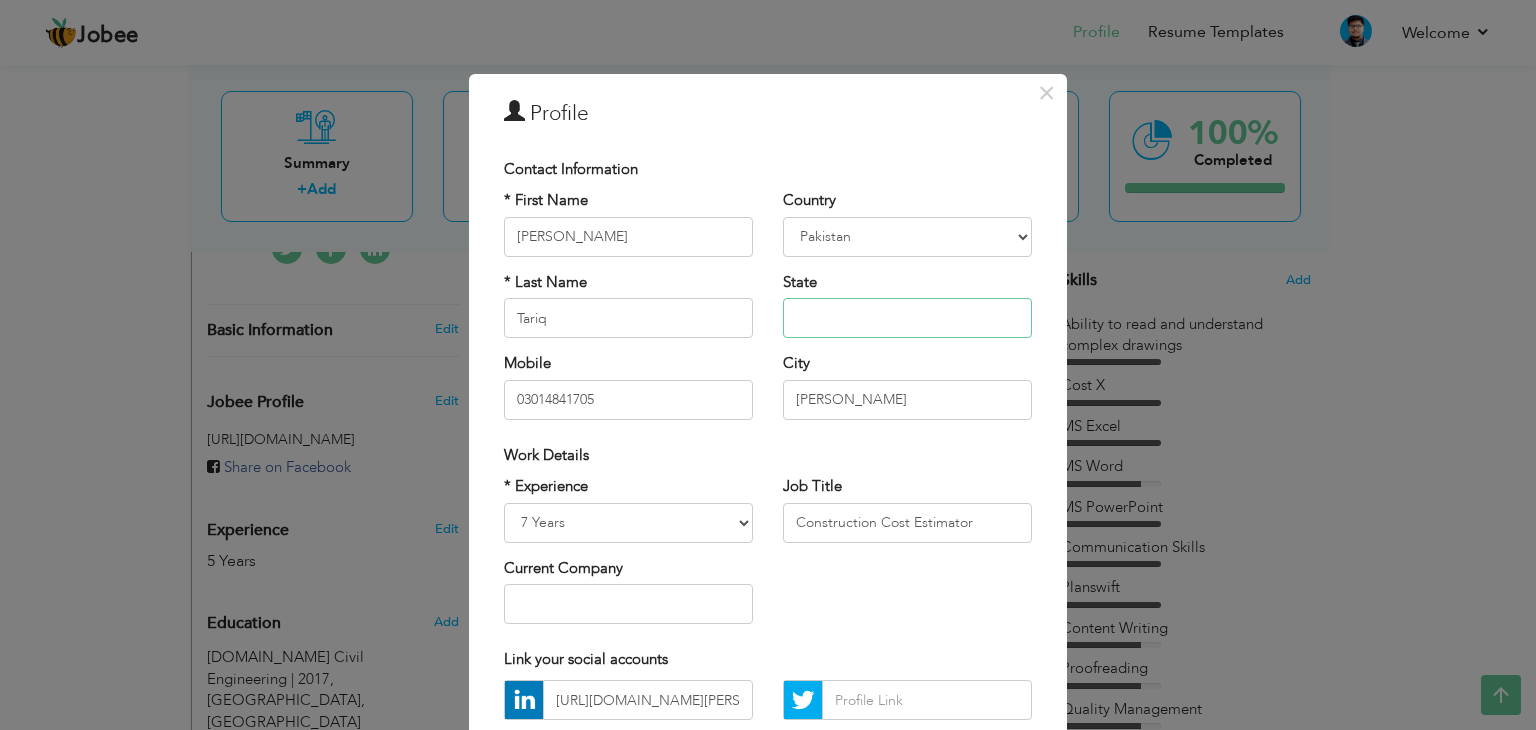 click at bounding box center (907, 318) 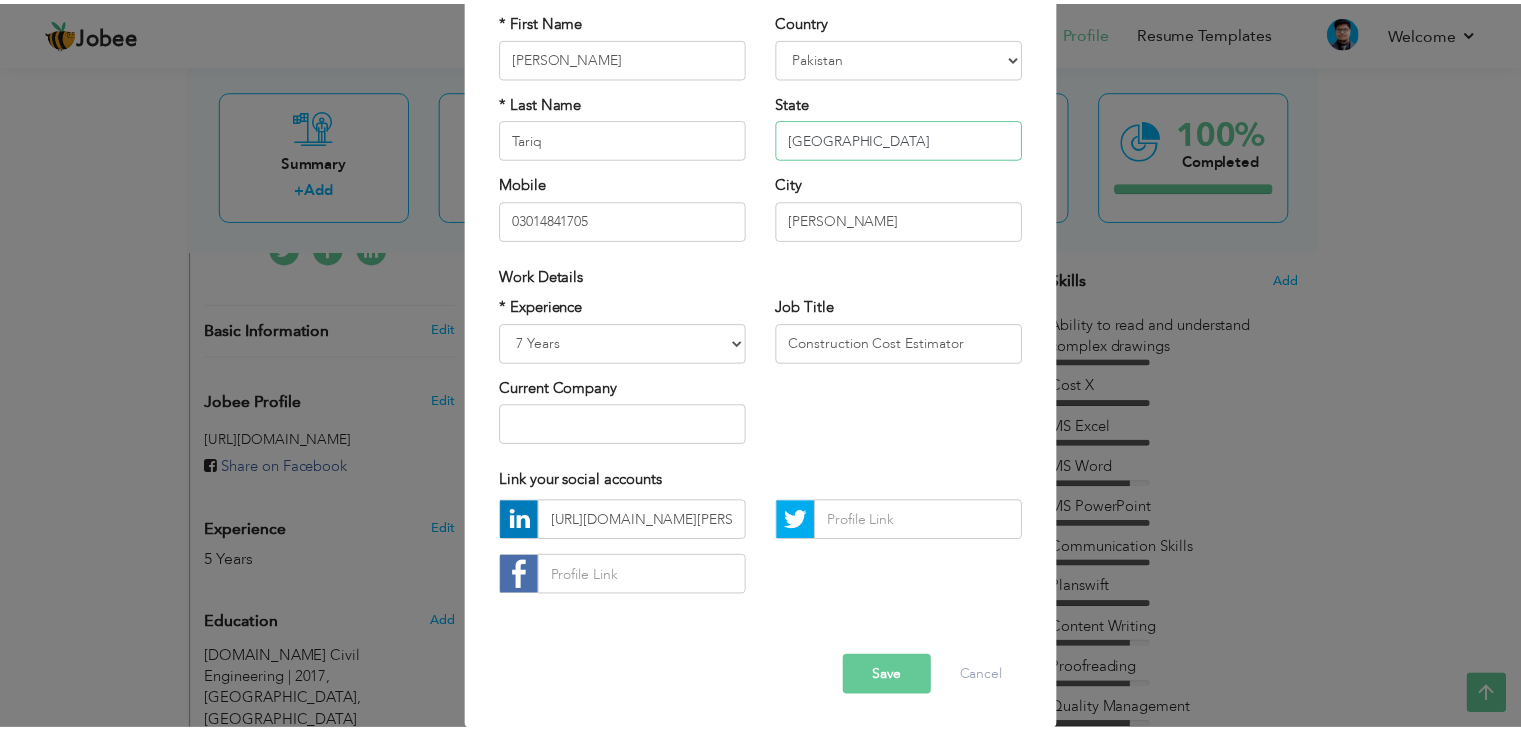 scroll, scrollTop: 181, scrollLeft: 0, axis: vertical 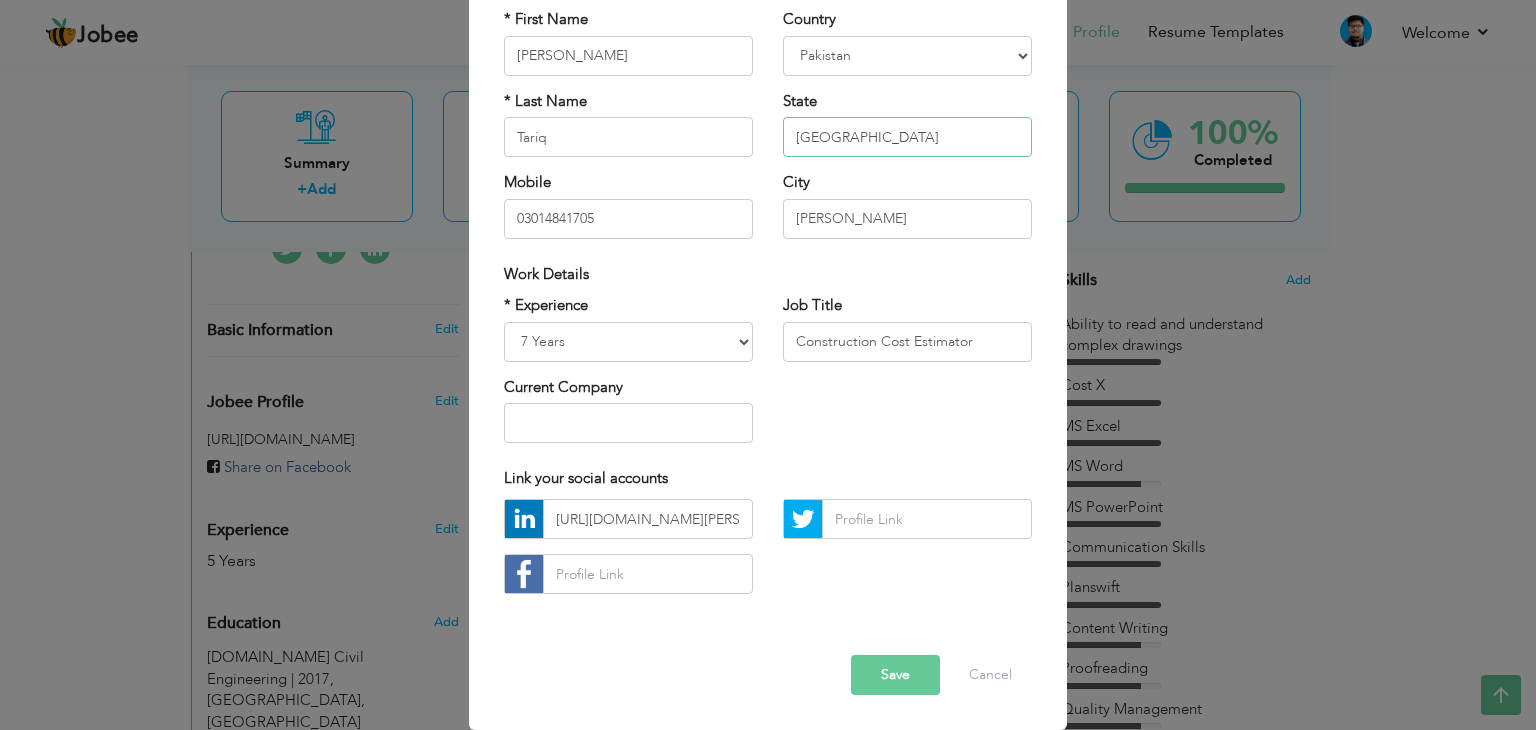 type on "[GEOGRAPHIC_DATA]" 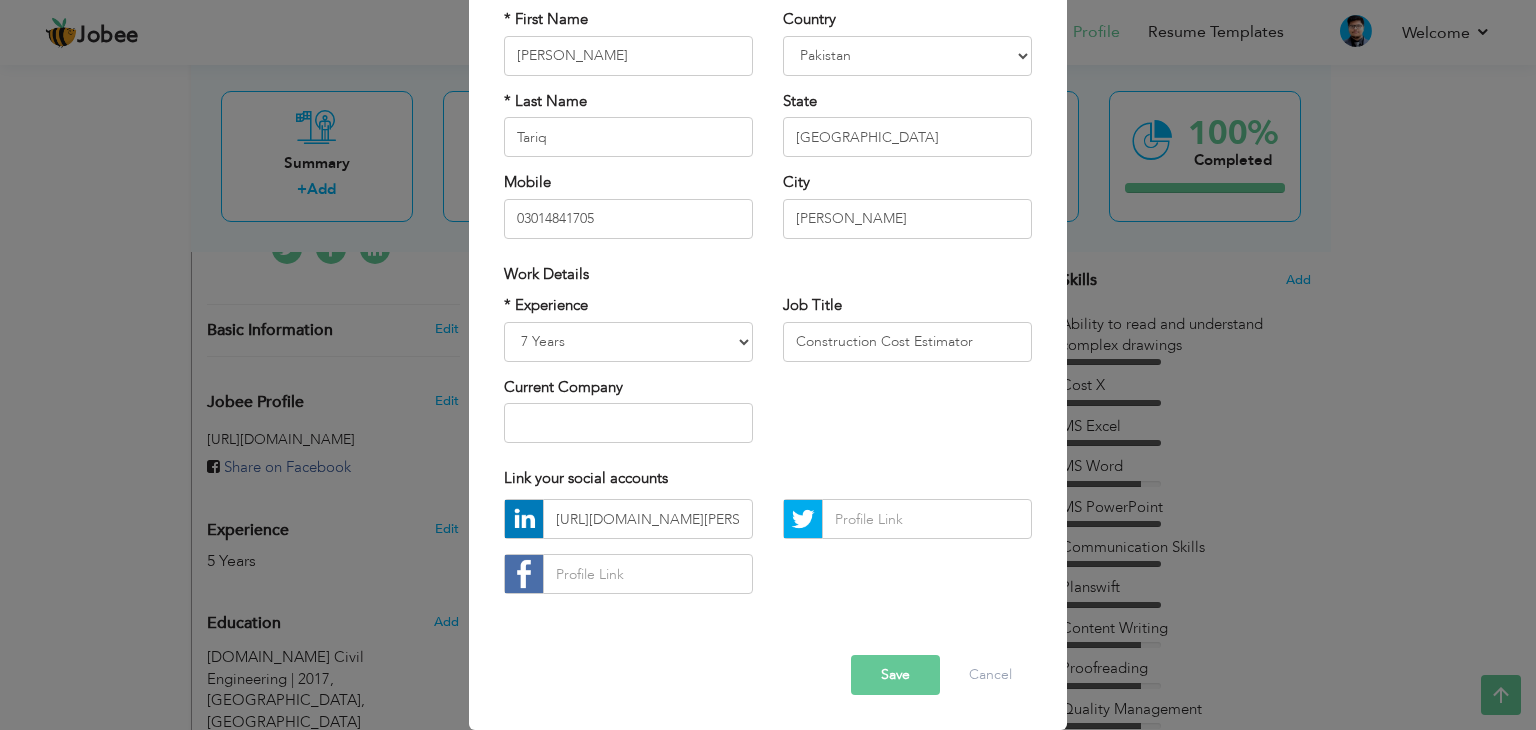 click on "Save" at bounding box center (895, 675) 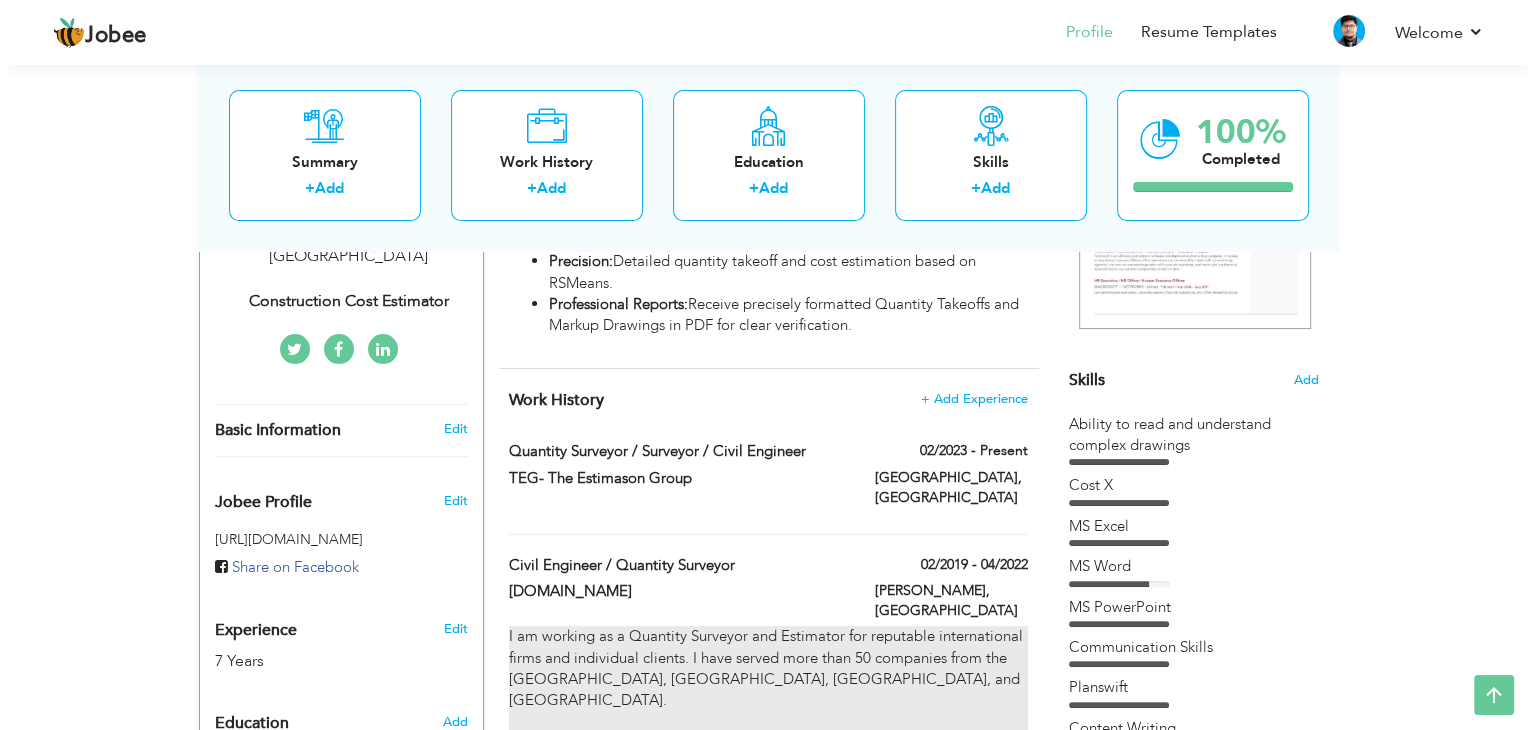 scroll, scrollTop: 500, scrollLeft: 0, axis: vertical 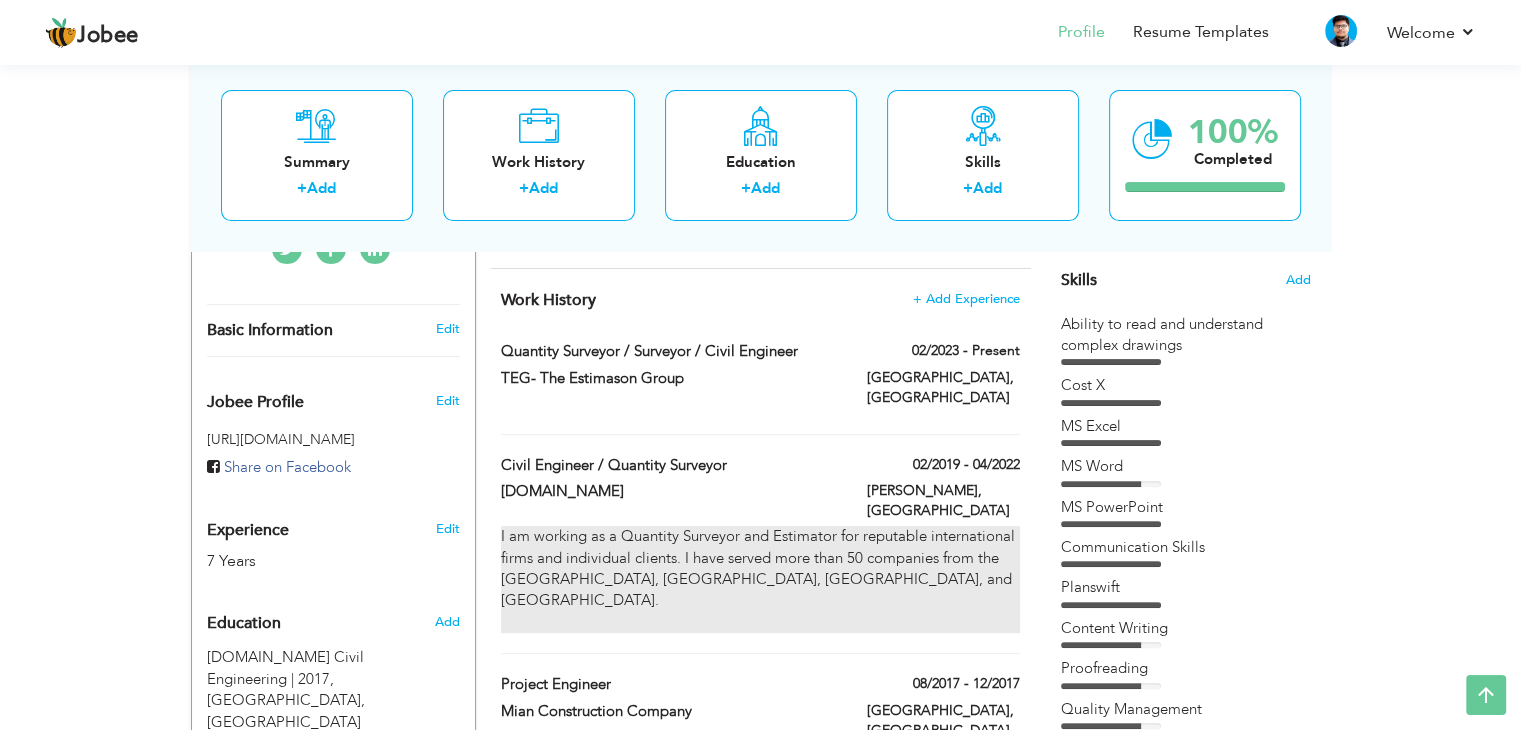click on "I am working as a Quantity Surveyor and Estimator for reputable international firms and individual clients. I have served more than 50 companies from the USA, UK, Australia, and South Africa." at bounding box center (760, 579) 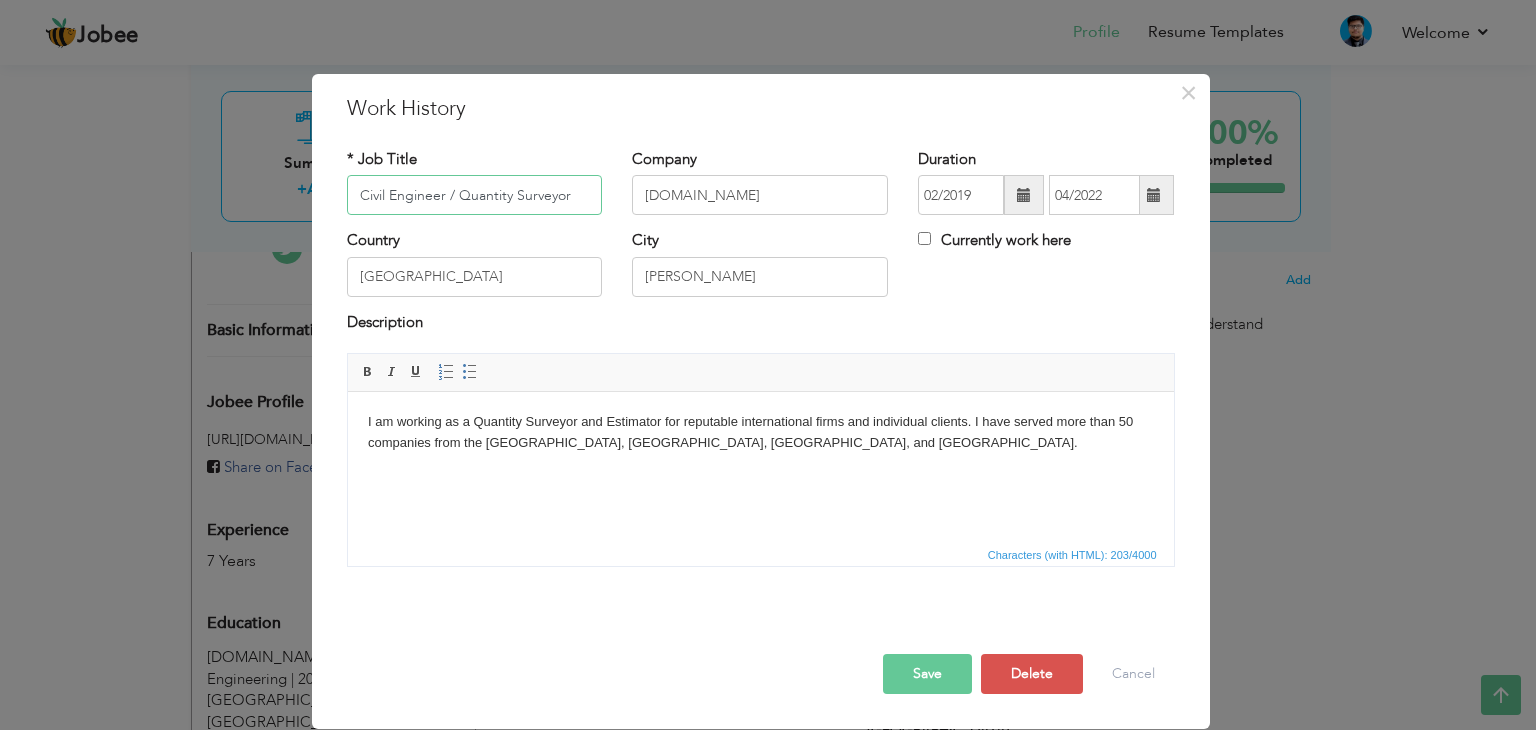 drag, startPoint x: 457, startPoint y: 191, endPoint x: 268, endPoint y: 186, distance: 189.06613 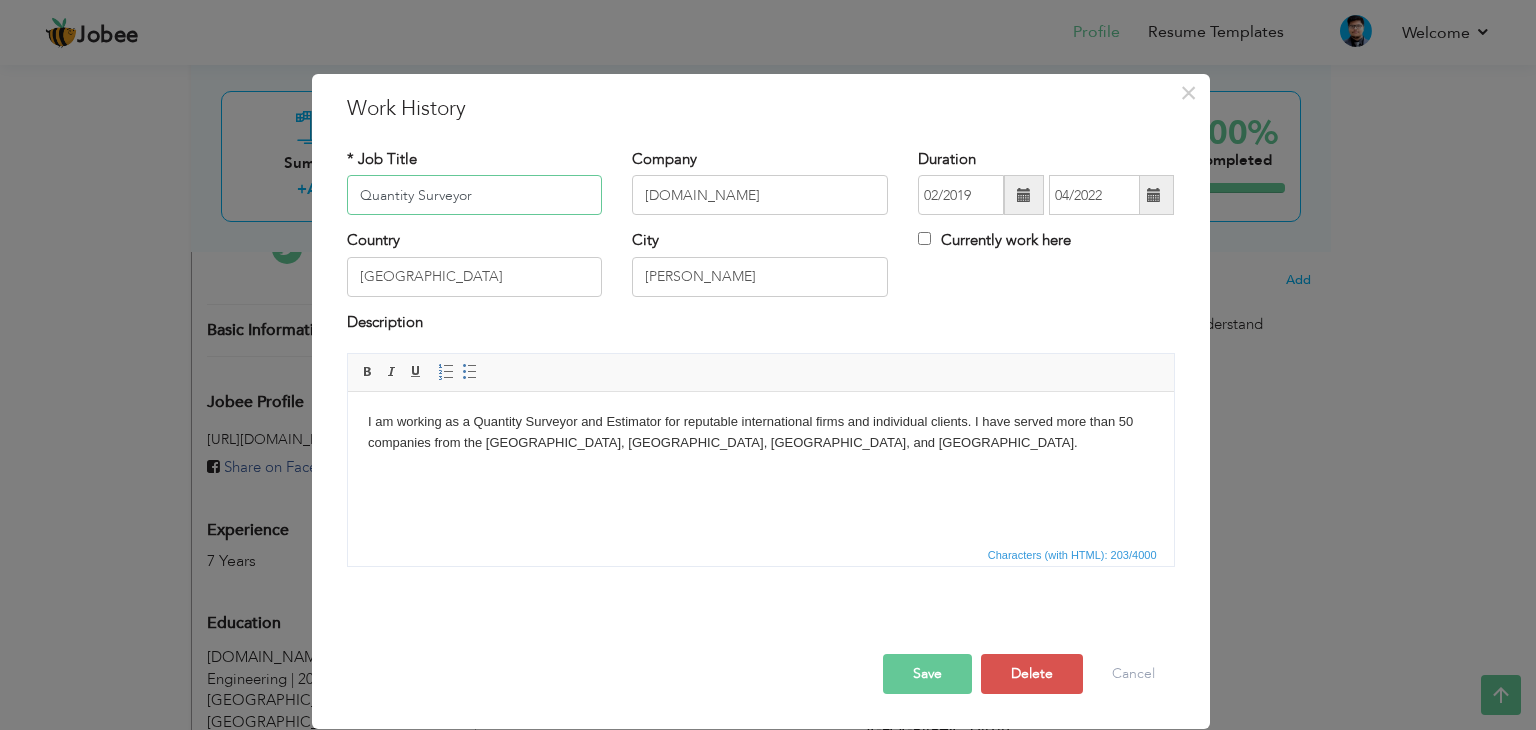 type on "Quantity Surveyor" 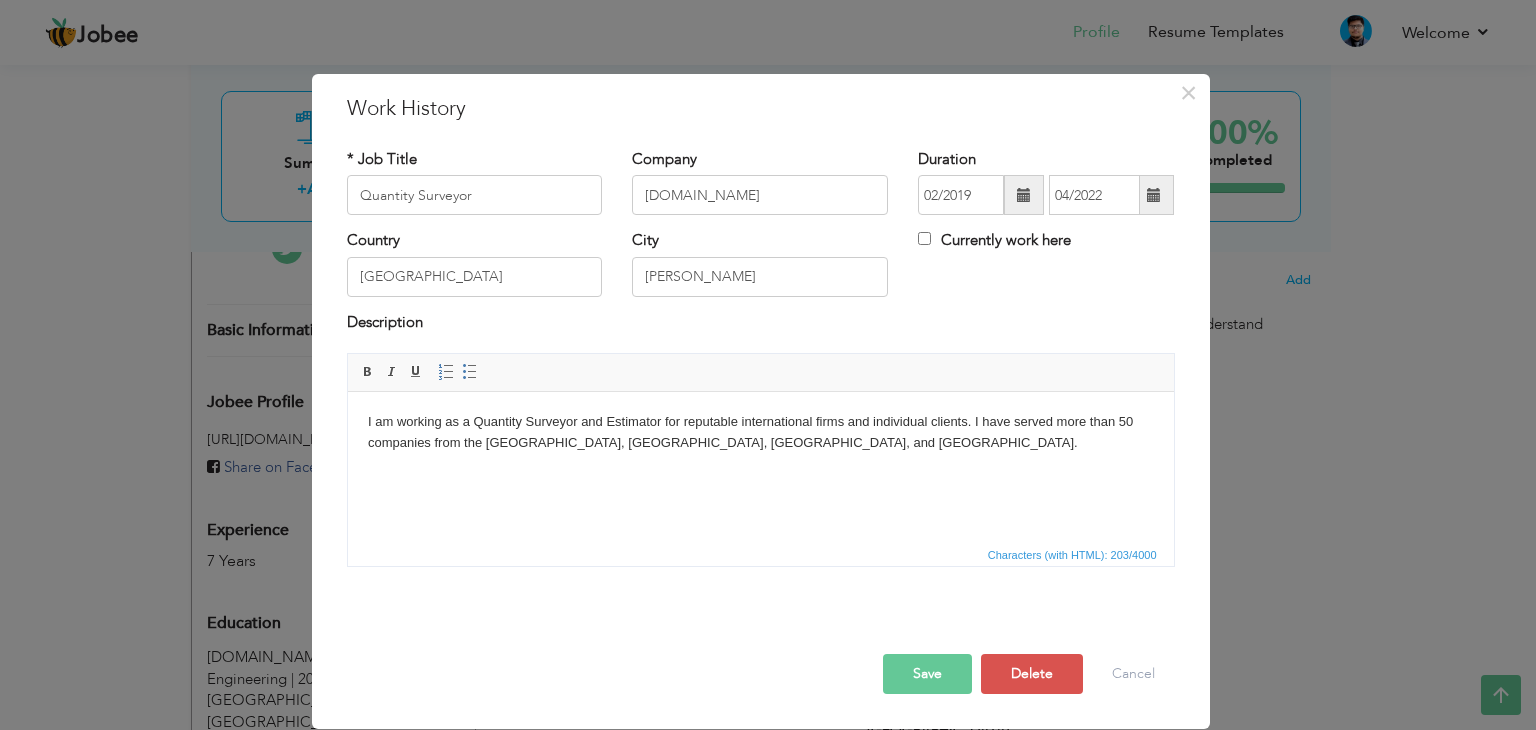 click on "* Job Title
Quantity Surveyor" at bounding box center (475, 189) 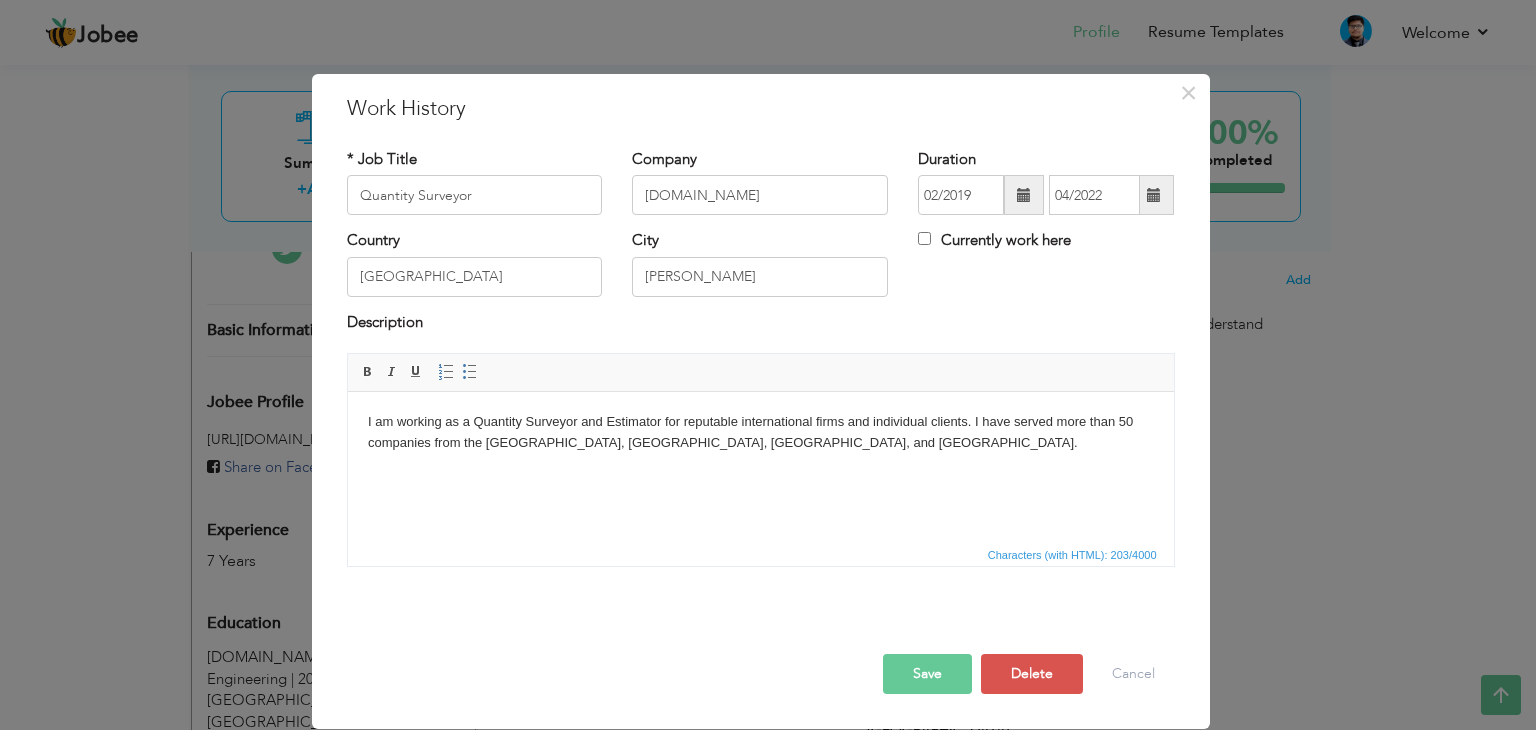 click at bounding box center [1154, 195] 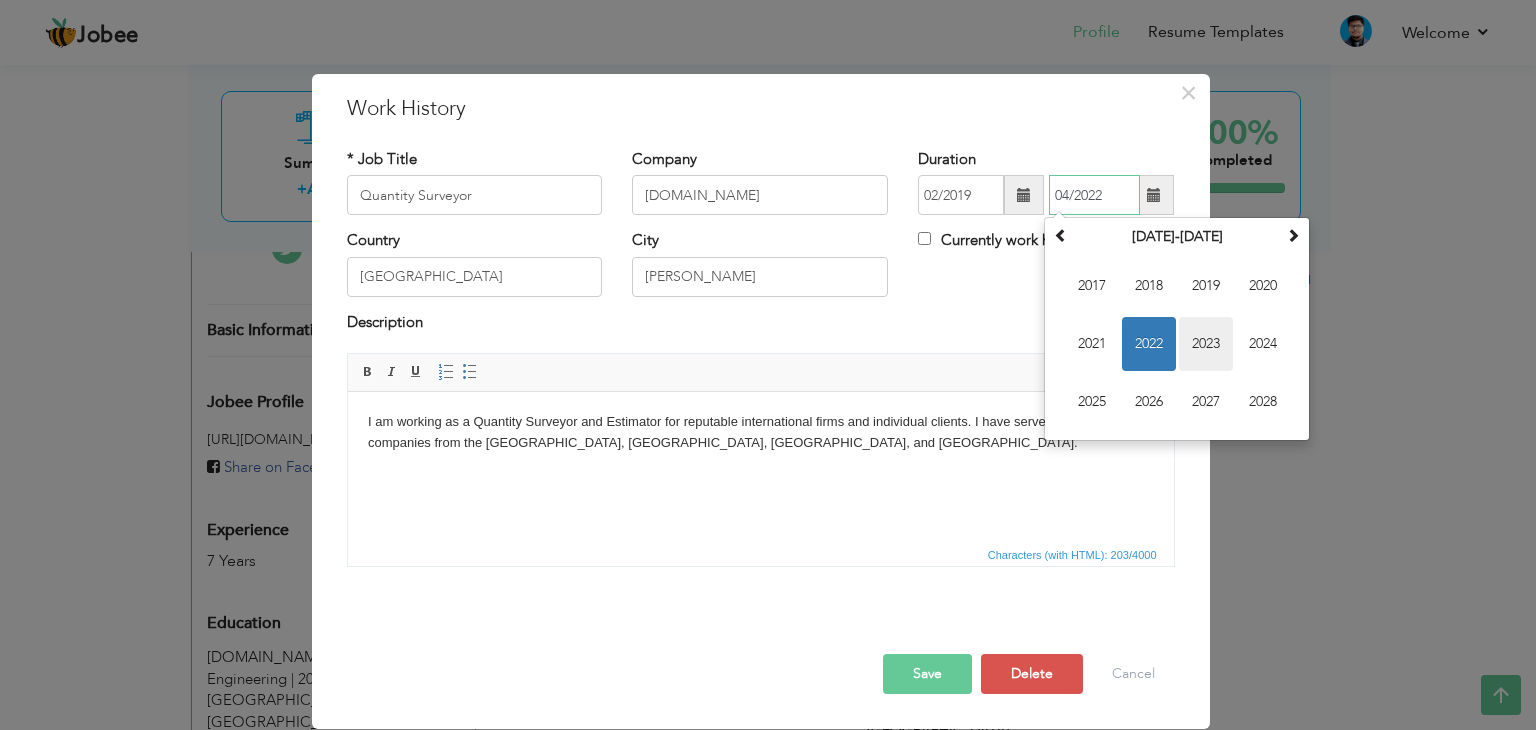 click on "2023" at bounding box center [1206, 344] 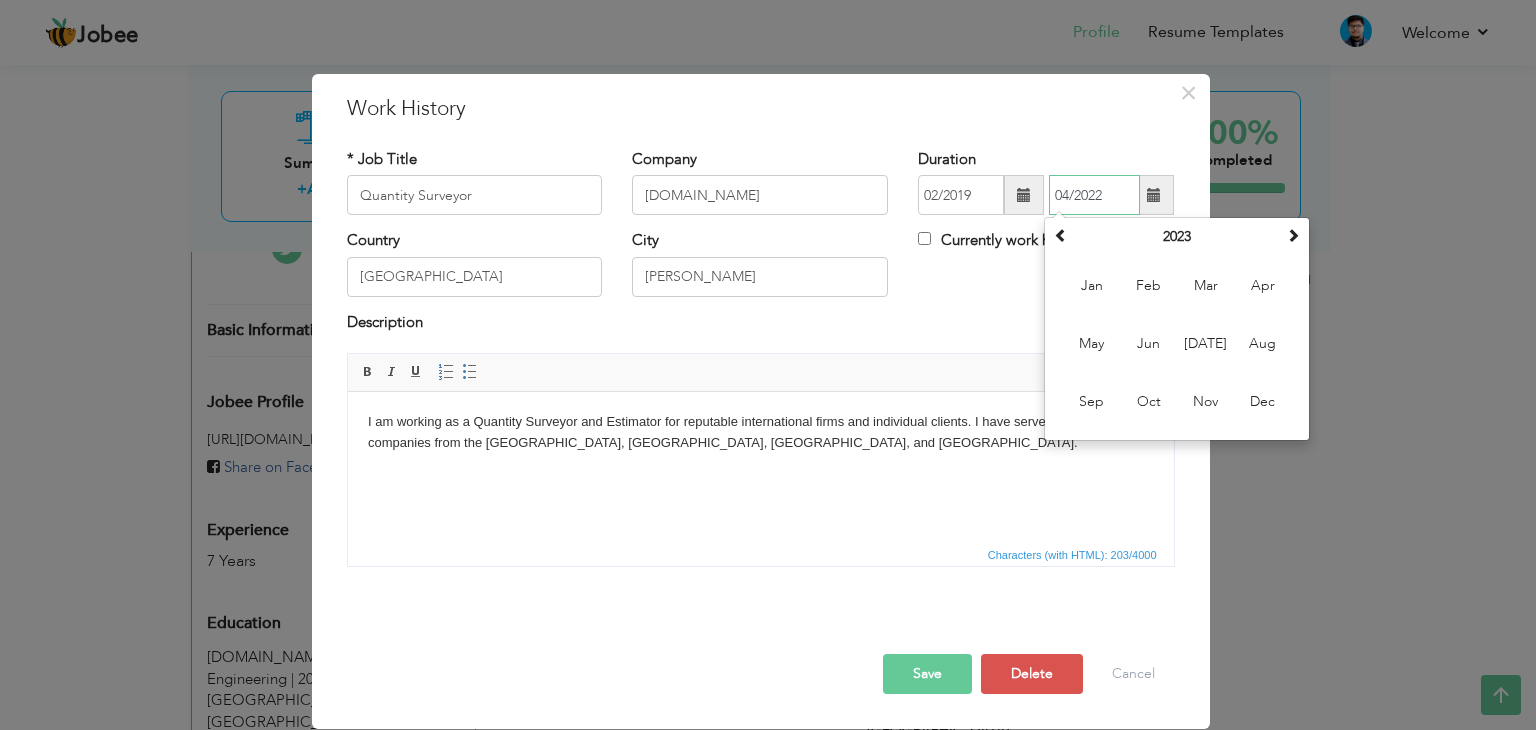 click on "Jun" at bounding box center (1149, 344) 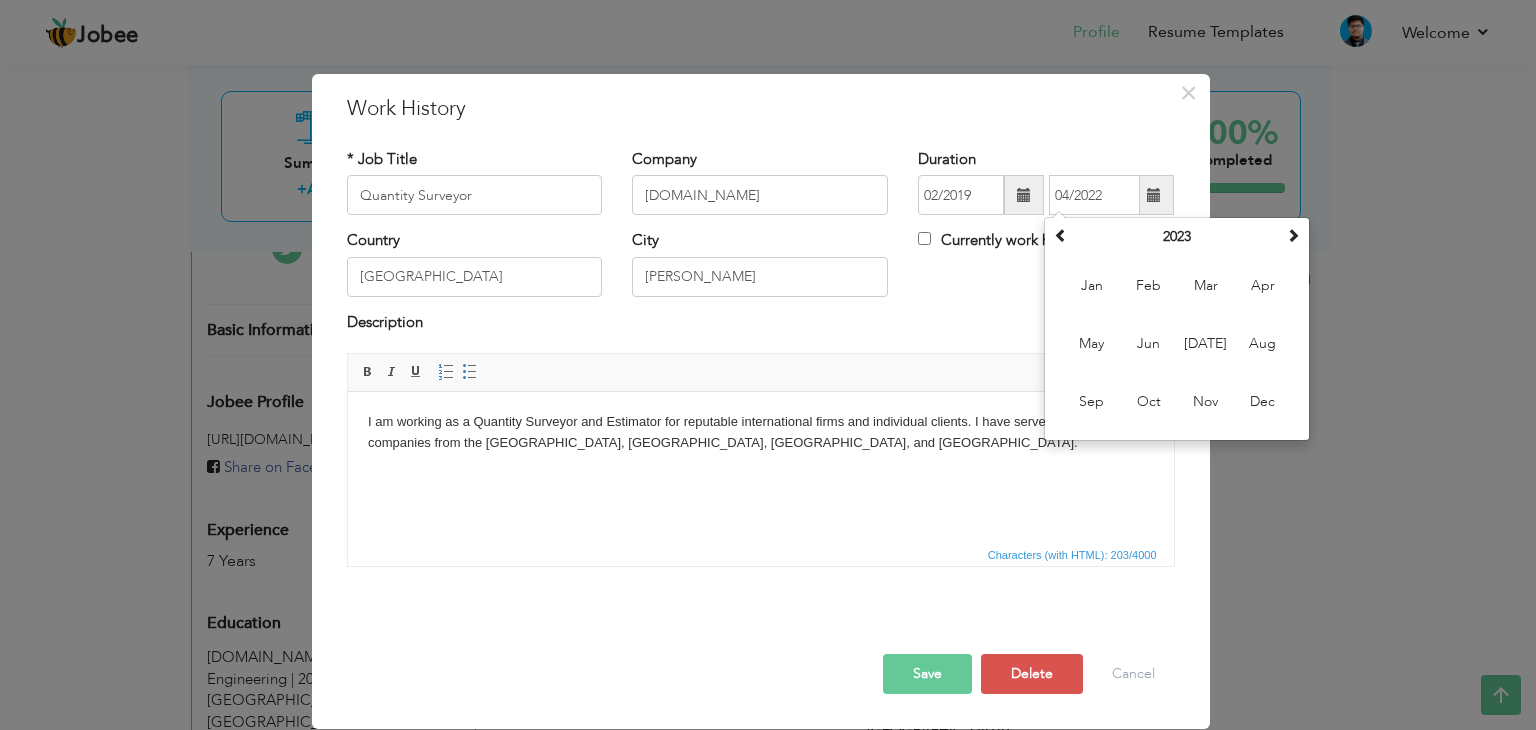 type on "06/2023" 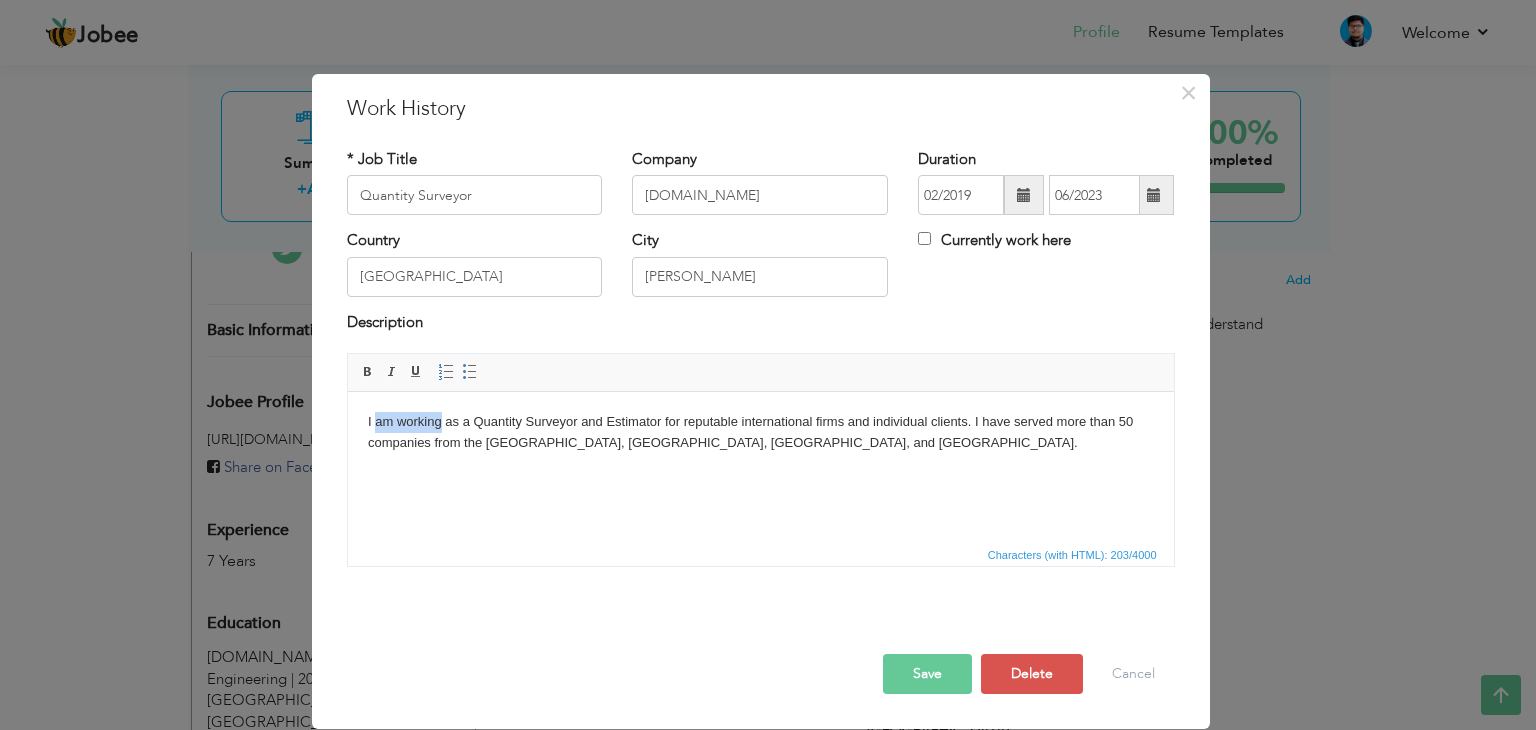 drag, startPoint x: 372, startPoint y: 417, endPoint x: 442, endPoint y: 424, distance: 70.34913 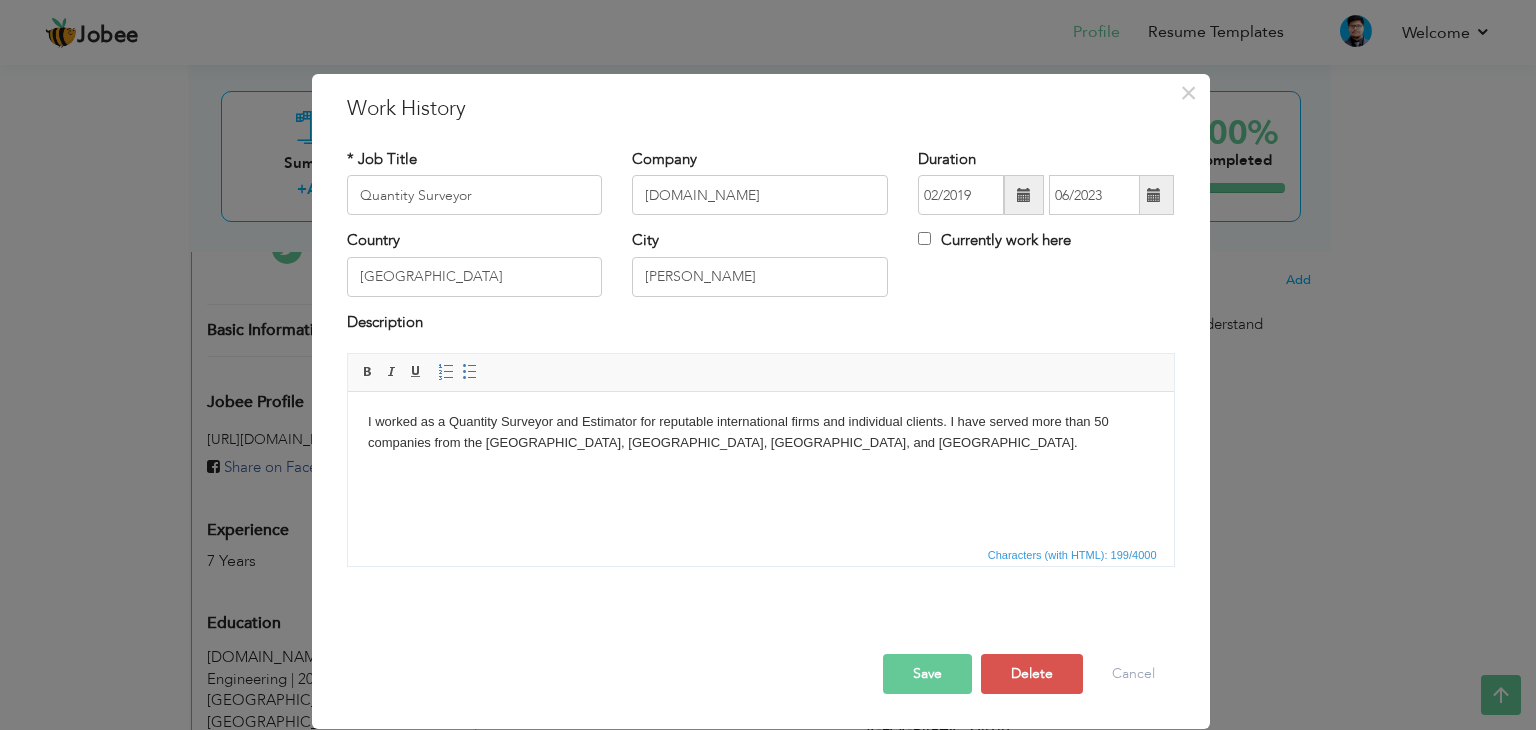 click on "I worked as a Quantity Surveyor and Estimator for reputable international firms and individual clients. I have served more than 50 companies from the USA, UK, Australia, and South Africa." at bounding box center [760, 443] 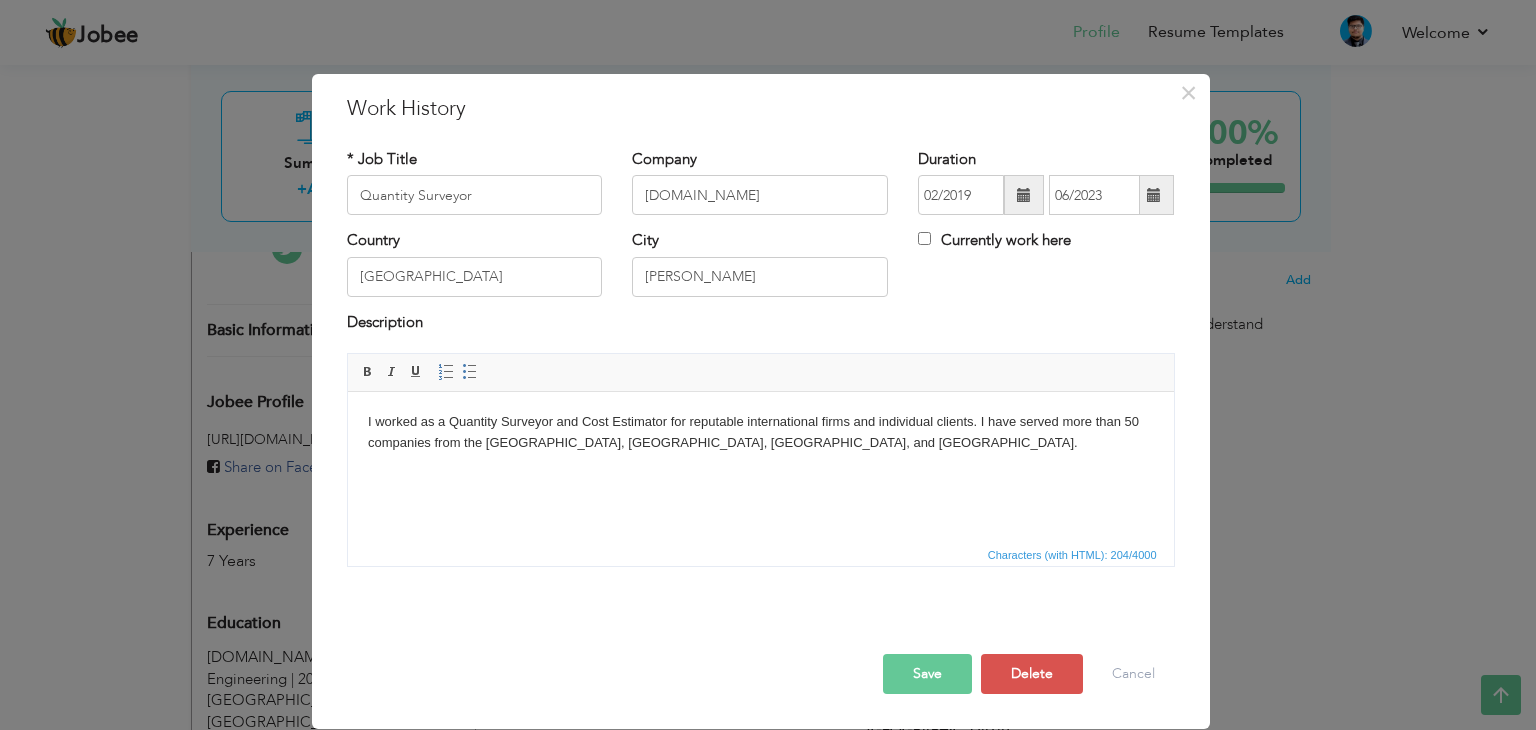 click on "I worked as a Quantity Surveyor and Cost Estimator for reputable international firms and individual clients. I have served more than 50 companies from the USA, UK, Australia, and South Africa." at bounding box center (760, 443) 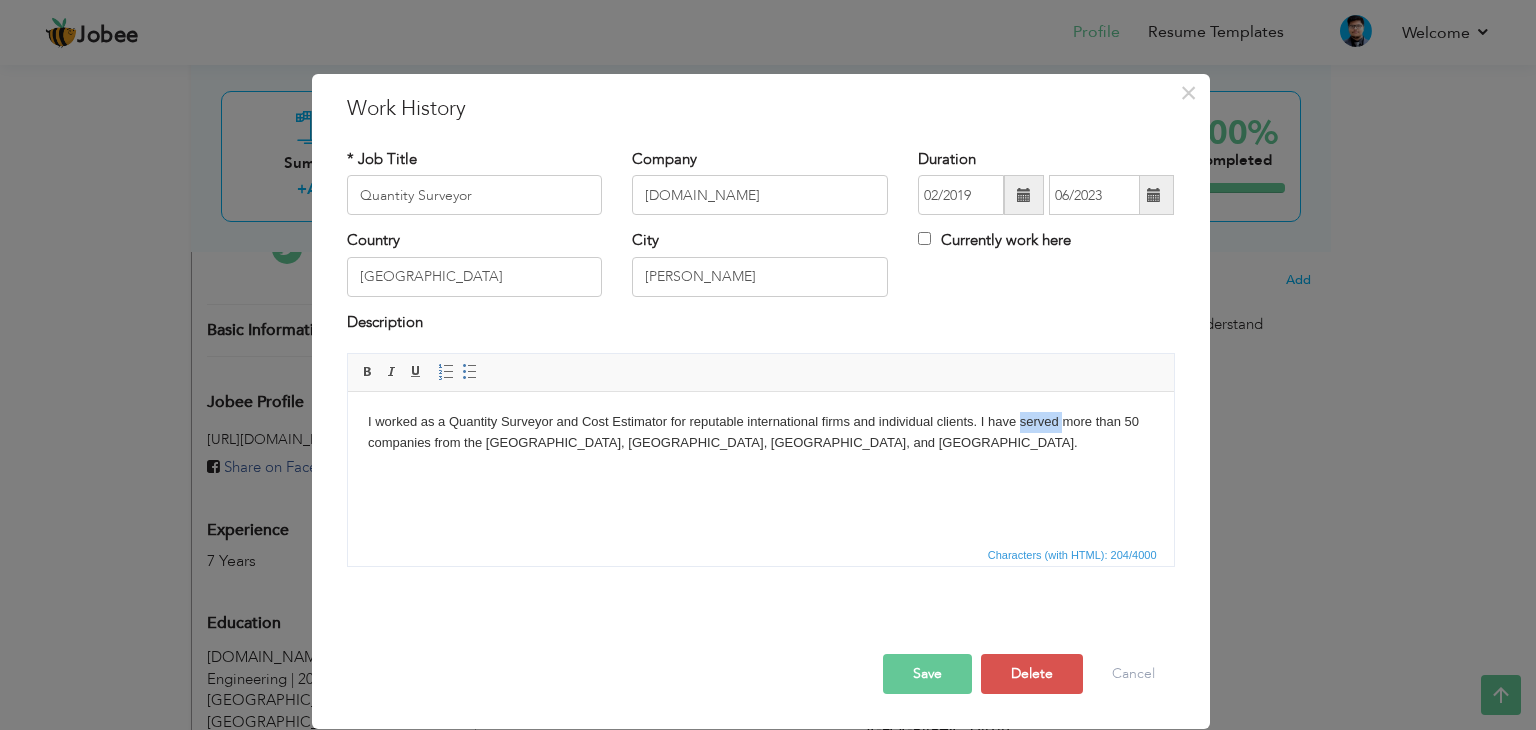 click on "I worked as a Quantity Surveyor and Cost Estimator for reputable international firms and individual clients. I have served more than 50 companies from the USA, UK, Australia, and South Africa." at bounding box center (760, 443) 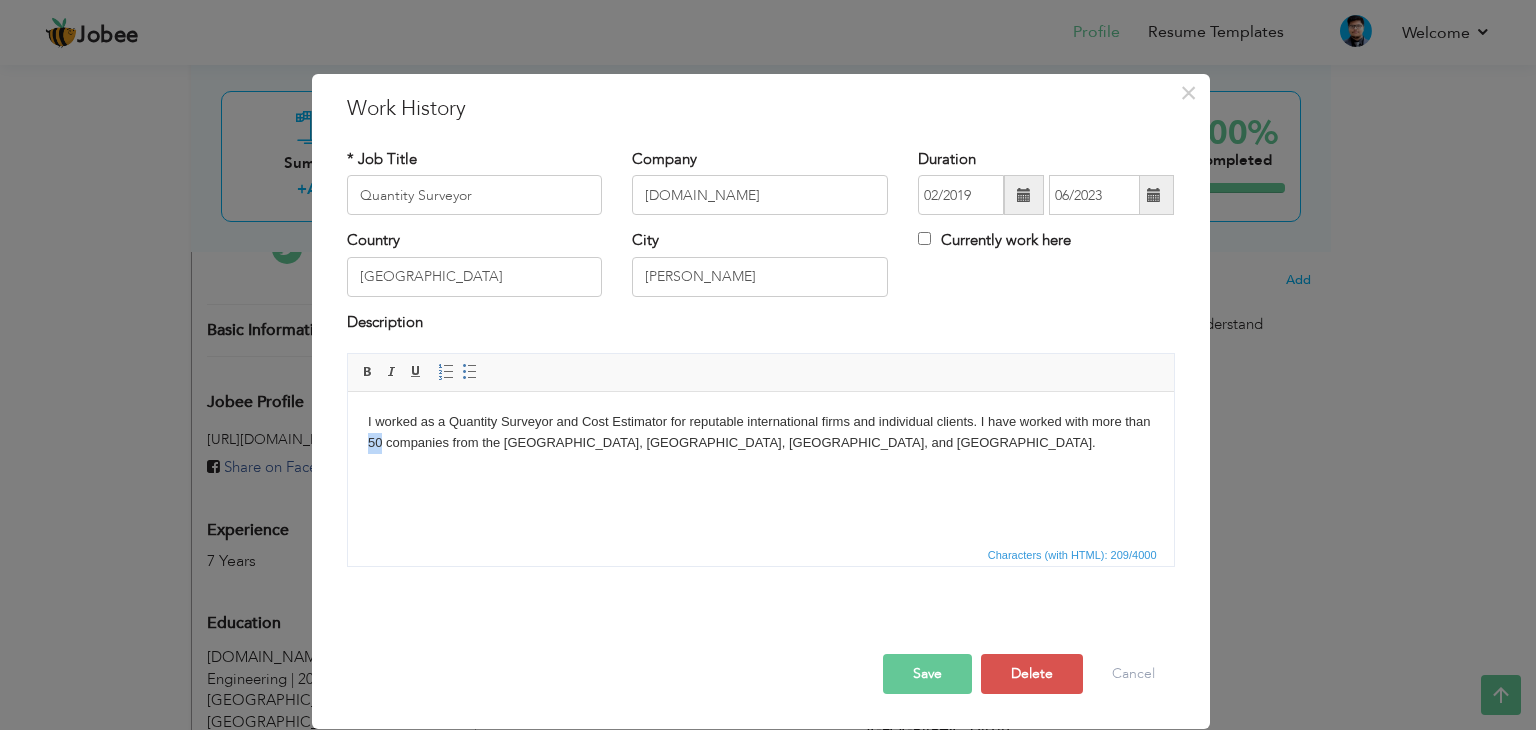 drag, startPoint x: 367, startPoint y: 441, endPoint x: 383, endPoint y: 444, distance: 16.27882 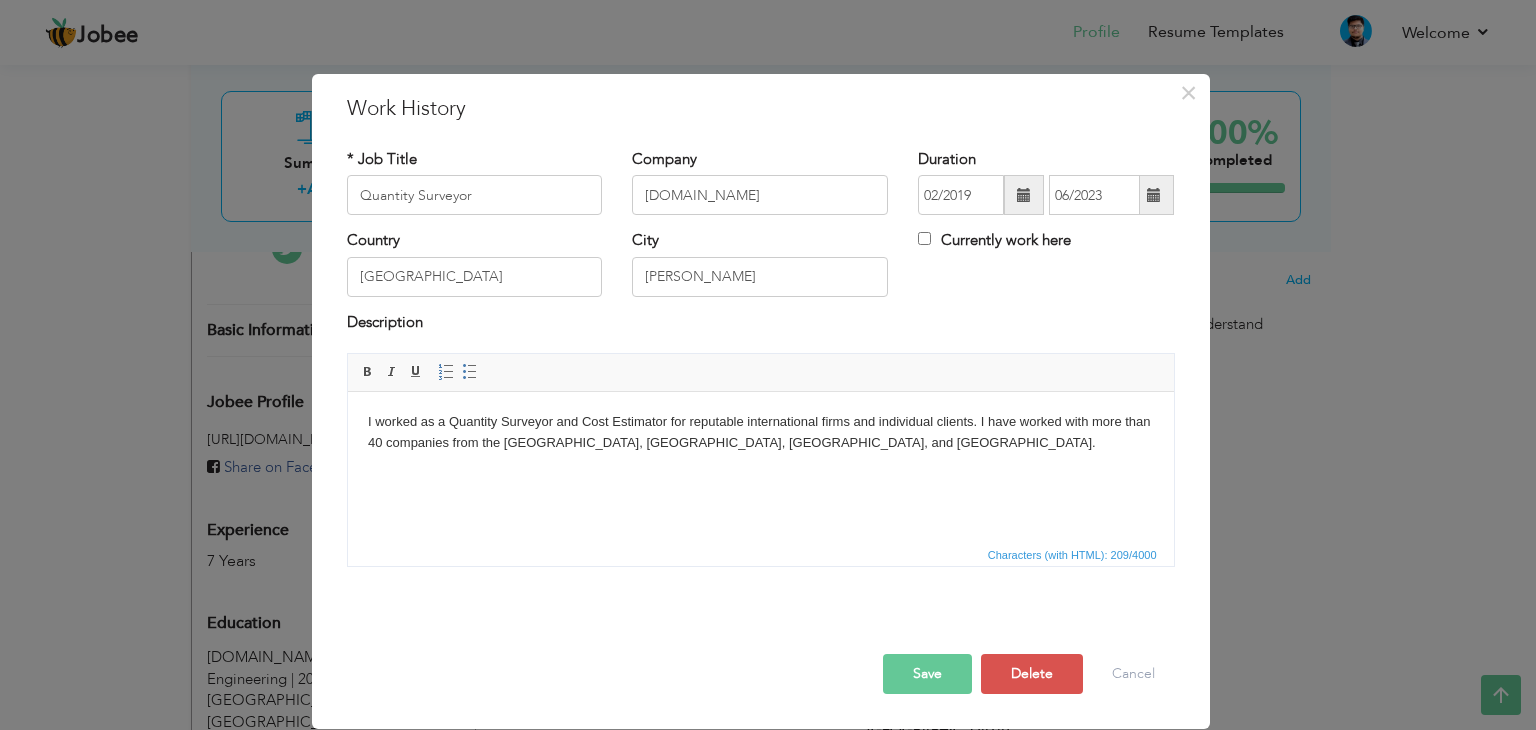click on "I worked as a Quantity Surveyor and Cost Estimator for reputable international firms and individual clients. I have worked with more than 40 companies from the USA, UK, Australia, and South Africa." at bounding box center [760, 443] 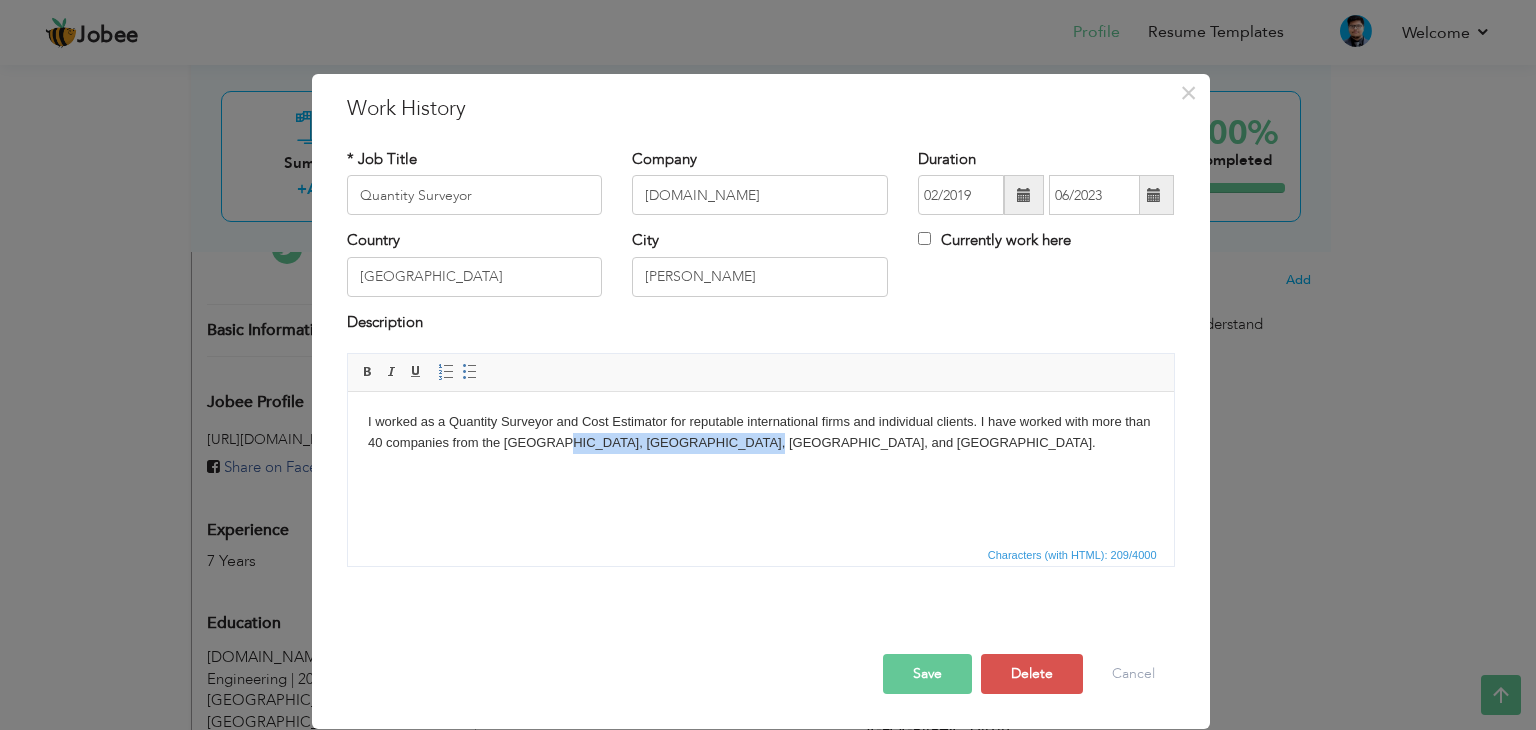 drag, startPoint x: 730, startPoint y: 443, endPoint x: 559, endPoint y: 442, distance: 171.00293 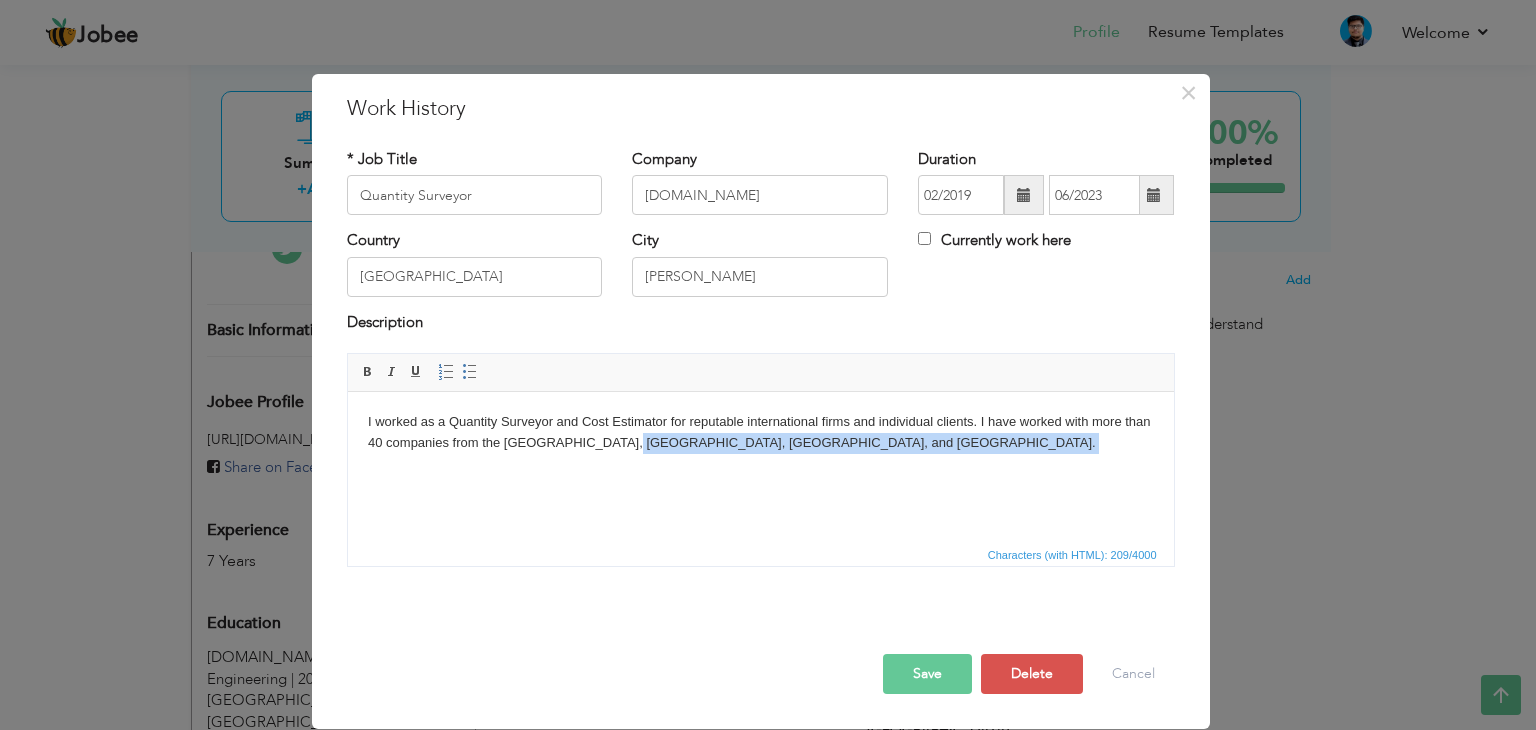 drag, startPoint x: 611, startPoint y: 446, endPoint x: 762, endPoint y: 462, distance: 151.84532 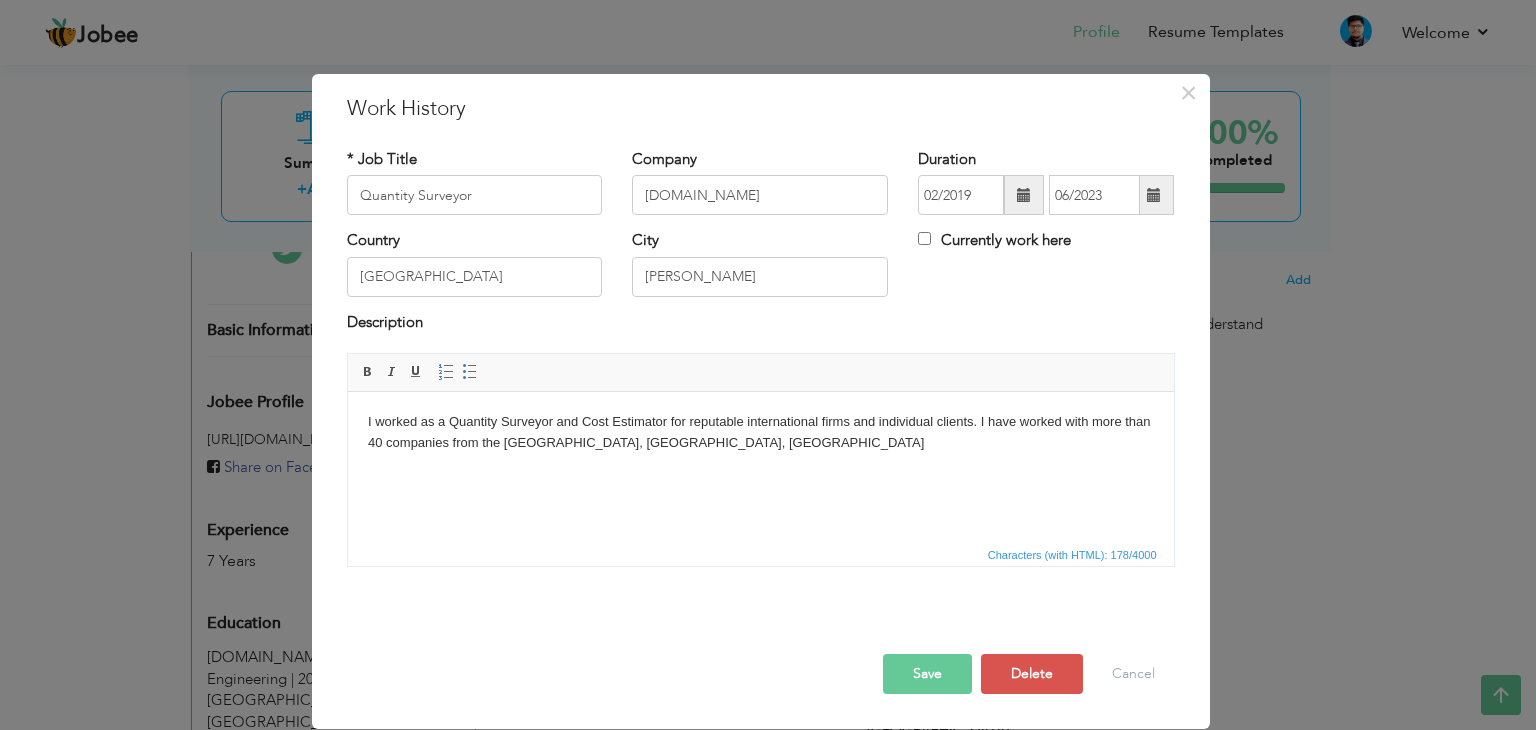 click on "I worked as a Quantity Surveyor and Cost Estimator for reputable international firms and individual clients. I have worked with more than 40 companies from the USA, UK, Australia" at bounding box center (760, 433) 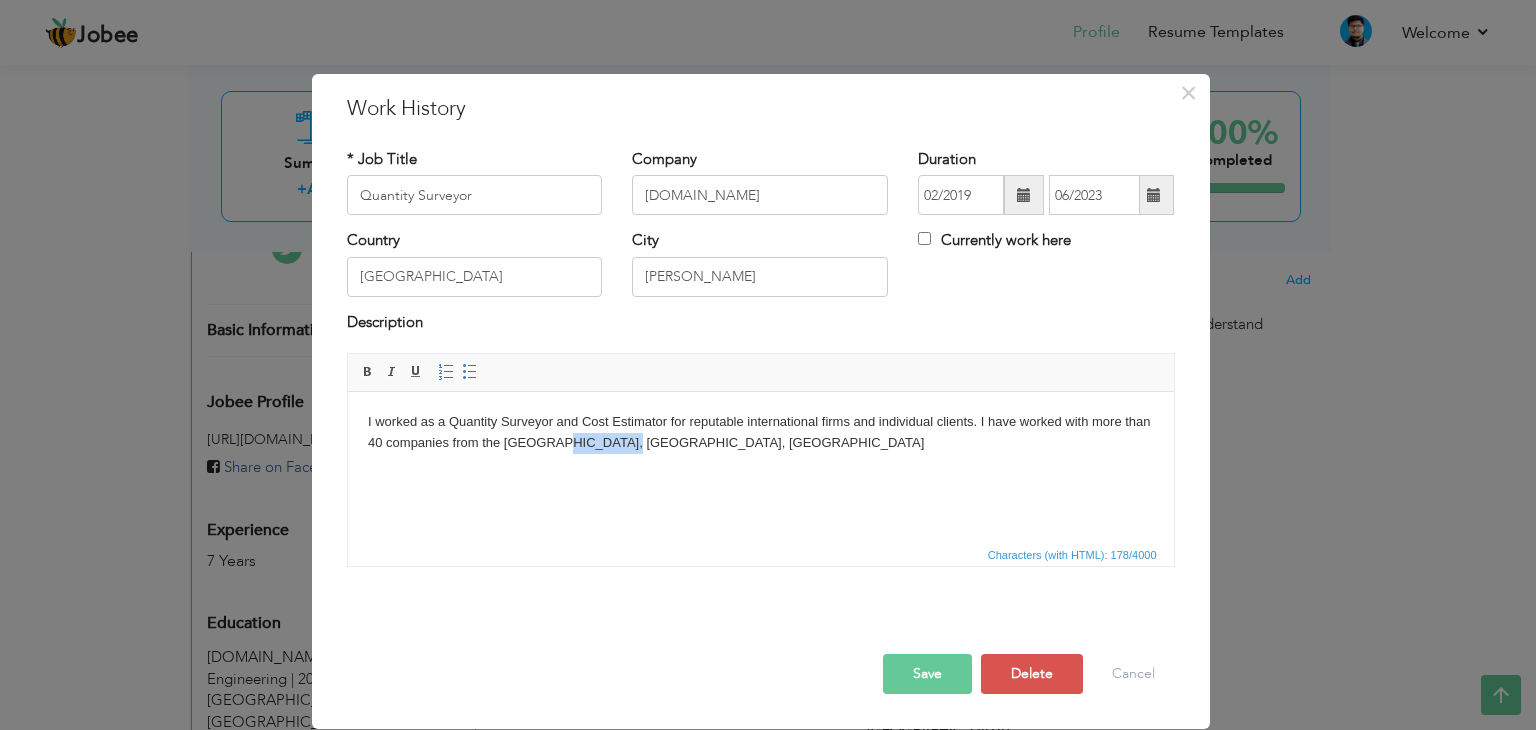 drag, startPoint x: 558, startPoint y: 444, endPoint x: 677, endPoint y: 448, distance: 119.06721 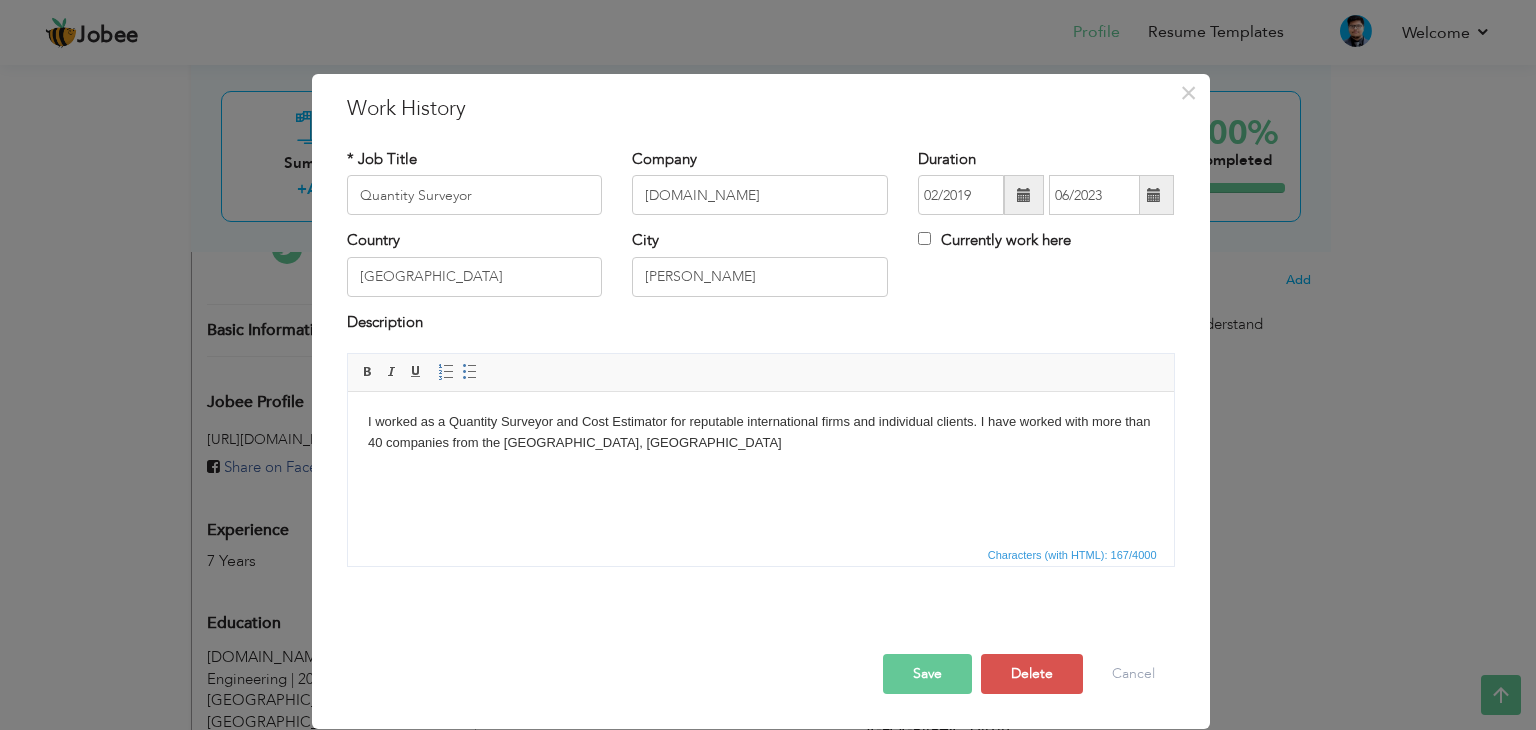 click on "I worked as a Quantity Surveyor and Cost Estimator for reputable international firms and individual clients. I have worked with more than 40 companies from the USA, UK" at bounding box center (760, 433) 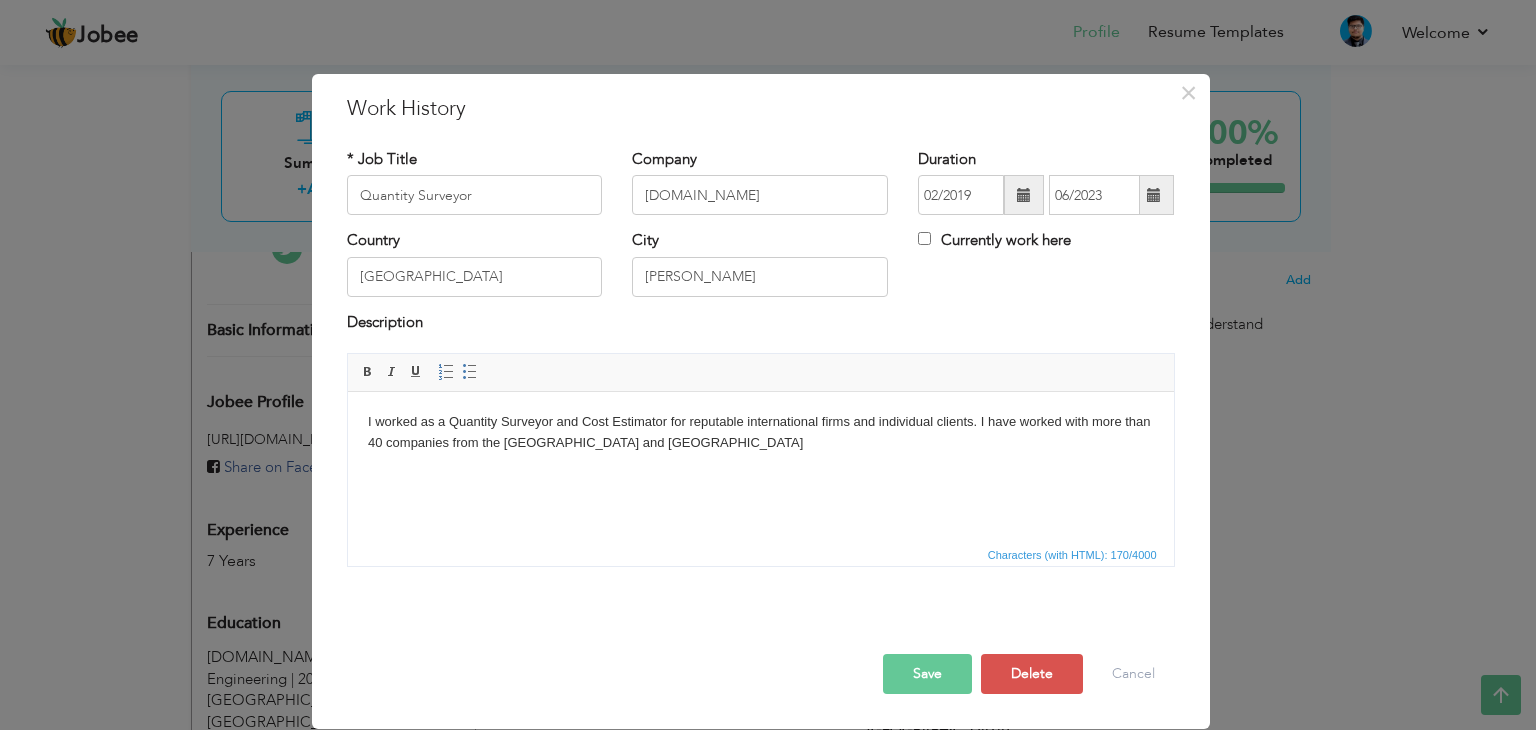 click on "I worked as a Quantity Surveyor and Cost Estimator for reputable international firms and individual clients. I have worked with more than 40 companies from the USA and UK" at bounding box center (760, 433) 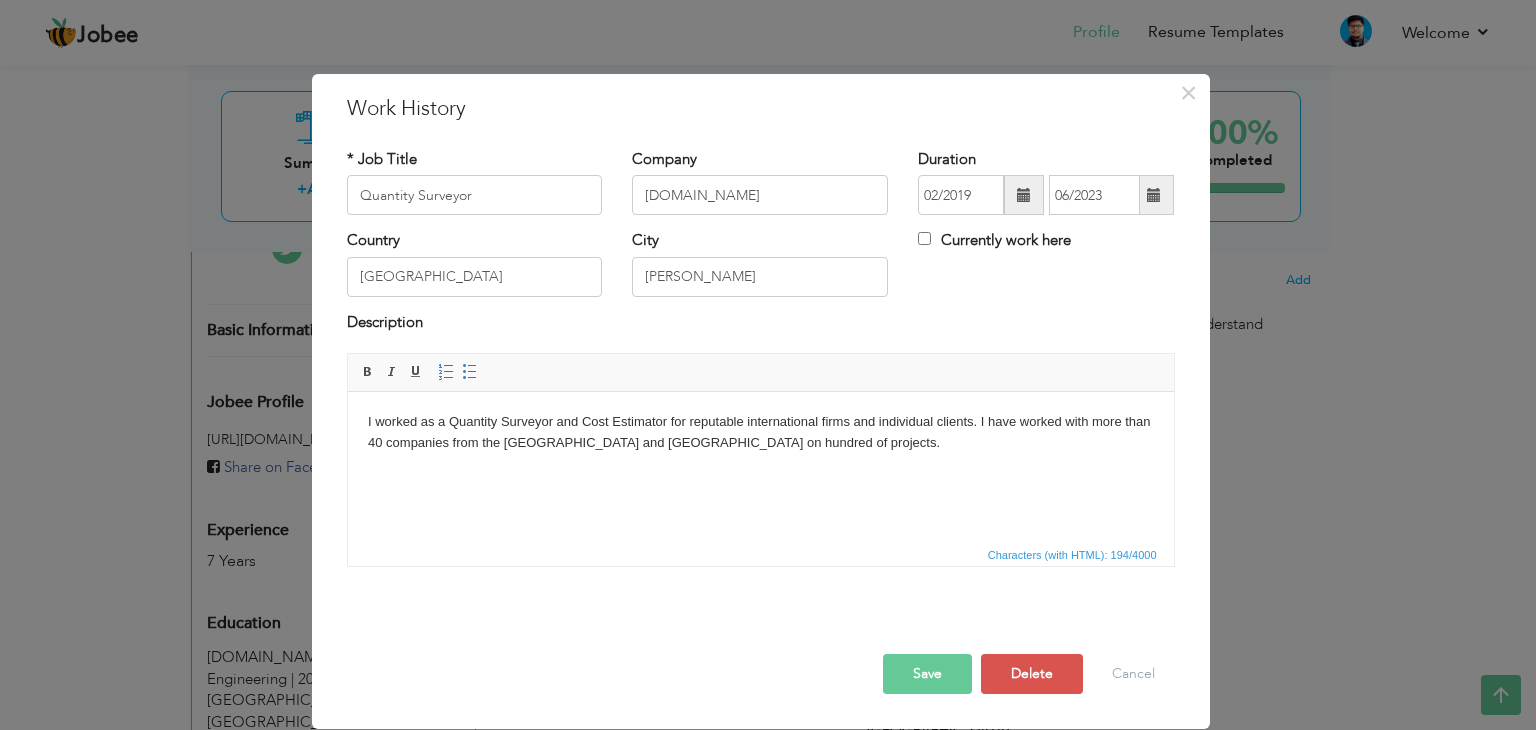 click on "I worked as a Quantity Surveyor and Cost Estimator for reputable international firms and individual clients. I have worked with more than 40 companies from the USA and UK on hundred of projects." at bounding box center [760, 433] 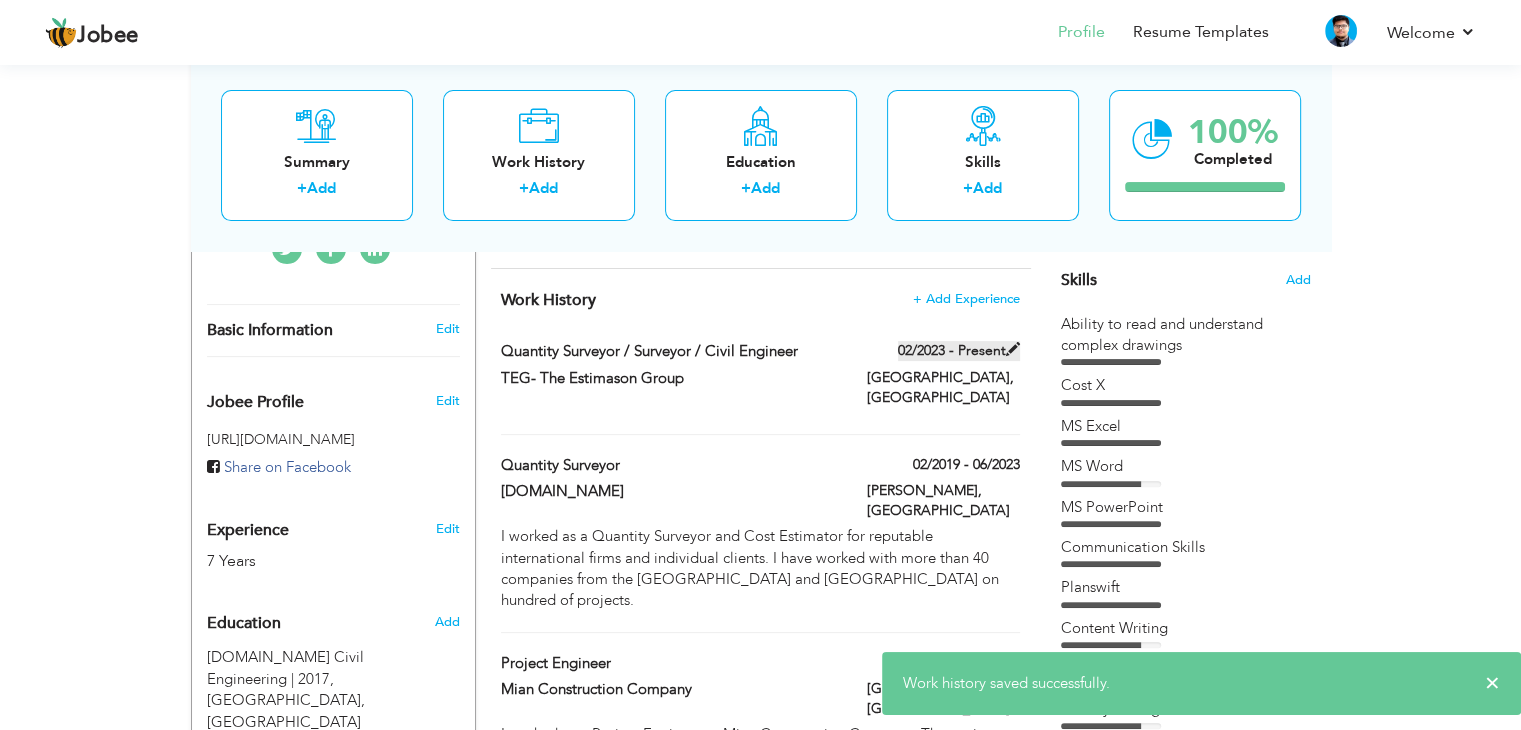 click on "02/2023 - Present" at bounding box center [959, 351] 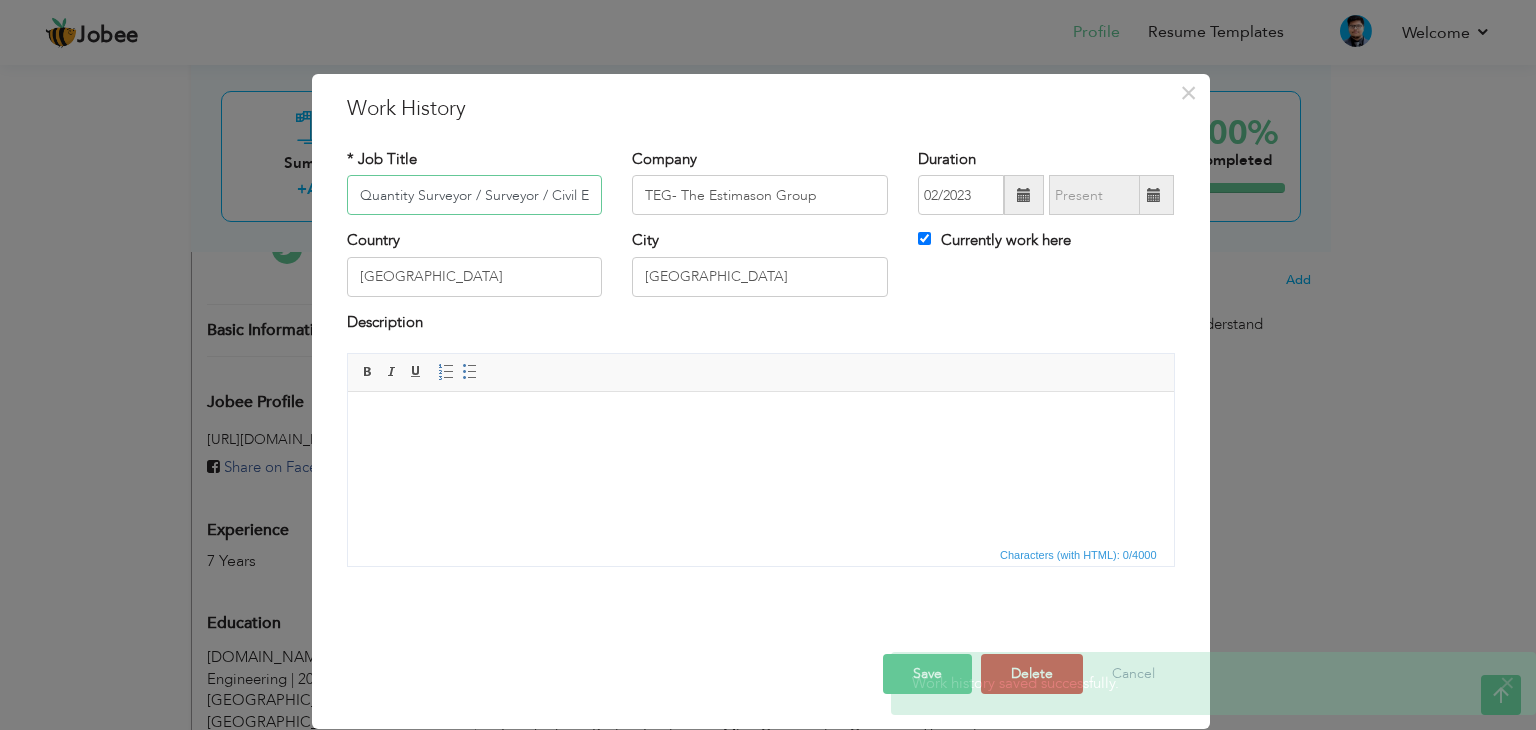 scroll, scrollTop: 0, scrollLeft: 45, axis: horizontal 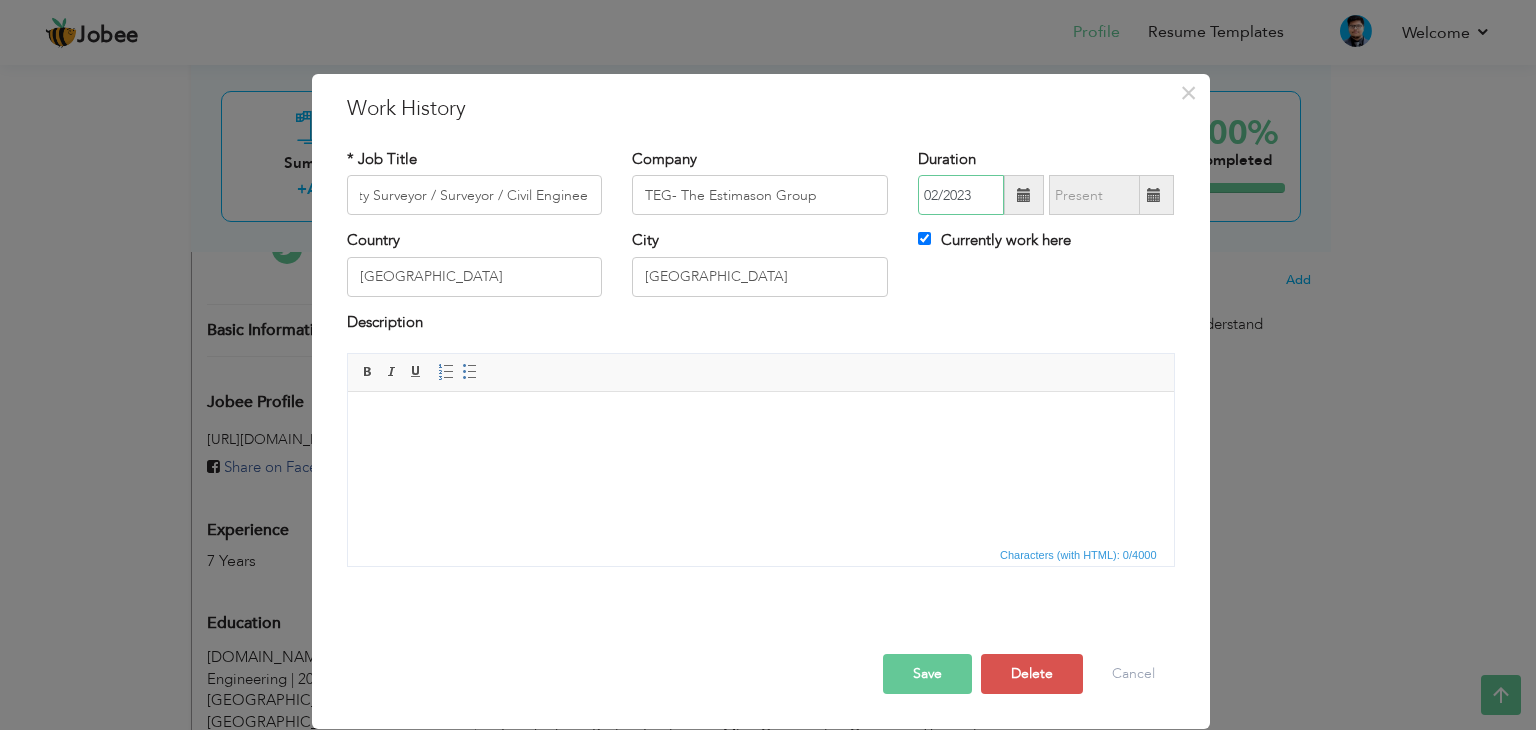 click on "02/2023" at bounding box center [961, 195] 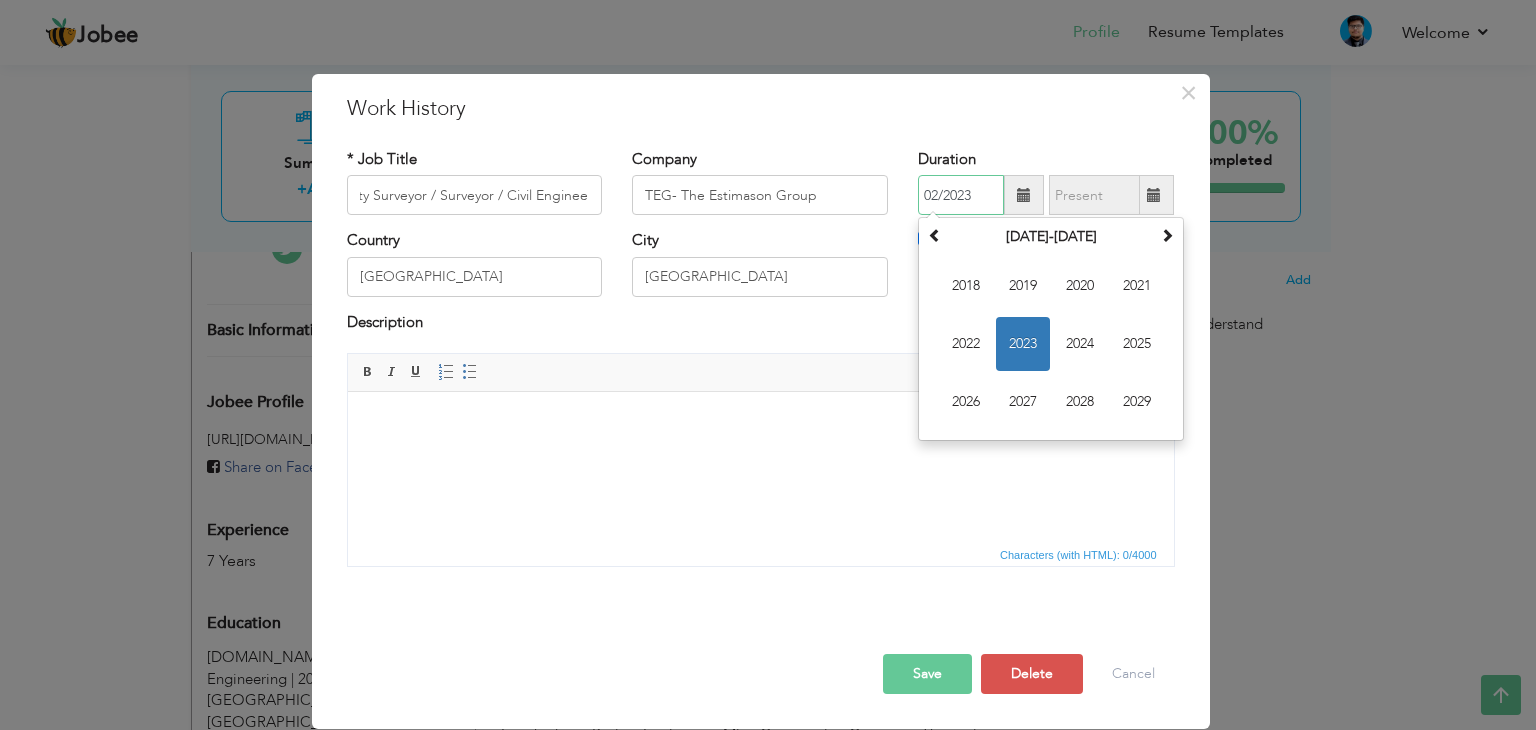 scroll, scrollTop: 0, scrollLeft: 0, axis: both 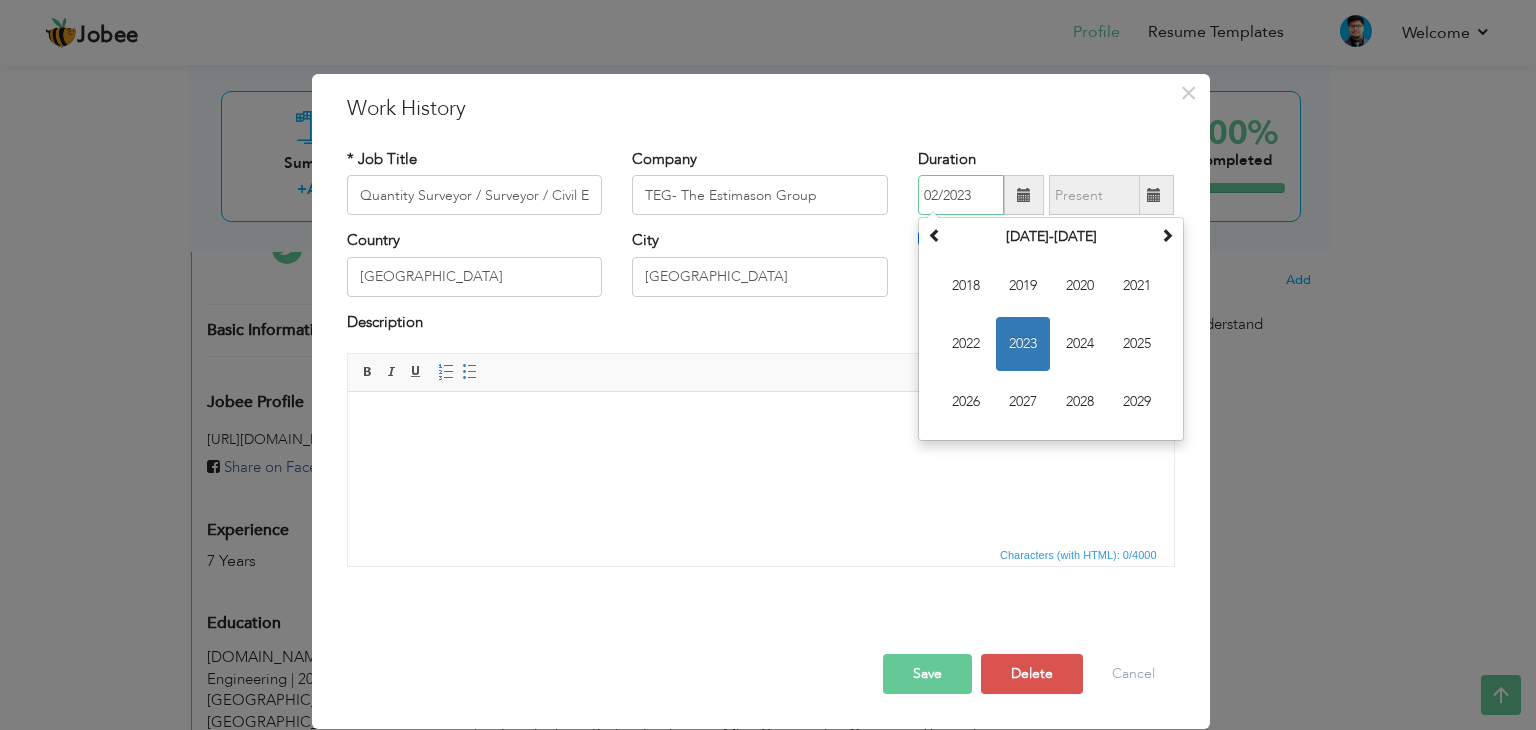 click on "2023" at bounding box center (1023, 344) 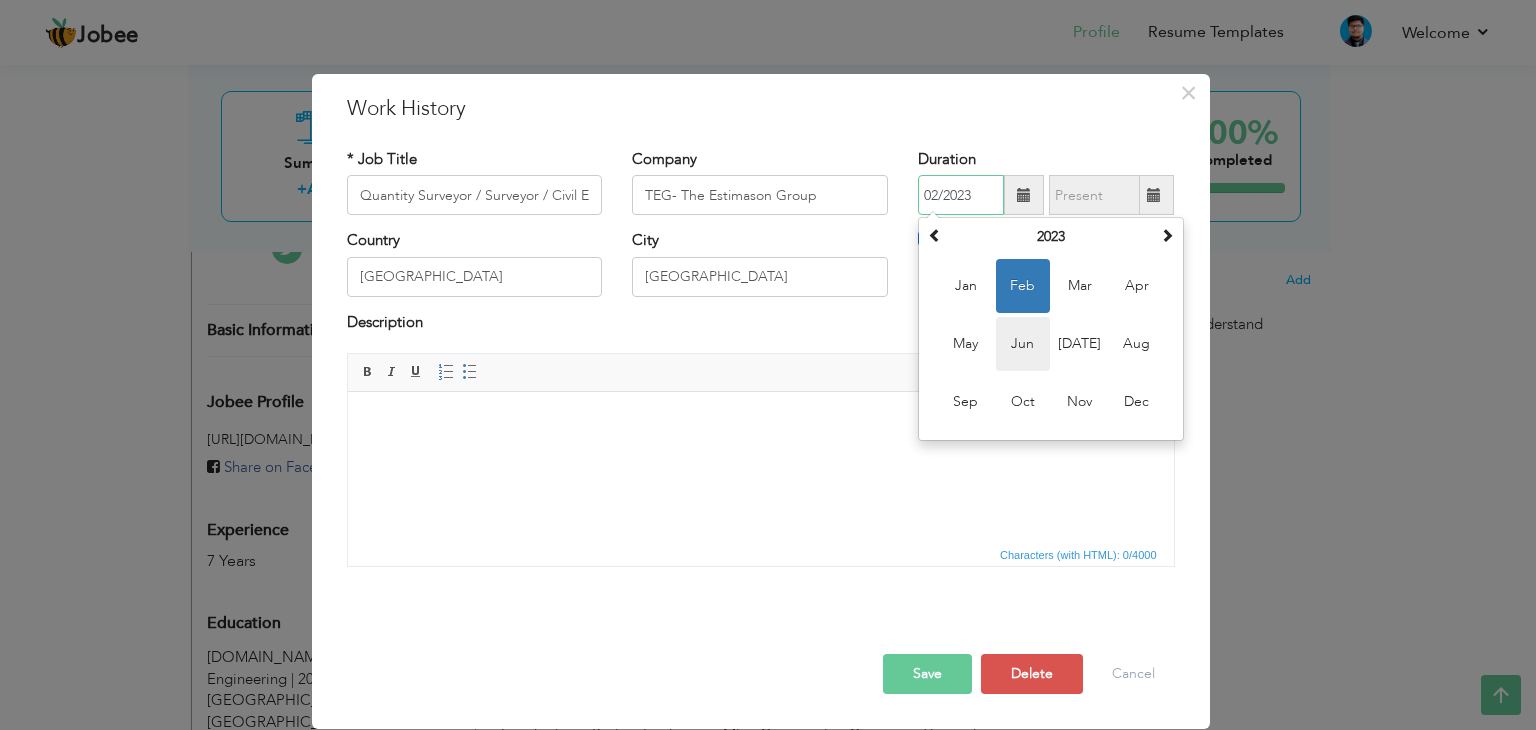 click on "Jun" at bounding box center (1023, 344) 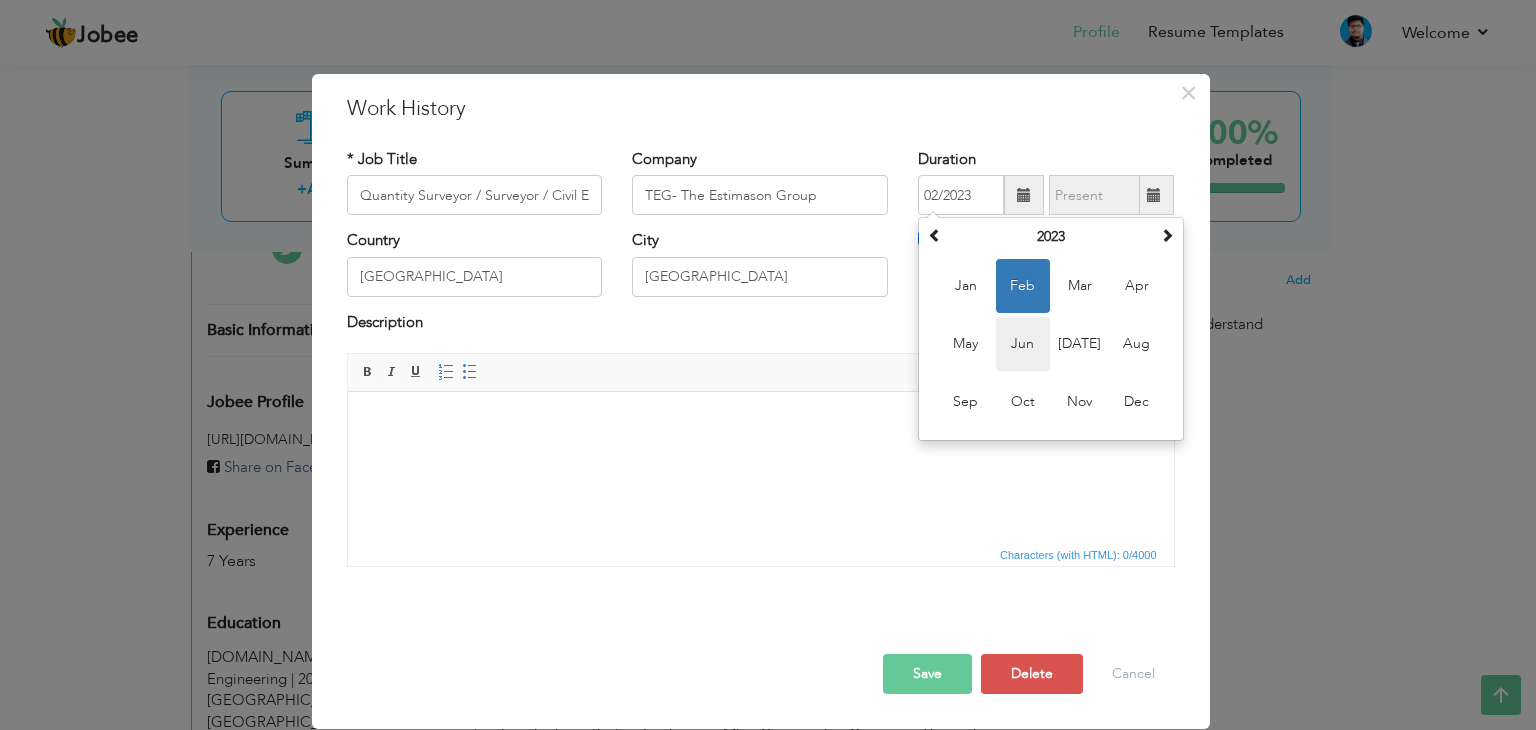 type on "06/2023" 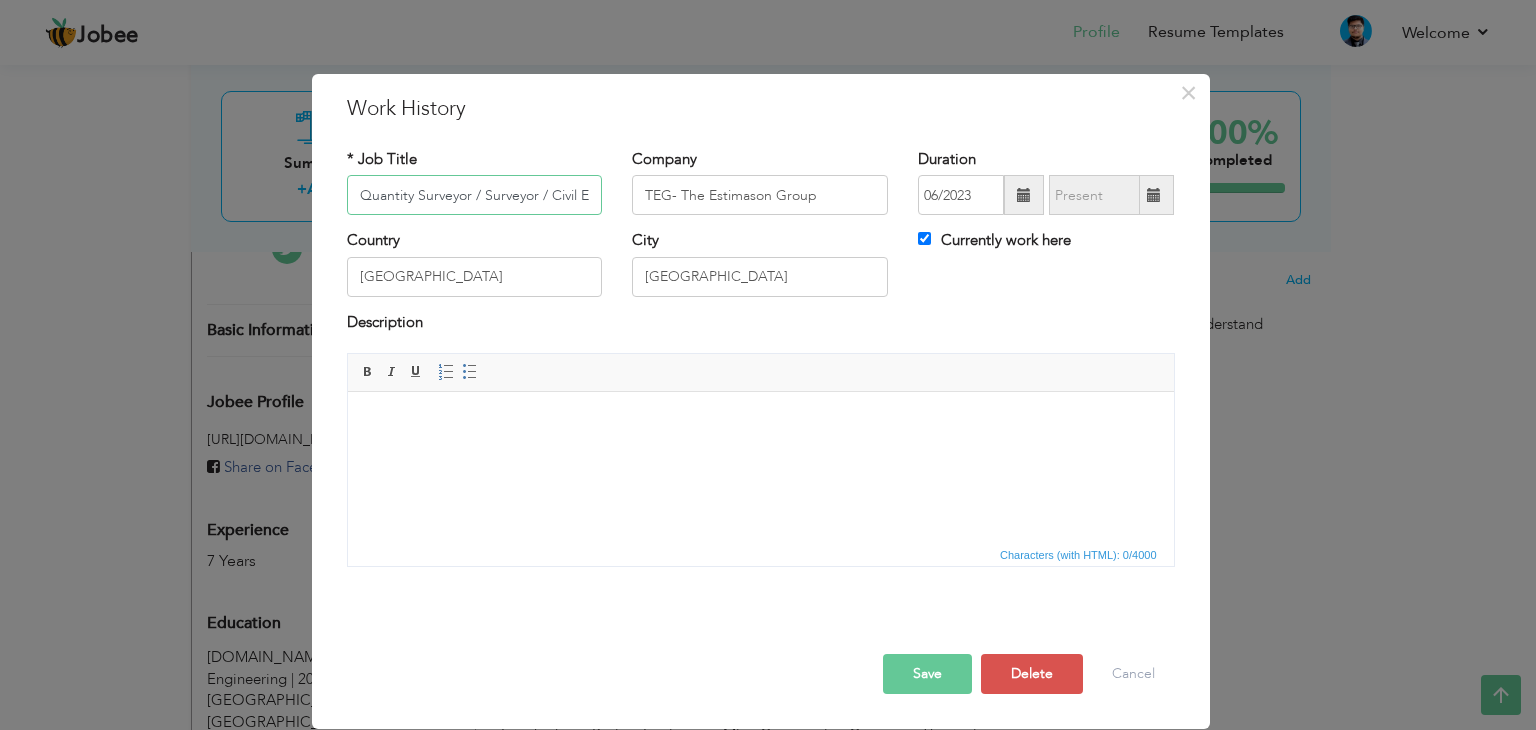 click on "Quantity Surveyor / Surveyor / Civil Engineer" at bounding box center [475, 195] 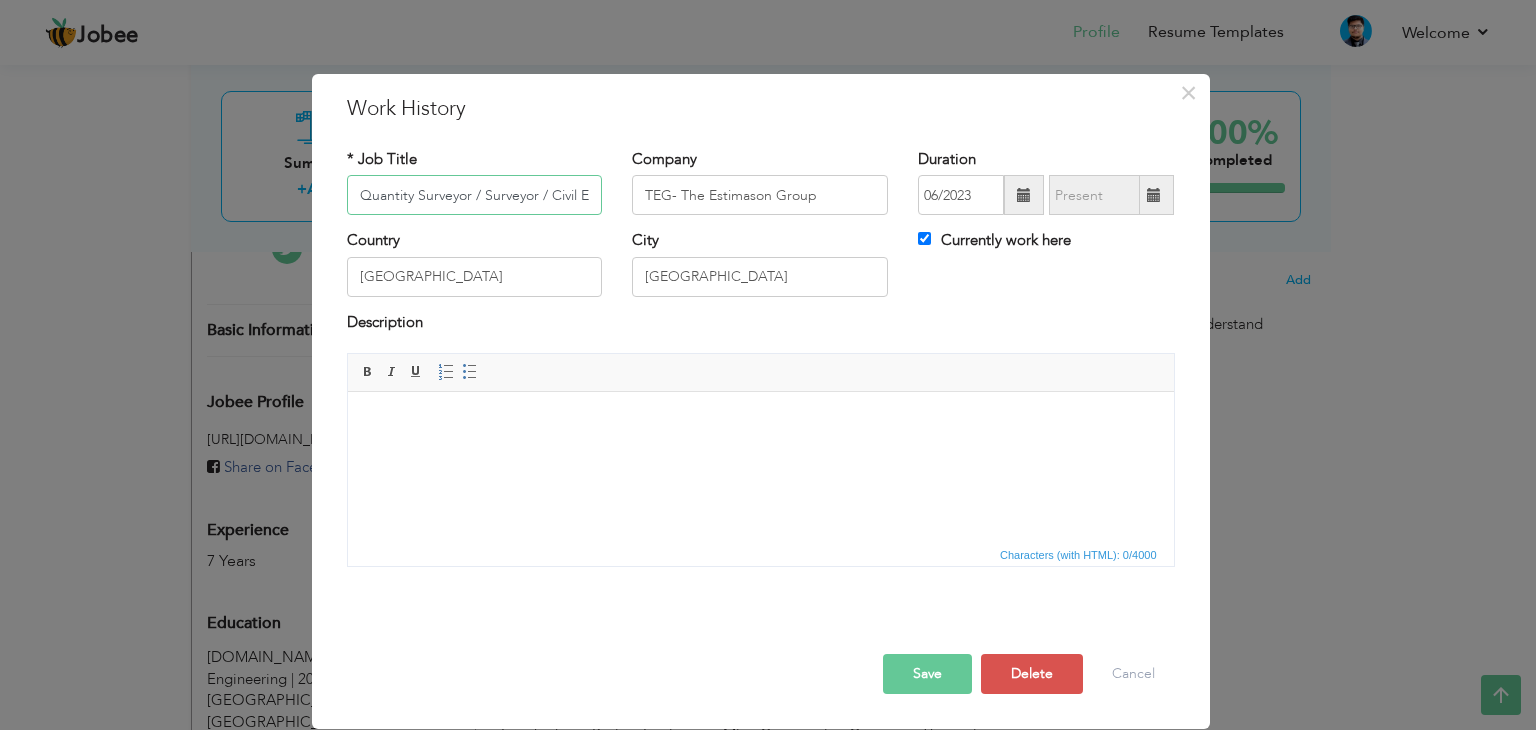 scroll, scrollTop: 0, scrollLeft: 45, axis: horizontal 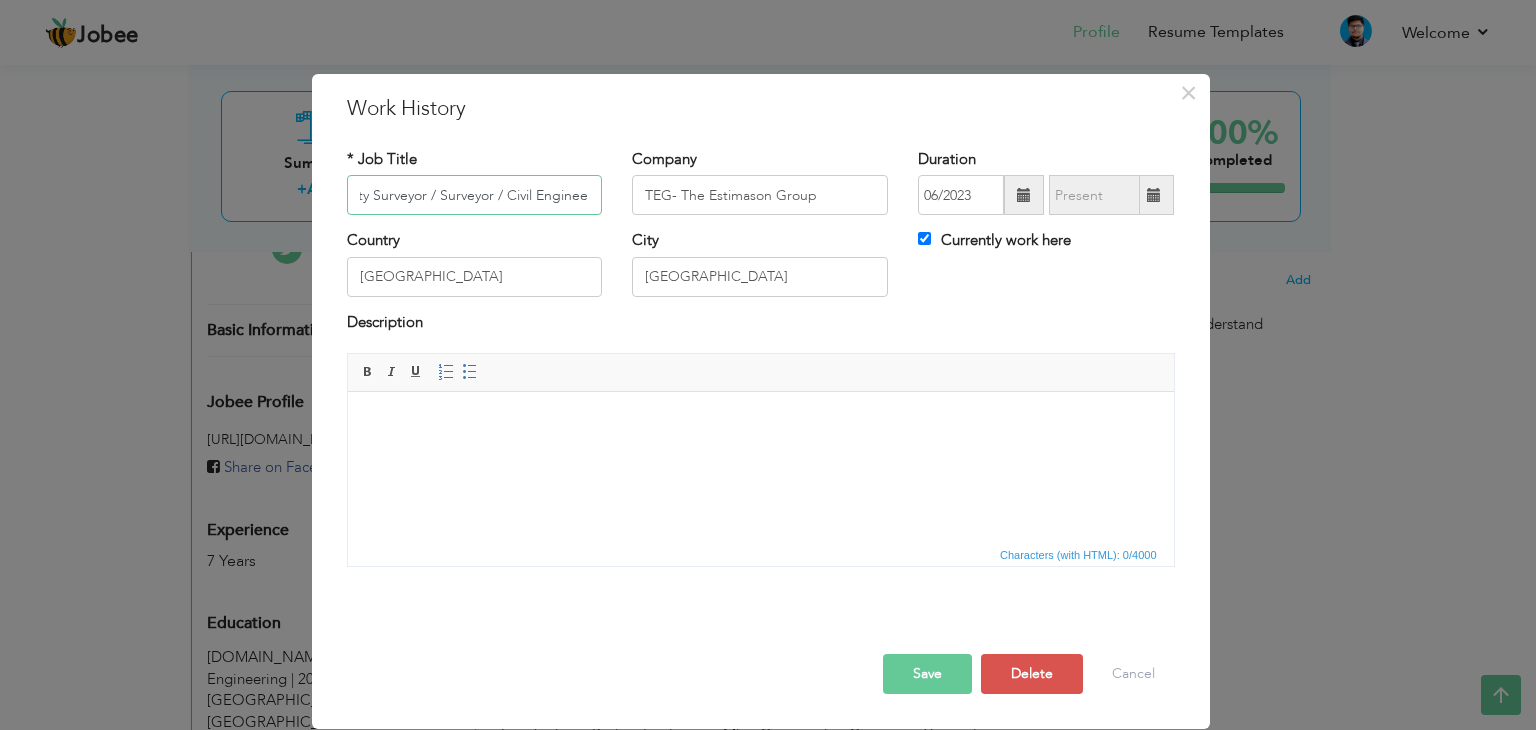 drag, startPoint x: 353, startPoint y: 193, endPoint x: 823, endPoint y: 183, distance: 470.10638 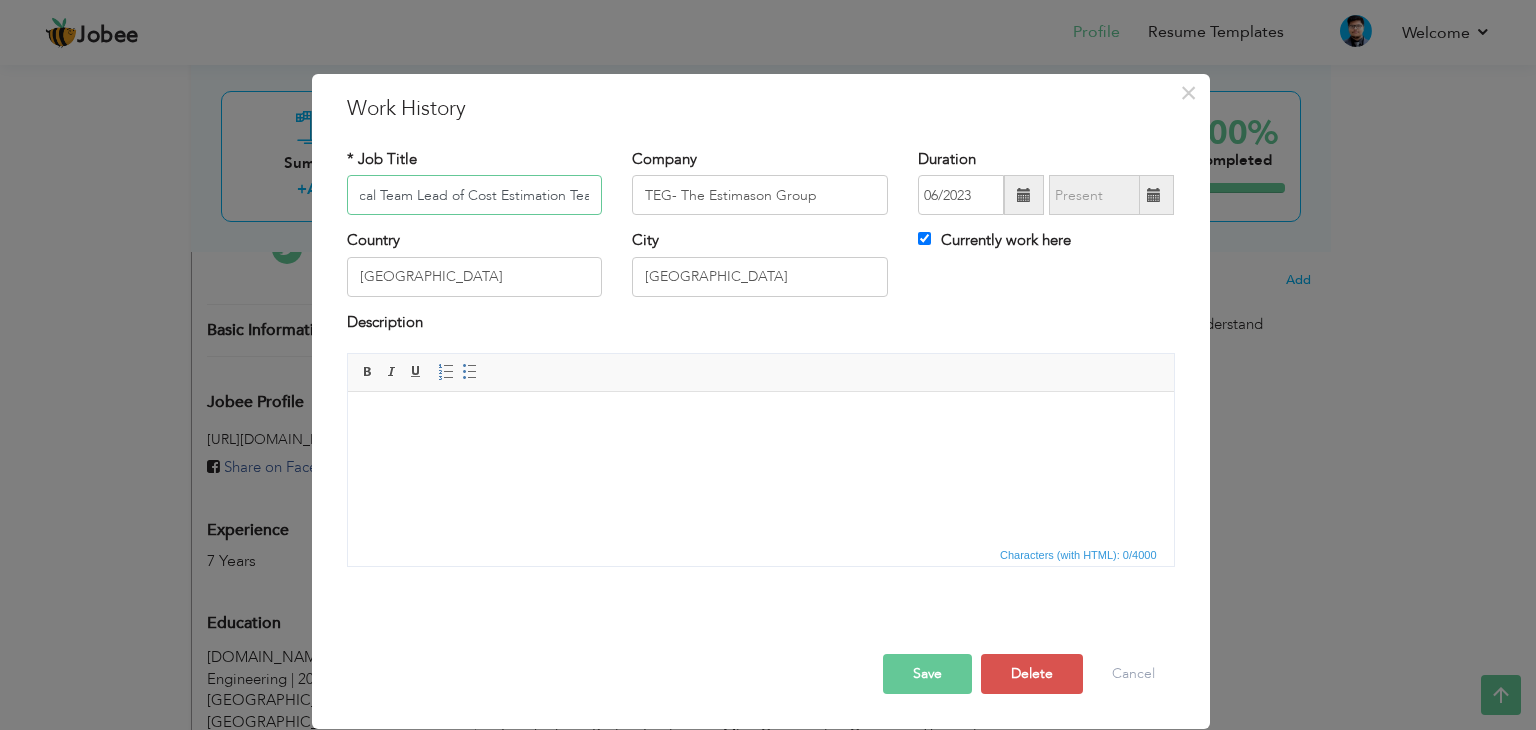 scroll, scrollTop: 0, scrollLeft: 52, axis: horizontal 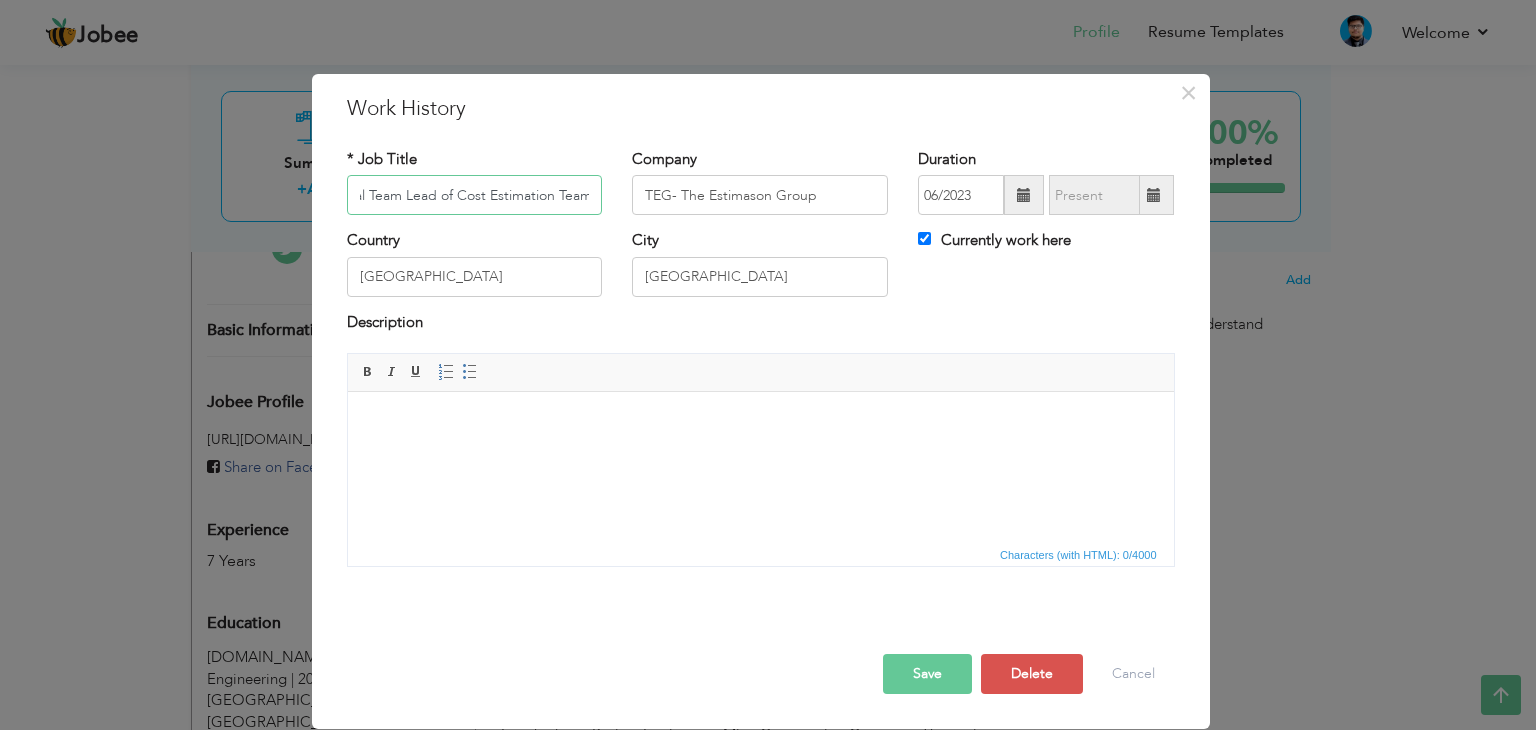 type on "Technical Team Lead of Cost Estimation Team" 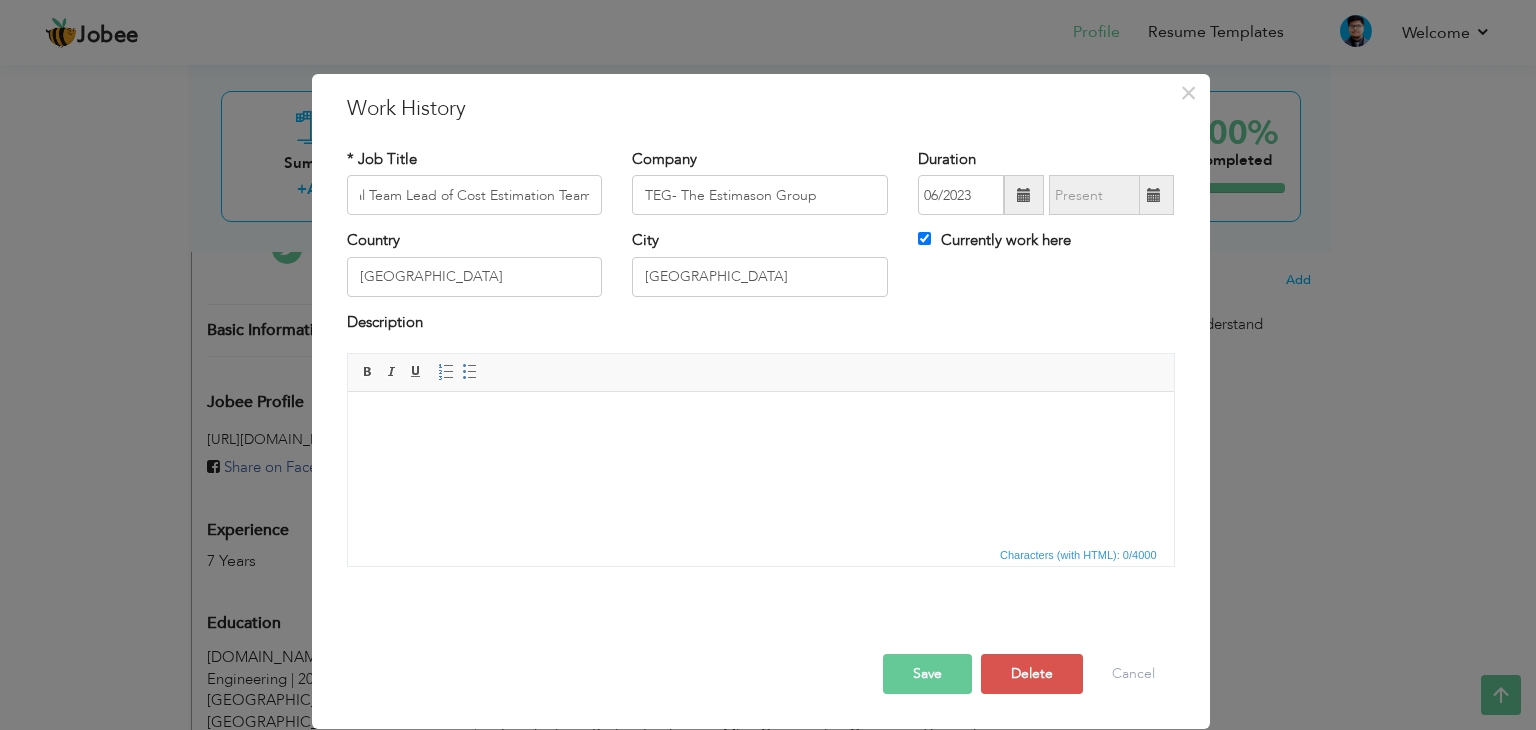 click at bounding box center (760, 422) 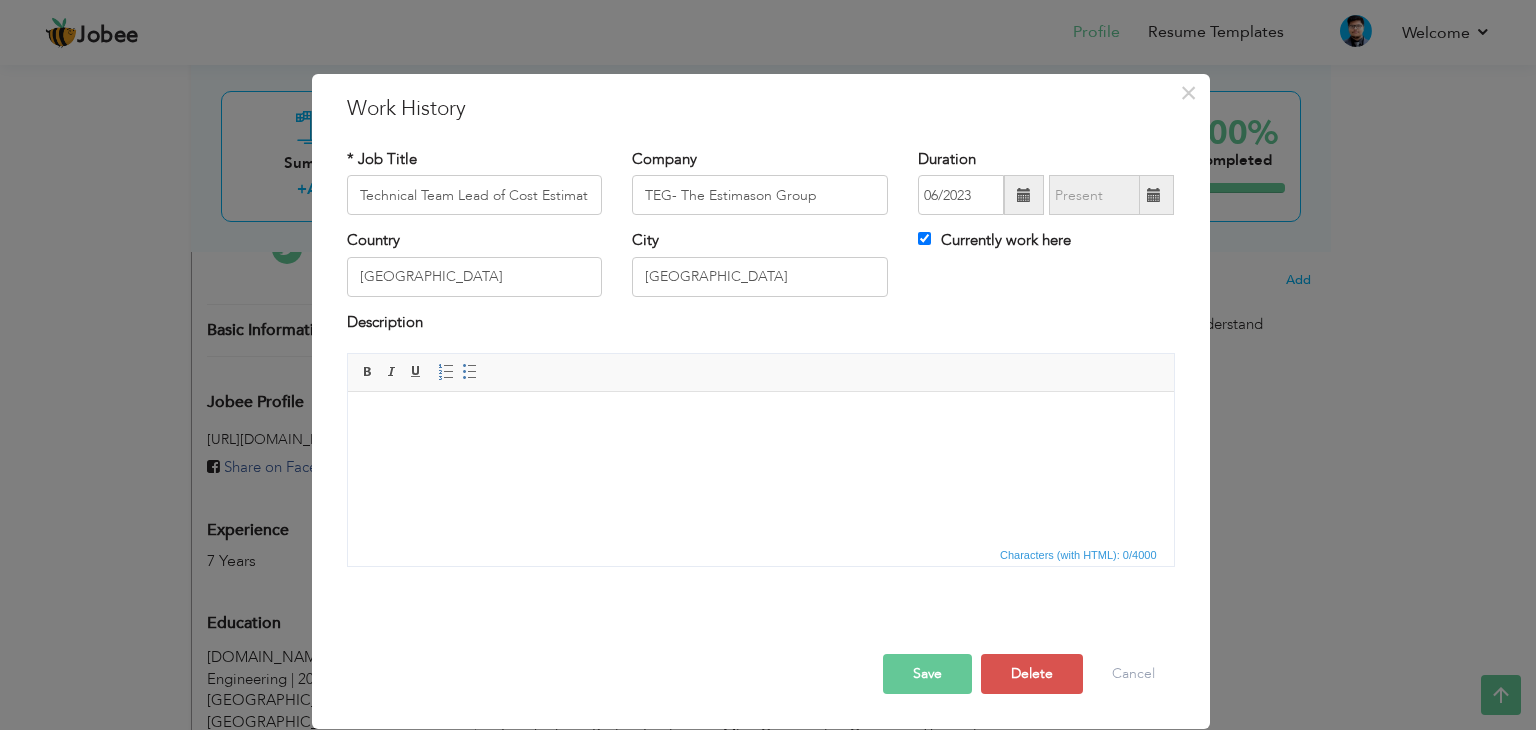 click at bounding box center (760, 422) 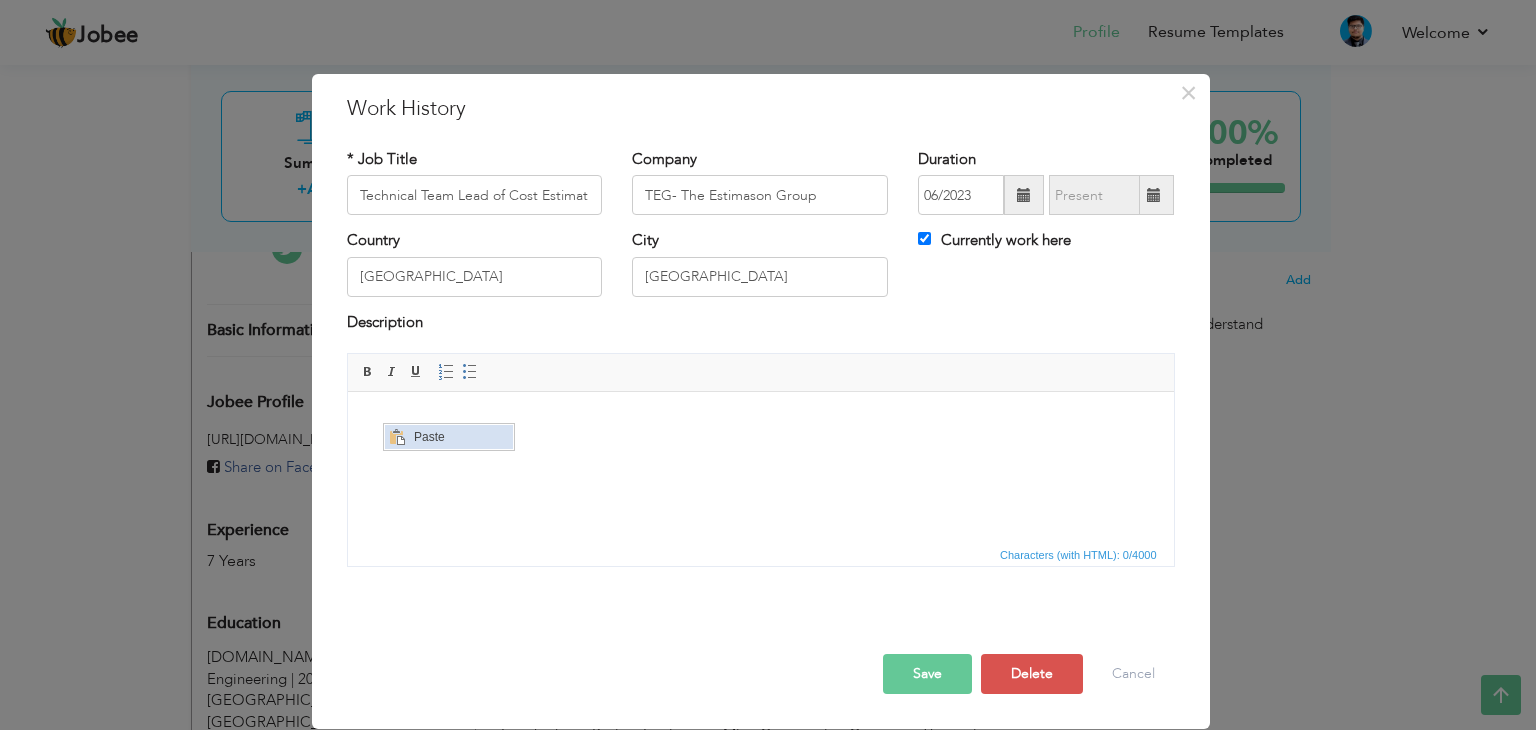click on "Paste" at bounding box center [461, 437] 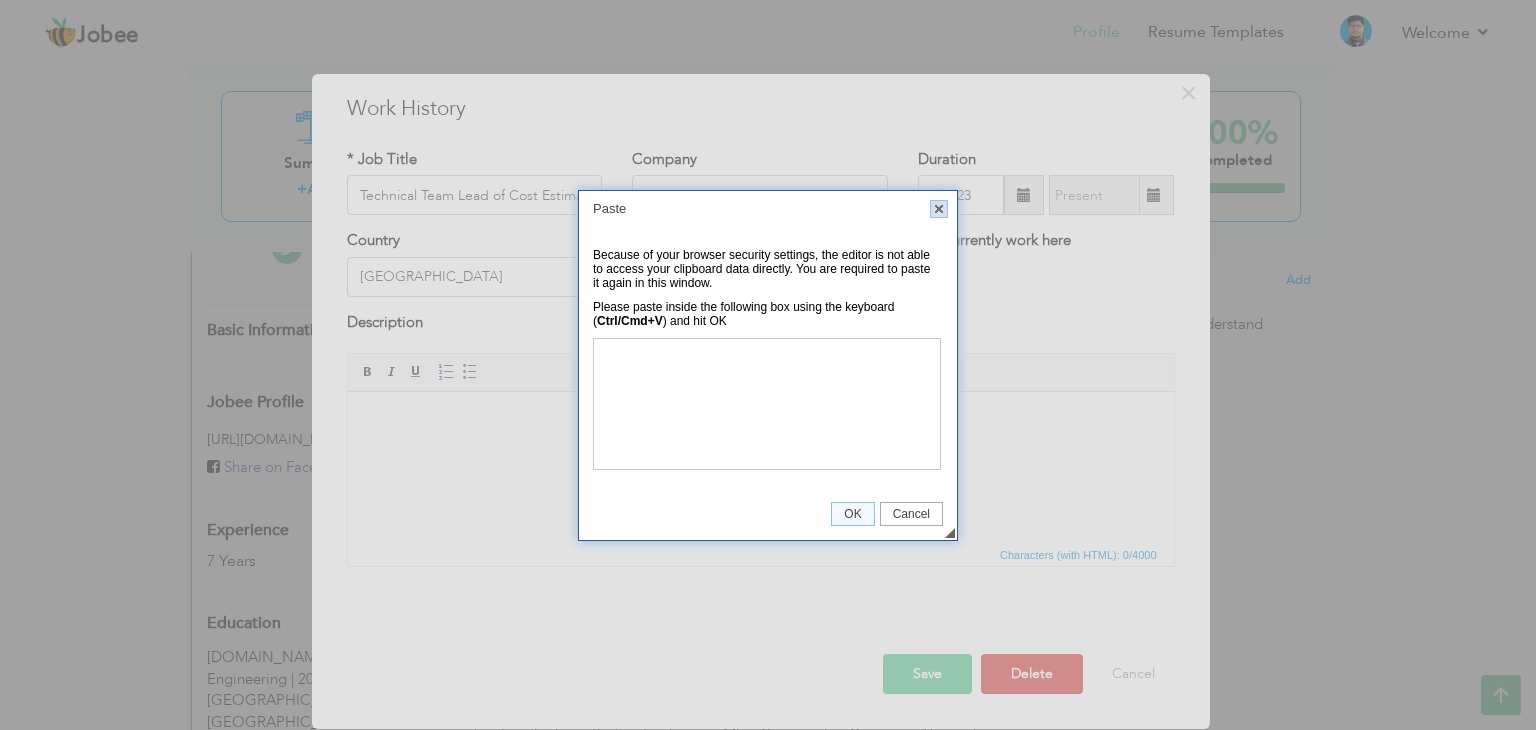 click on "X" at bounding box center [939, 209] 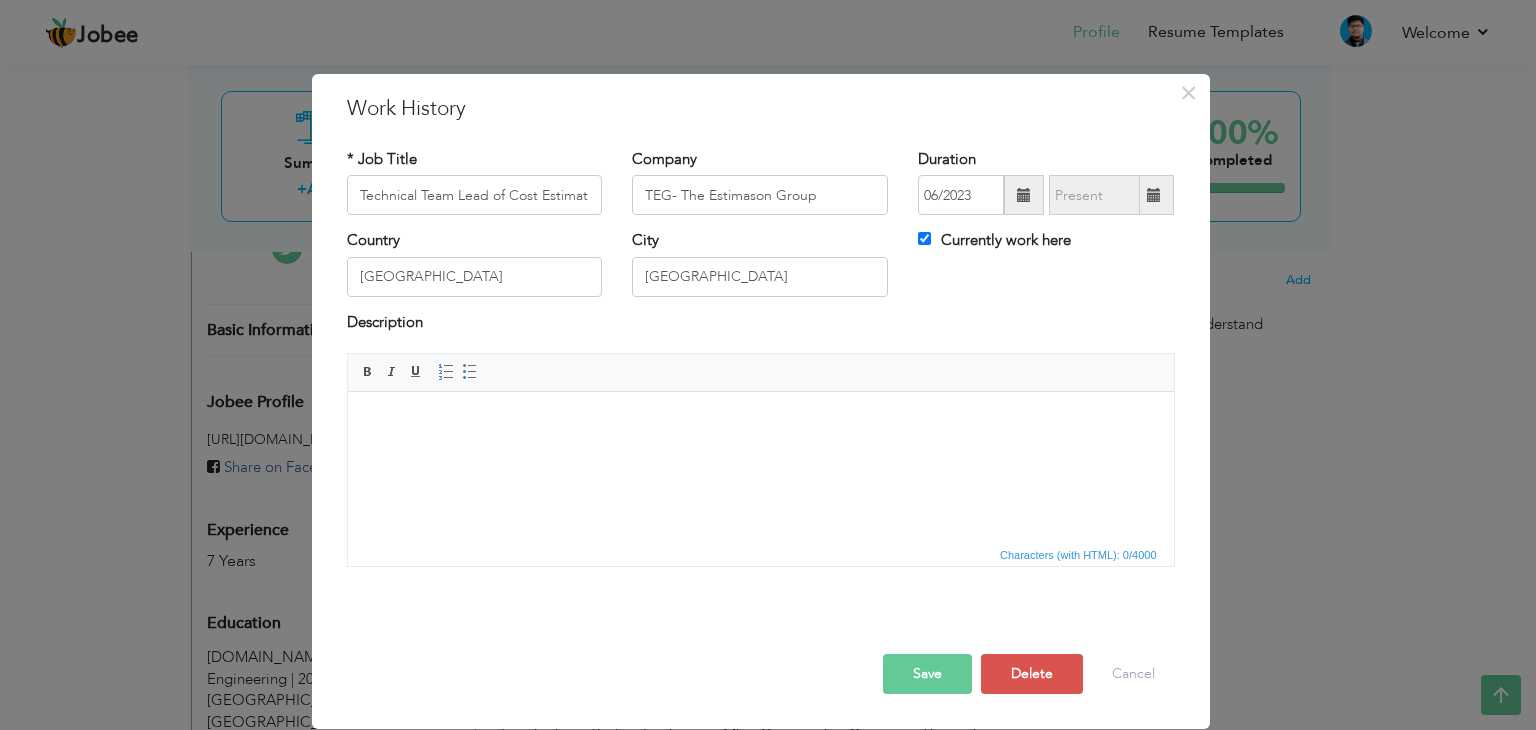 click at bounding box center (760, 422) 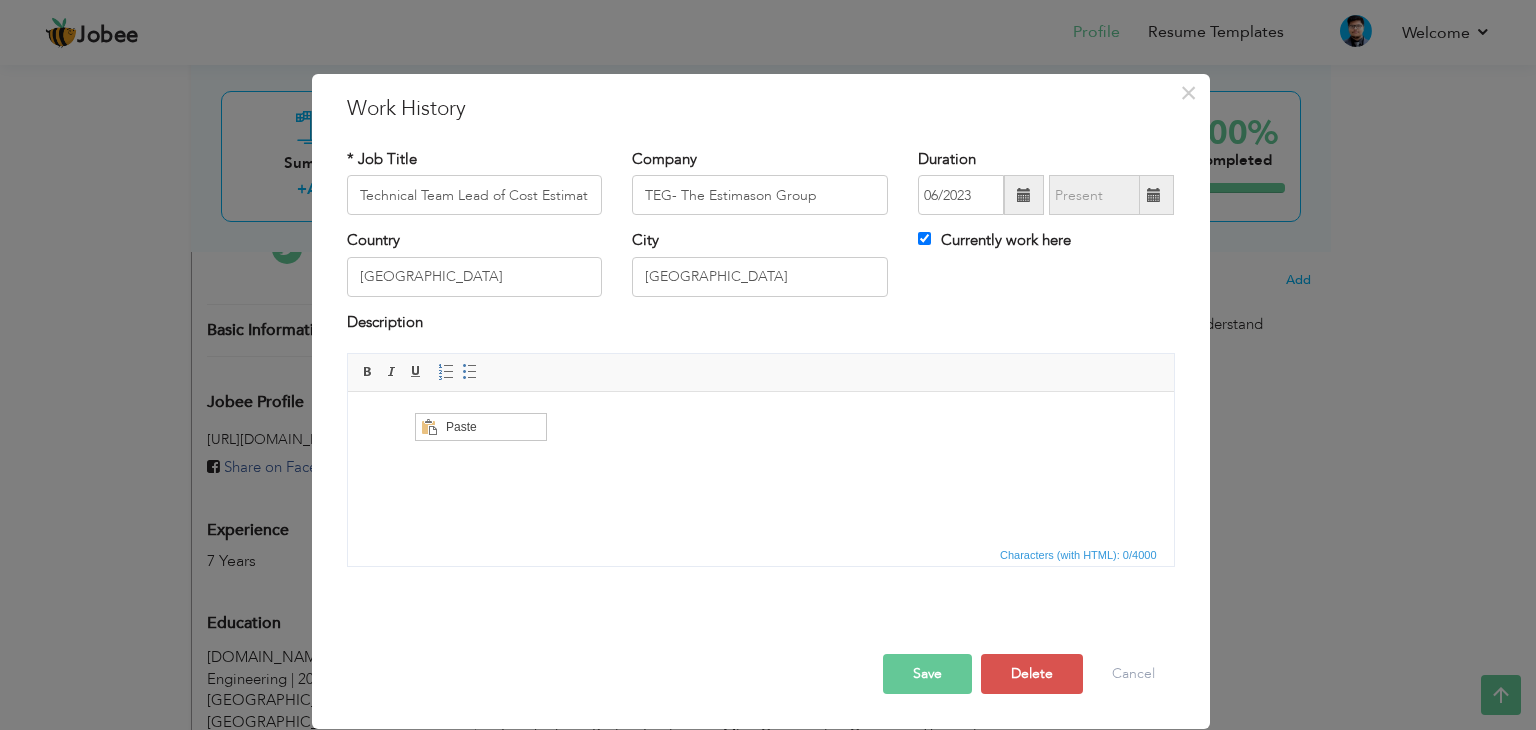 click at bounding box center (760, 422) 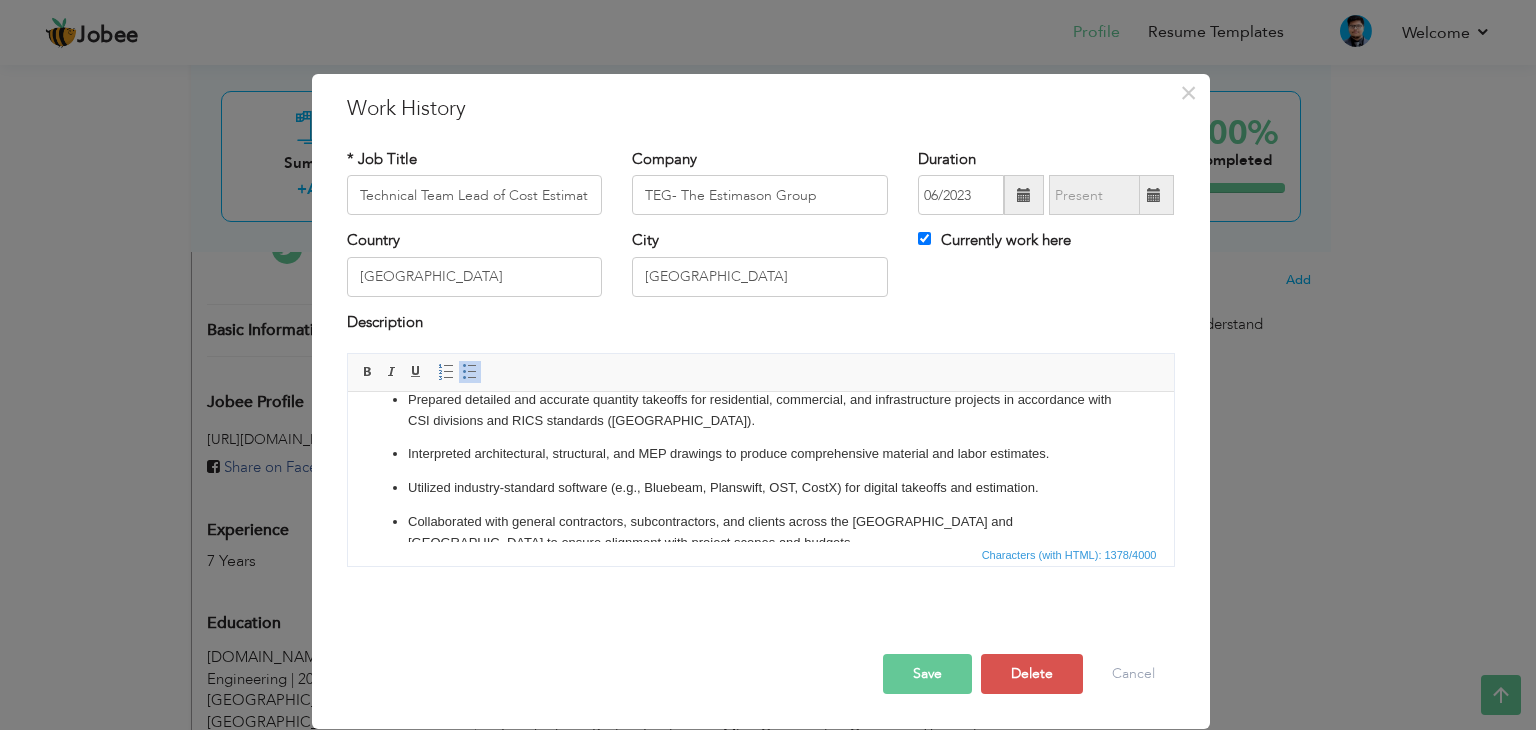 scroll, scrollTop: 100, scrollLeft: 0, axis: vertical 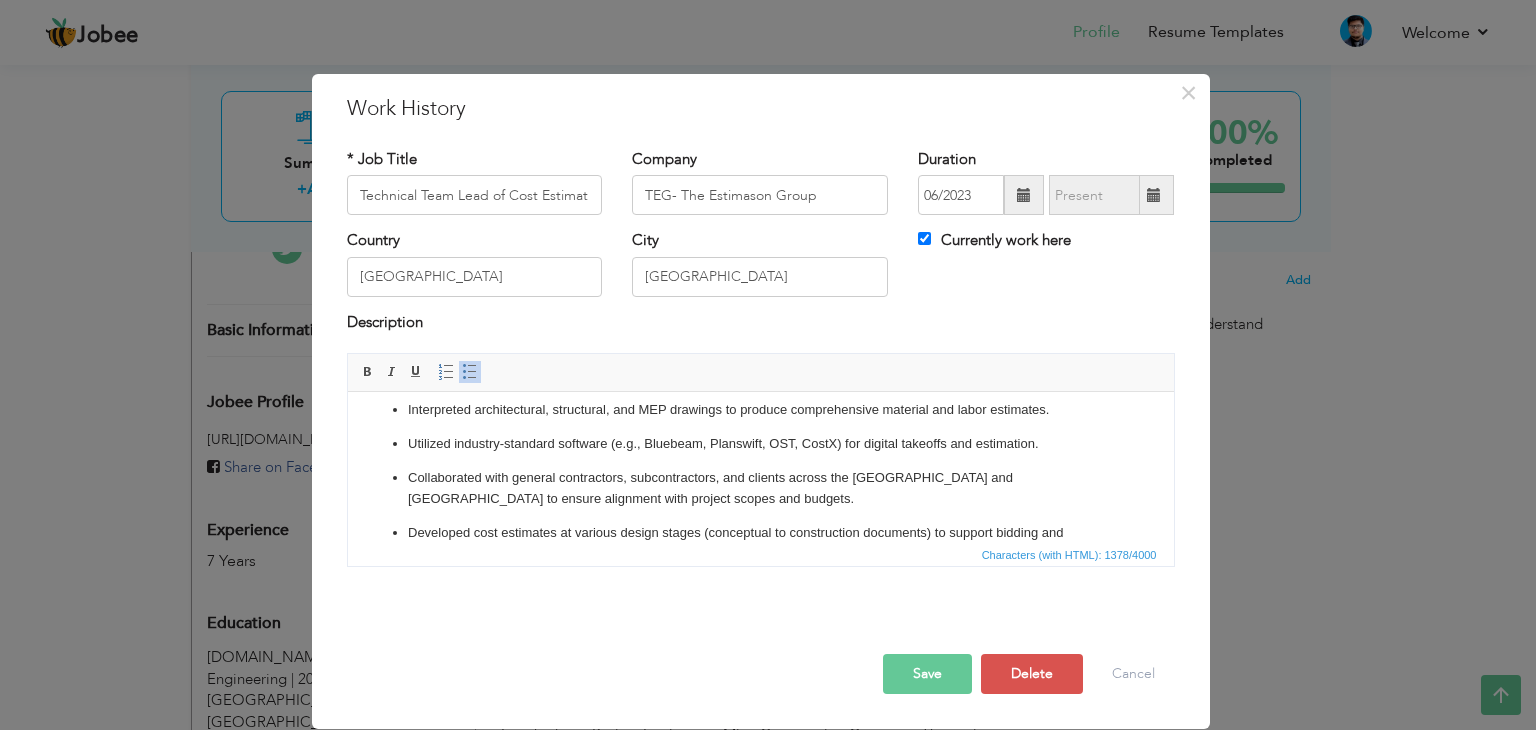 click on "Utilized industry-standard software (e.g., Bluebeam, Planswift, OST, CostX) for digital takeoffs and estimation." at bounding box center [760, 444] 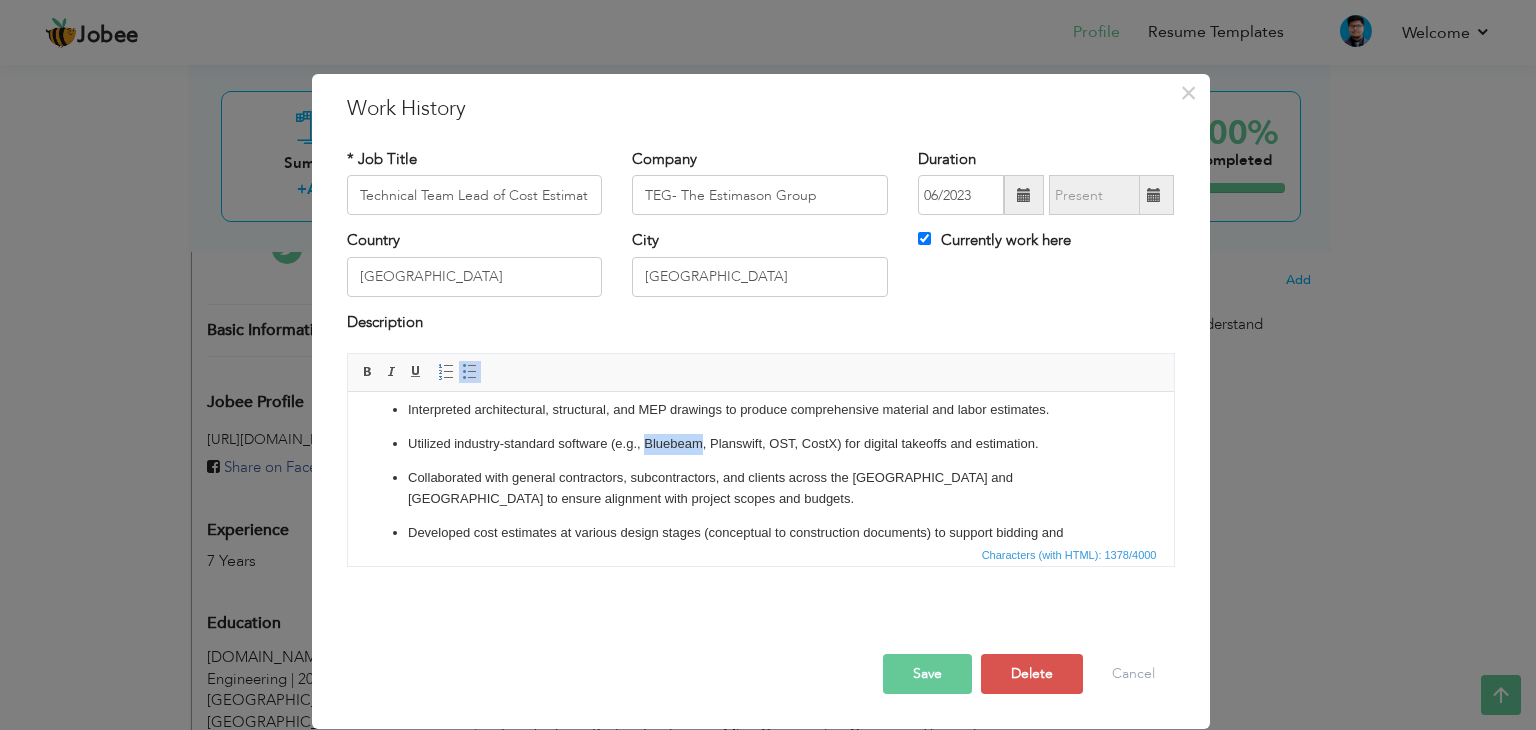 click on "Utilized industry-standard software (e.g., Bluebeam, Planswift, OST, CostX) for digital takeoffs and estimation." at bounding box center [760, 444] 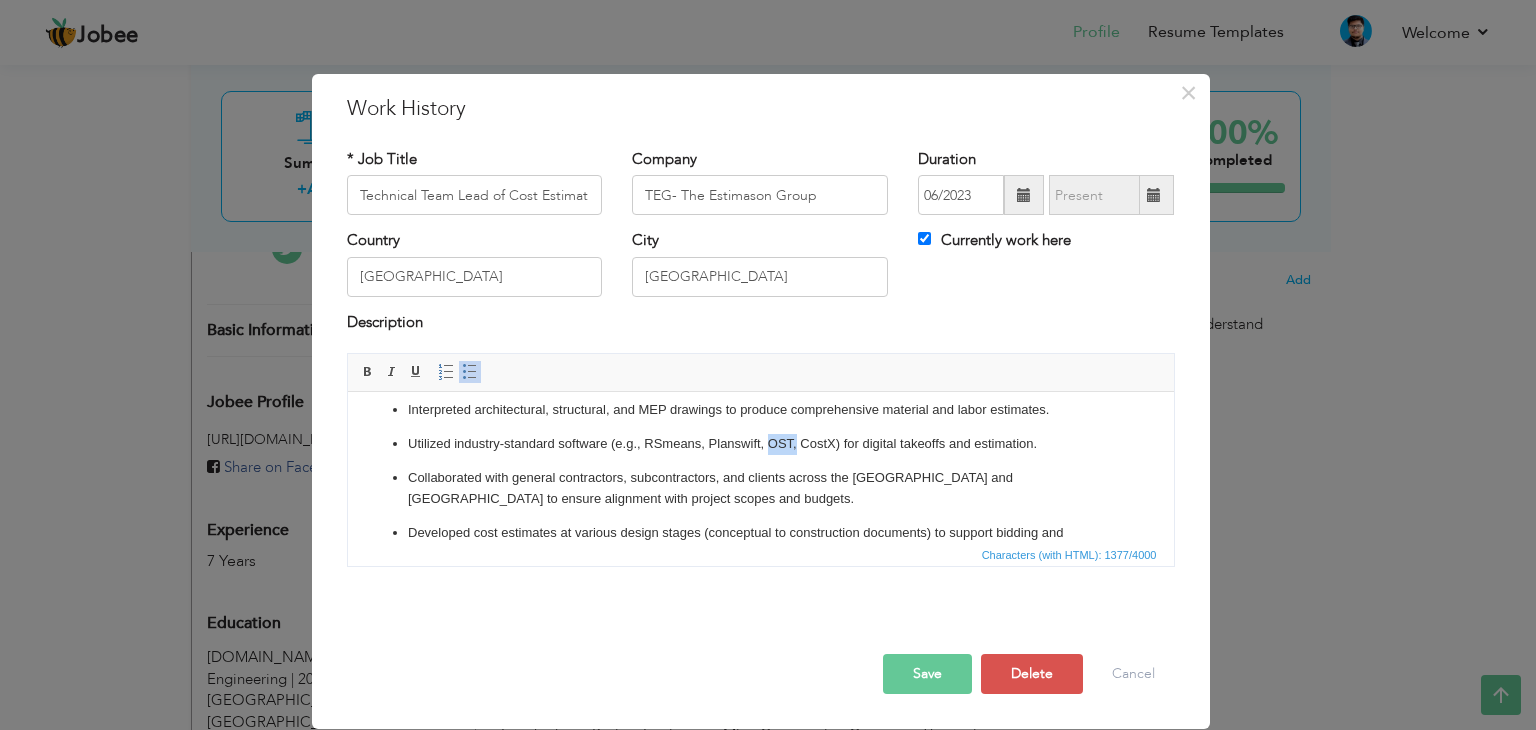 drag, startPoint x: 769, startPoint y: 445, endPoint x: 794, endPoint y: 448, distance: 25.179358 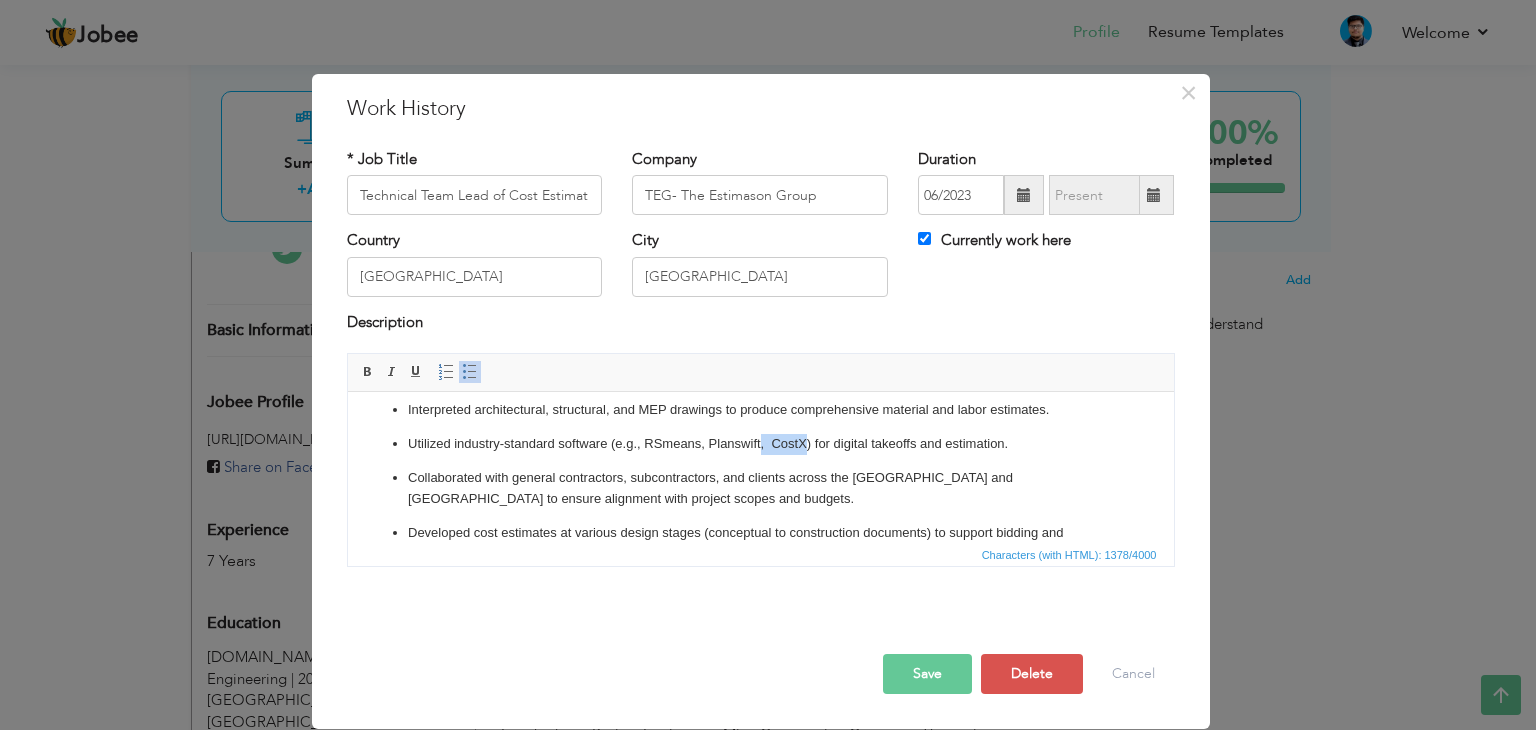 drag, startPoint x: 759, startPoint y: 449, endPoint x: 803, endPoint y: 450, distance: 44.011364 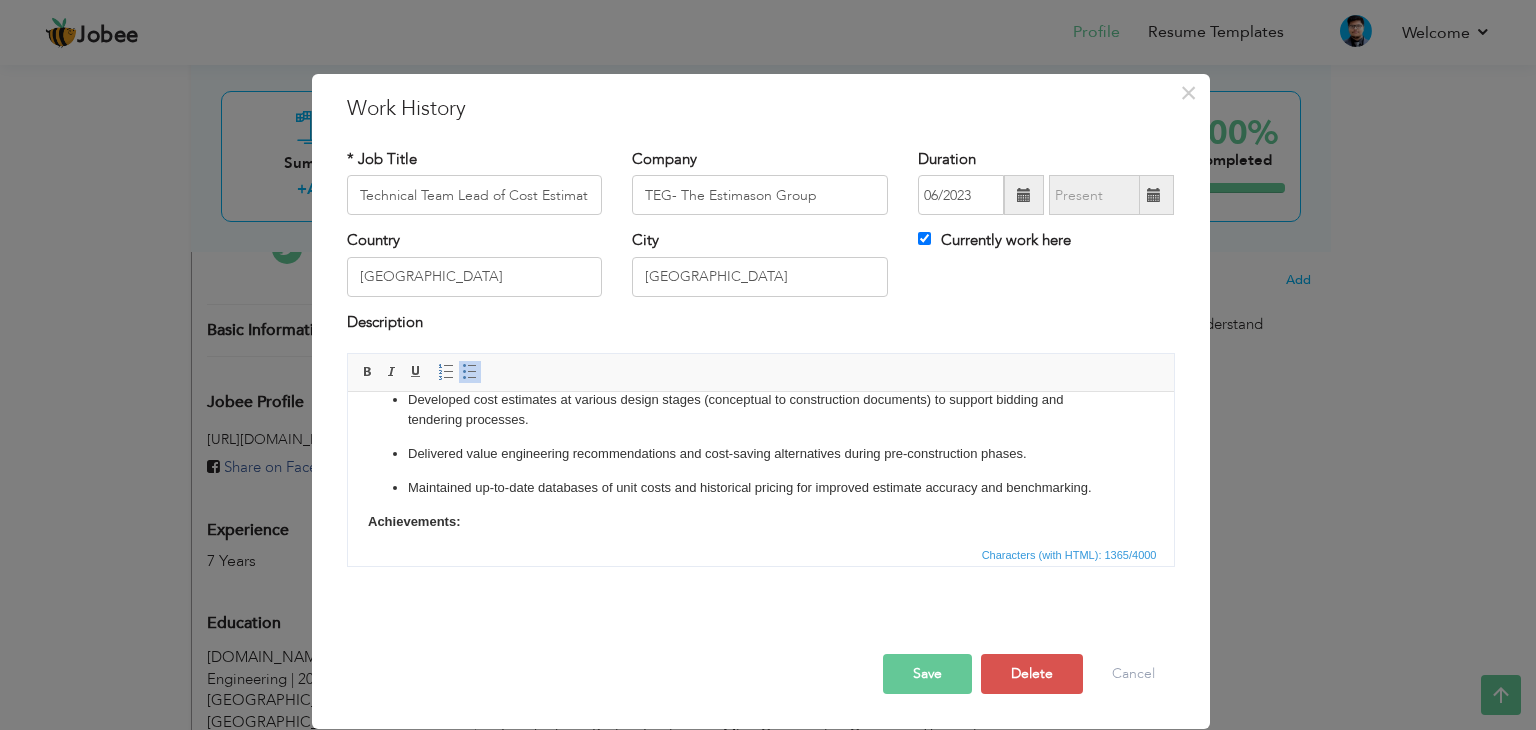 scroll, scrollTop: 200, scrollLeft: 0, axis: vertical 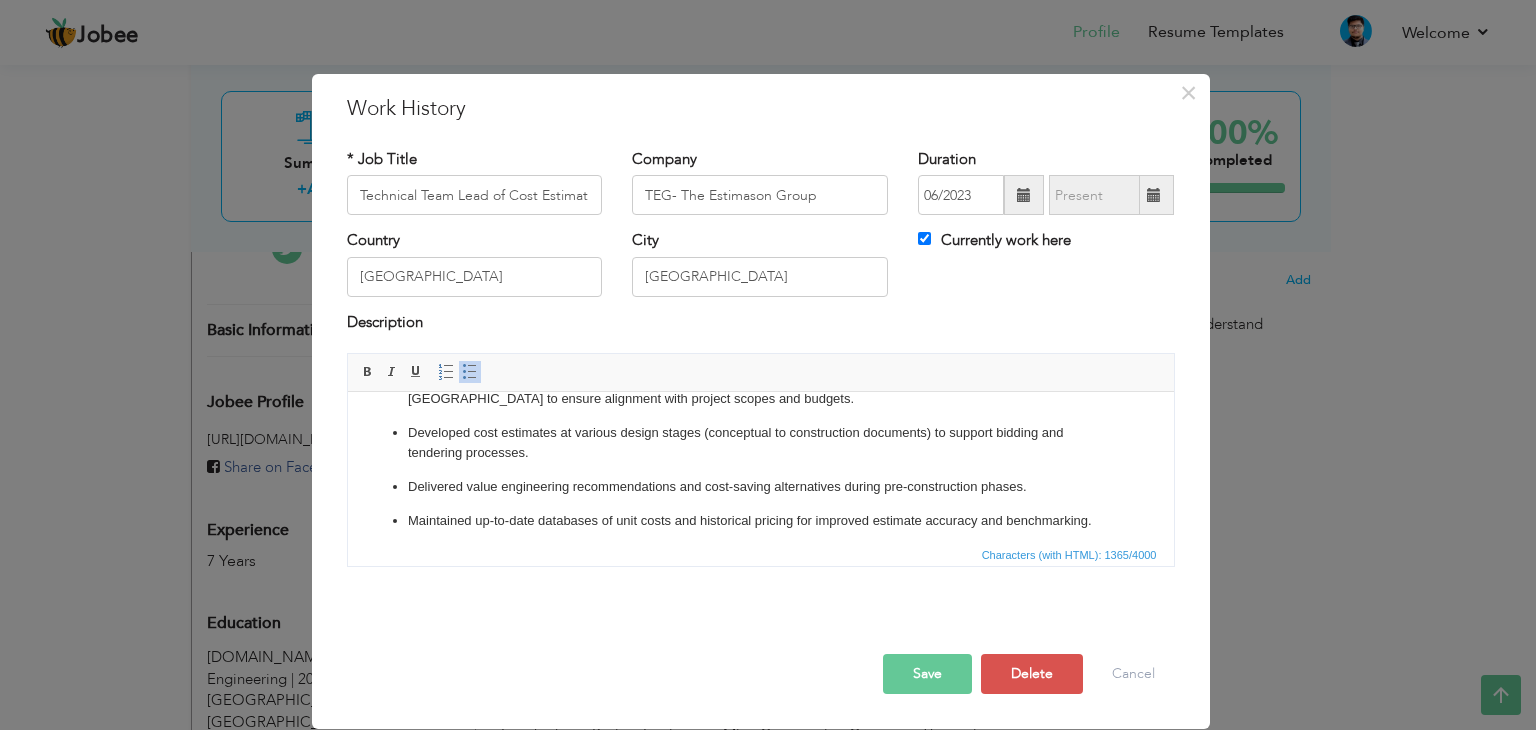 drag, startPoint x: 447, startPoint y: 485, endPoint x: 1138, endPoint y: 484, distance: 691.00073 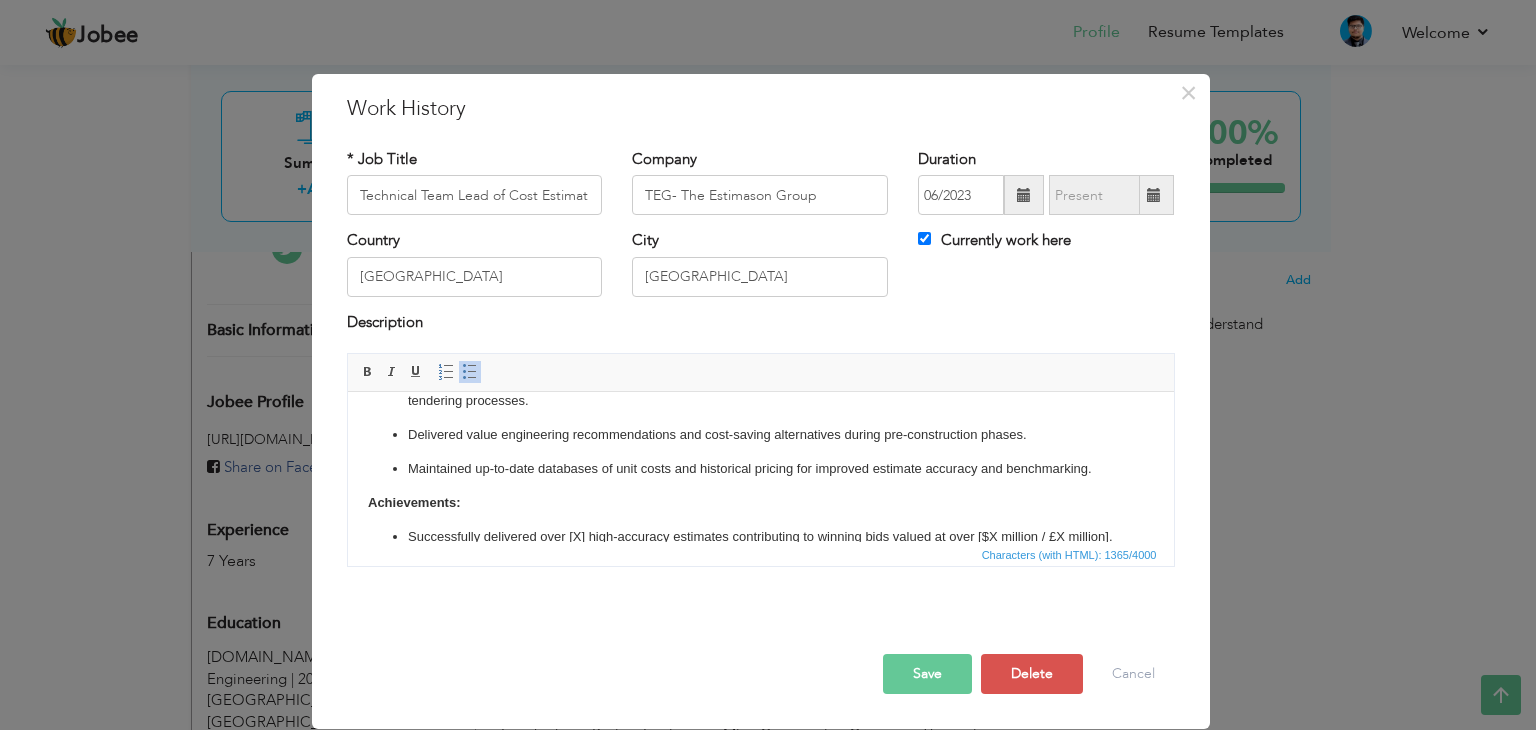 scroll, scrollTop: 300, scrollLeft: 0, axis: vertical 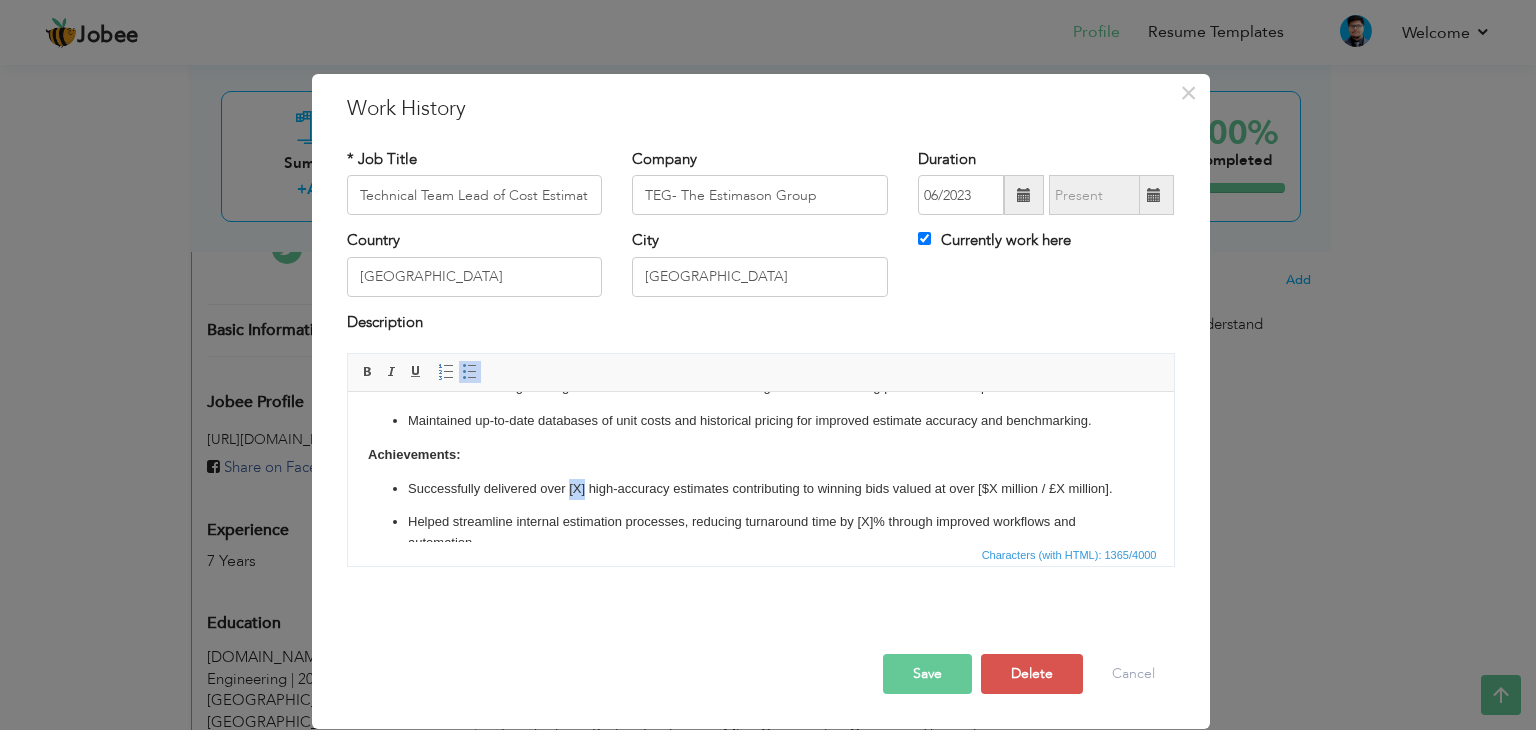 drag, startPoint x: 567, startPoint y: 486, endPoint x: 583, endPoint y: 490, distance: 16.492422 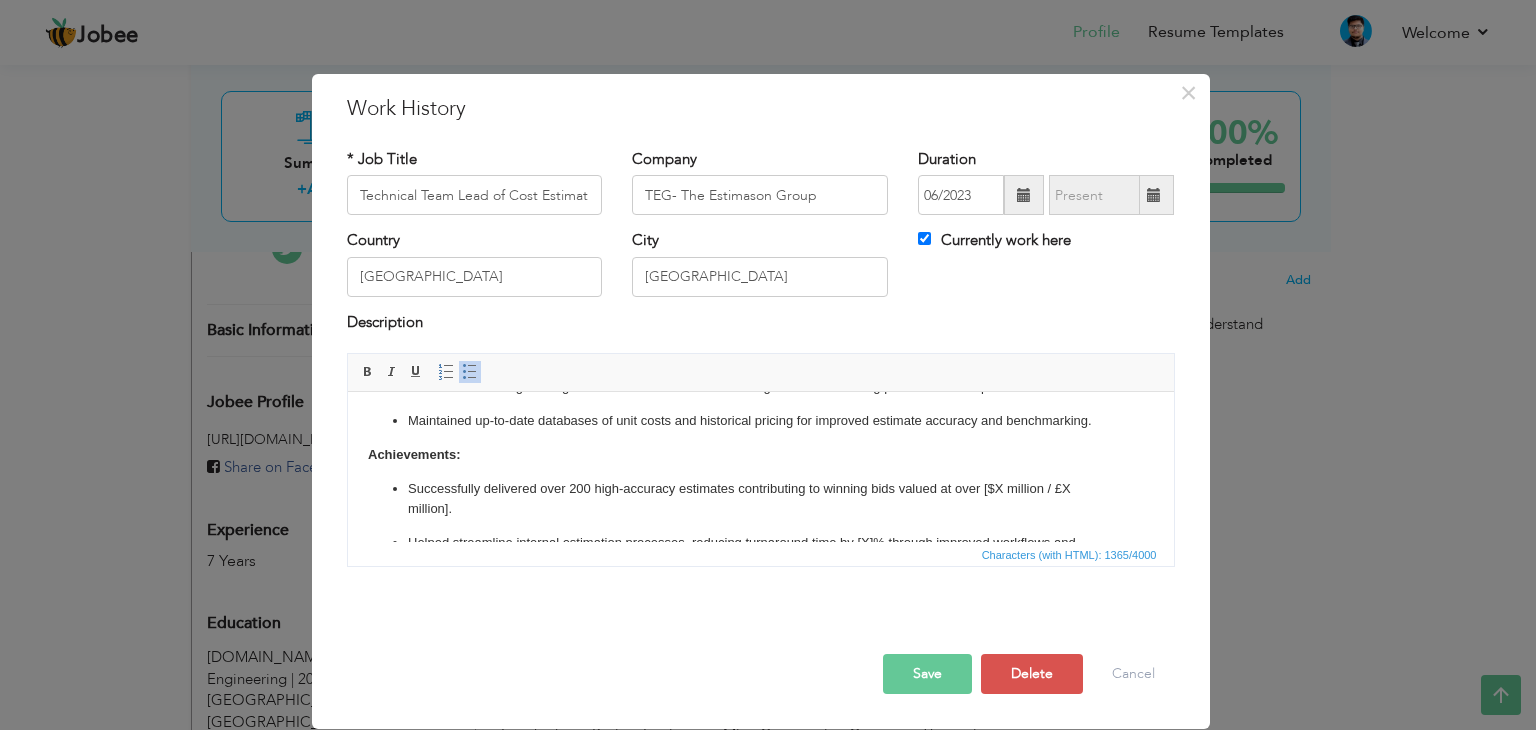 click on "Successfully delivered over 200 high-accuracy estimates contributing to winning bids valued at over [$X million / £X million]." at bounding box center [760, 500] 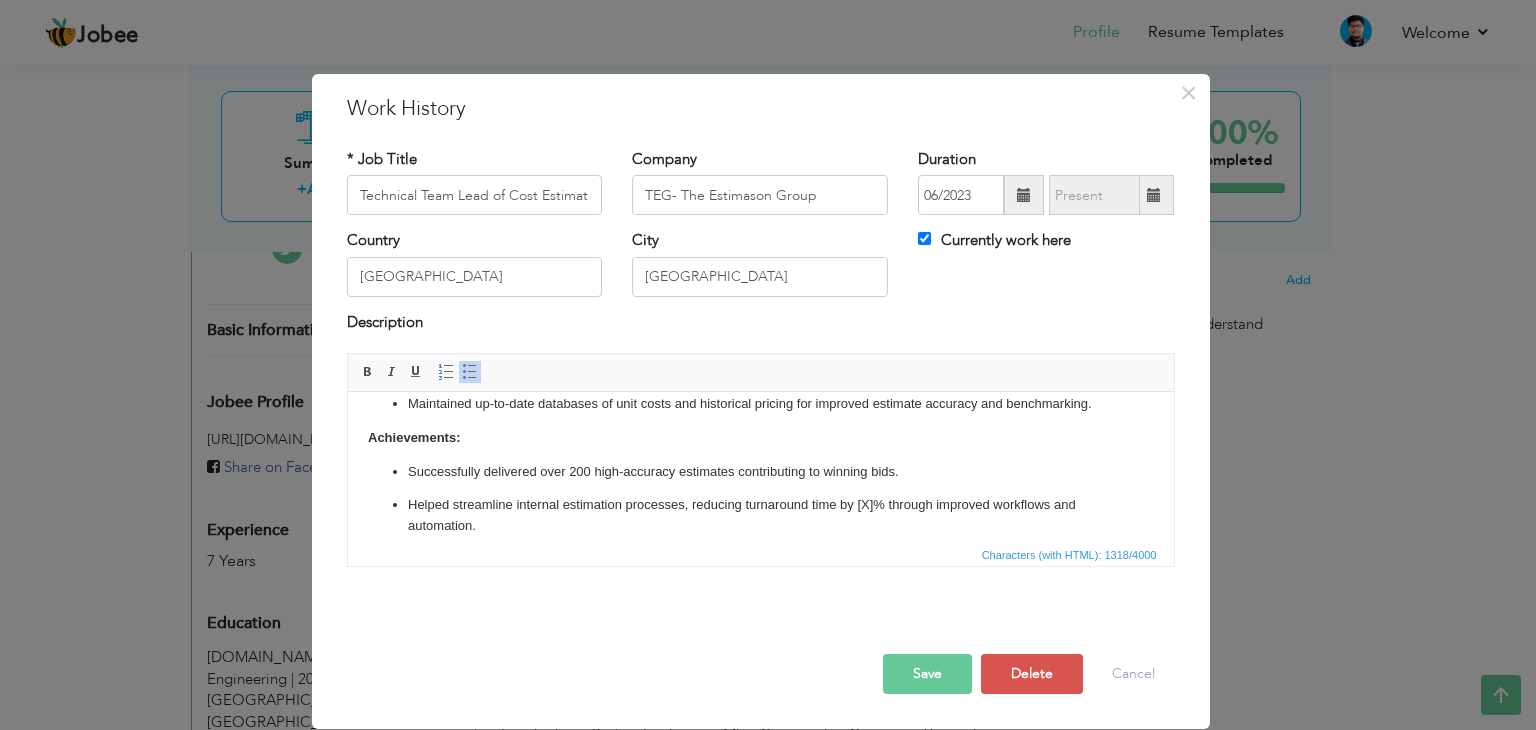 scroll, scrollTop: 332, scrollLeft: 0, axis: vertical 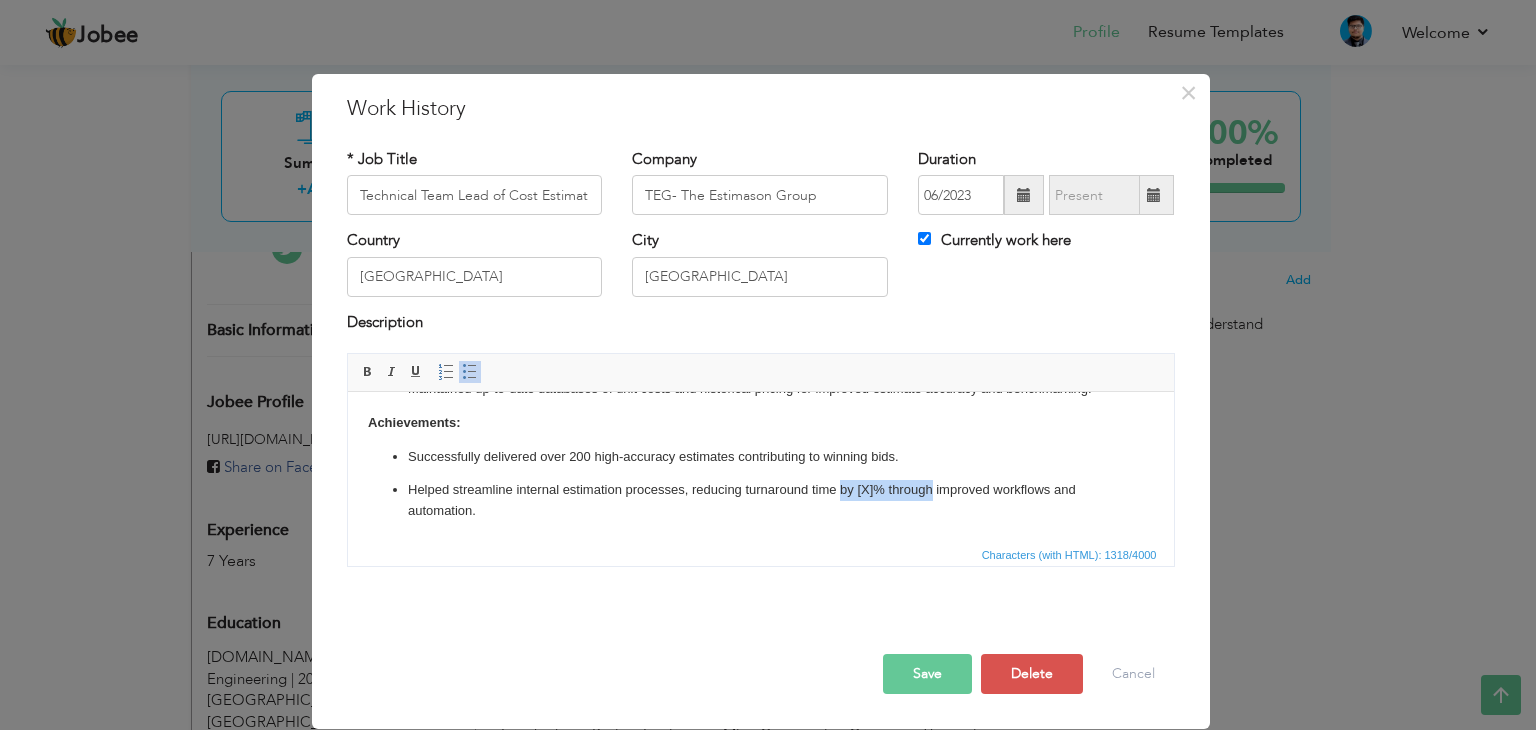 drag, startPoint x: 840, startPoint y: 492, endPoint x: 928, endPoint y: 492, distance: 88 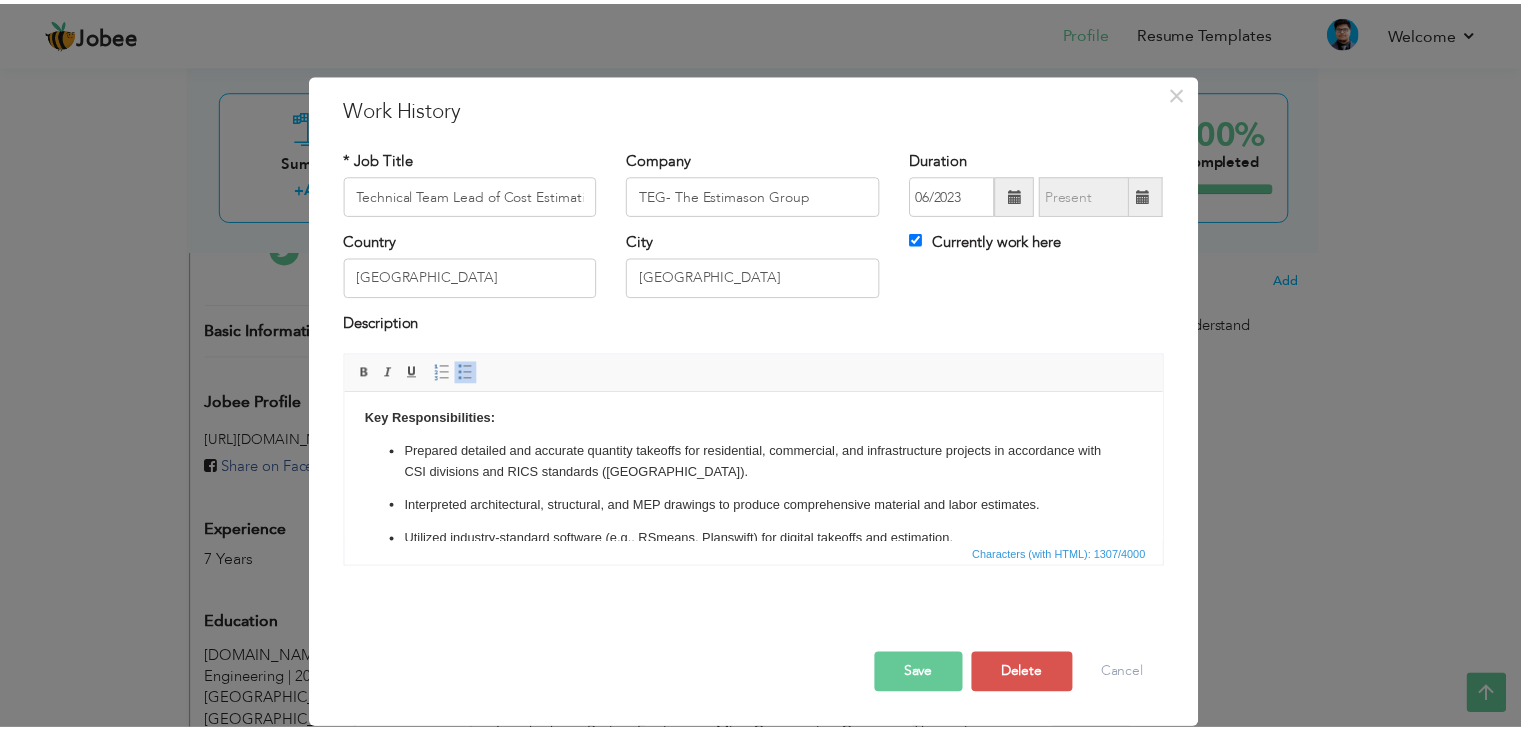 scroll, scrollTop: 0, scrollLeft: 0, axis: both 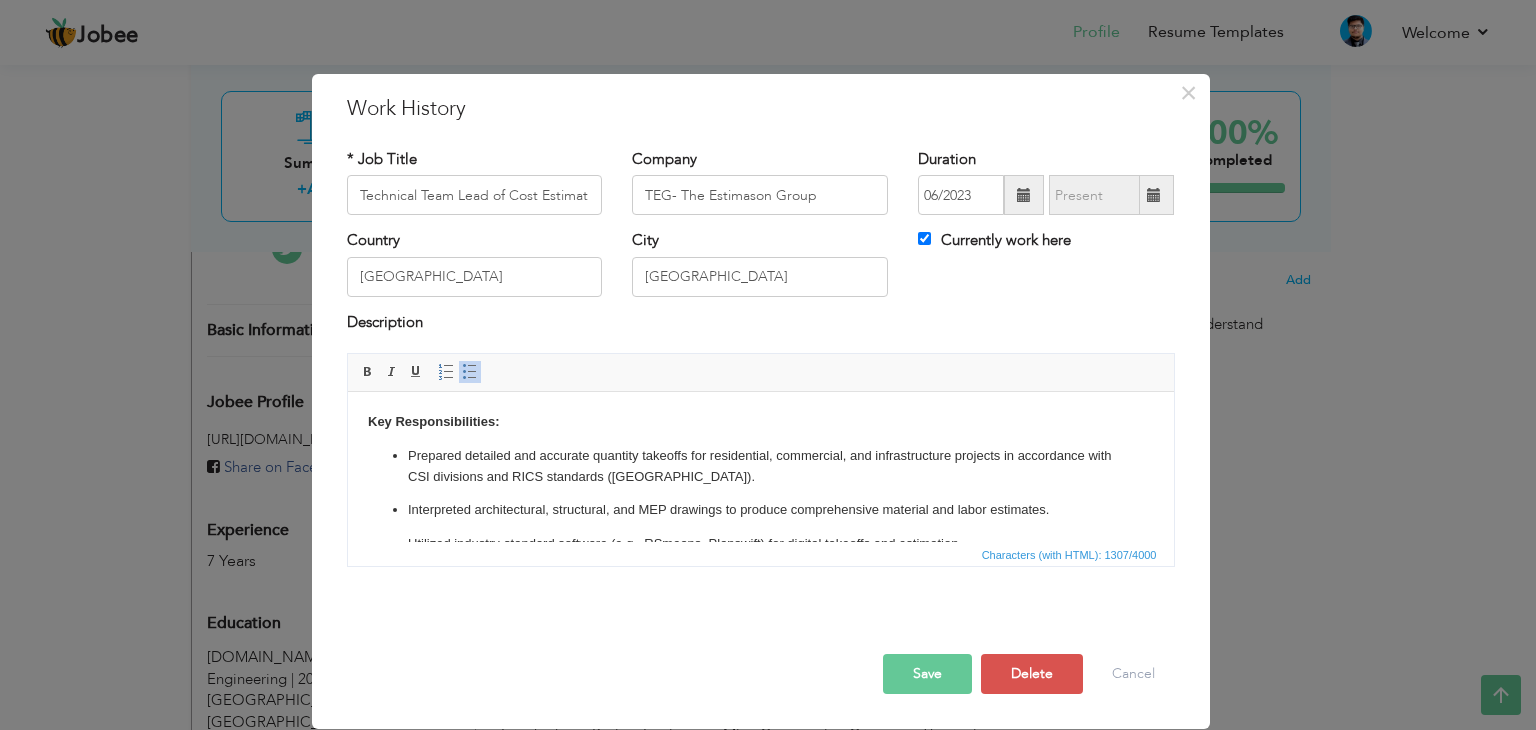 click on "Save" at bounding box center (927, 674) 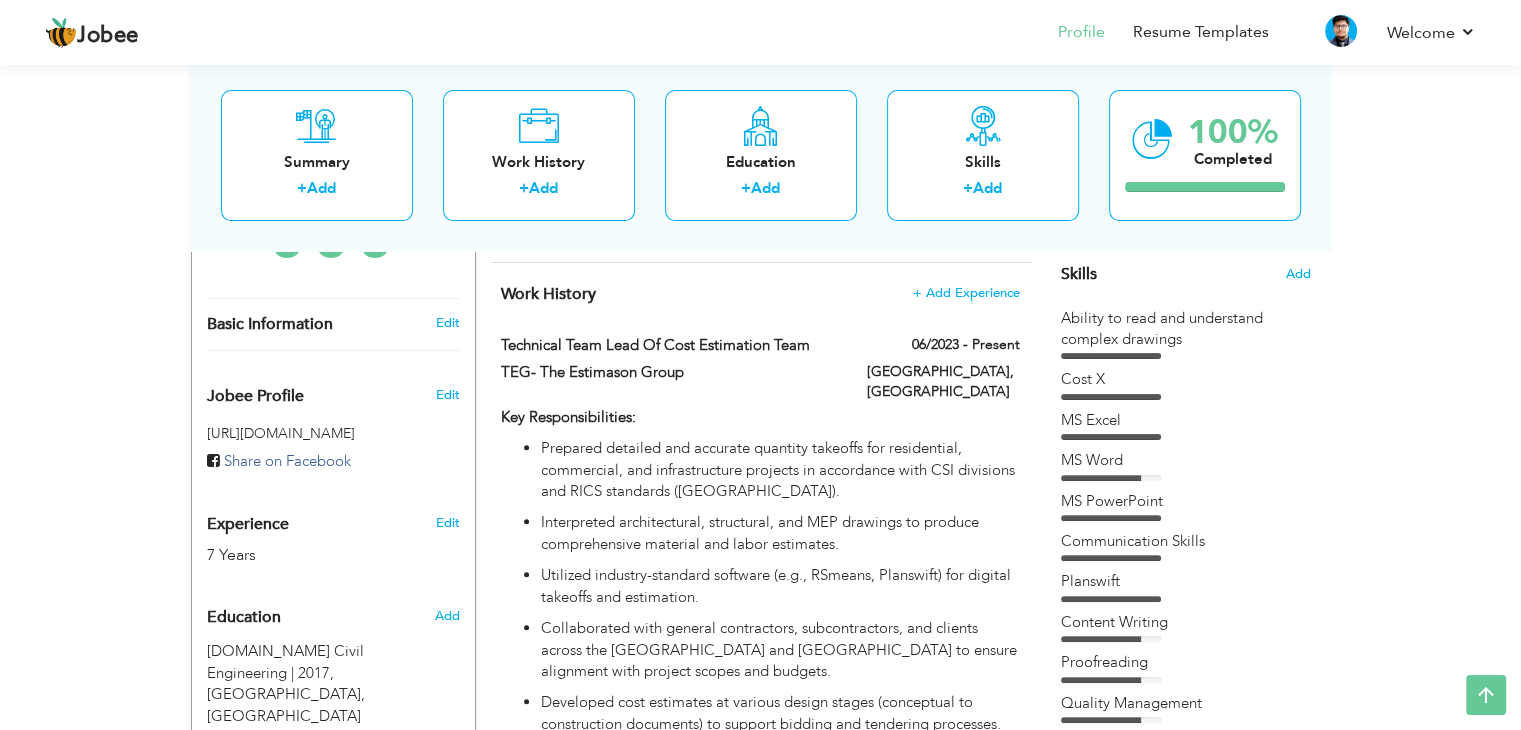 scroll, scrollTop: 406, scrollLeft: 0, axis: vertical 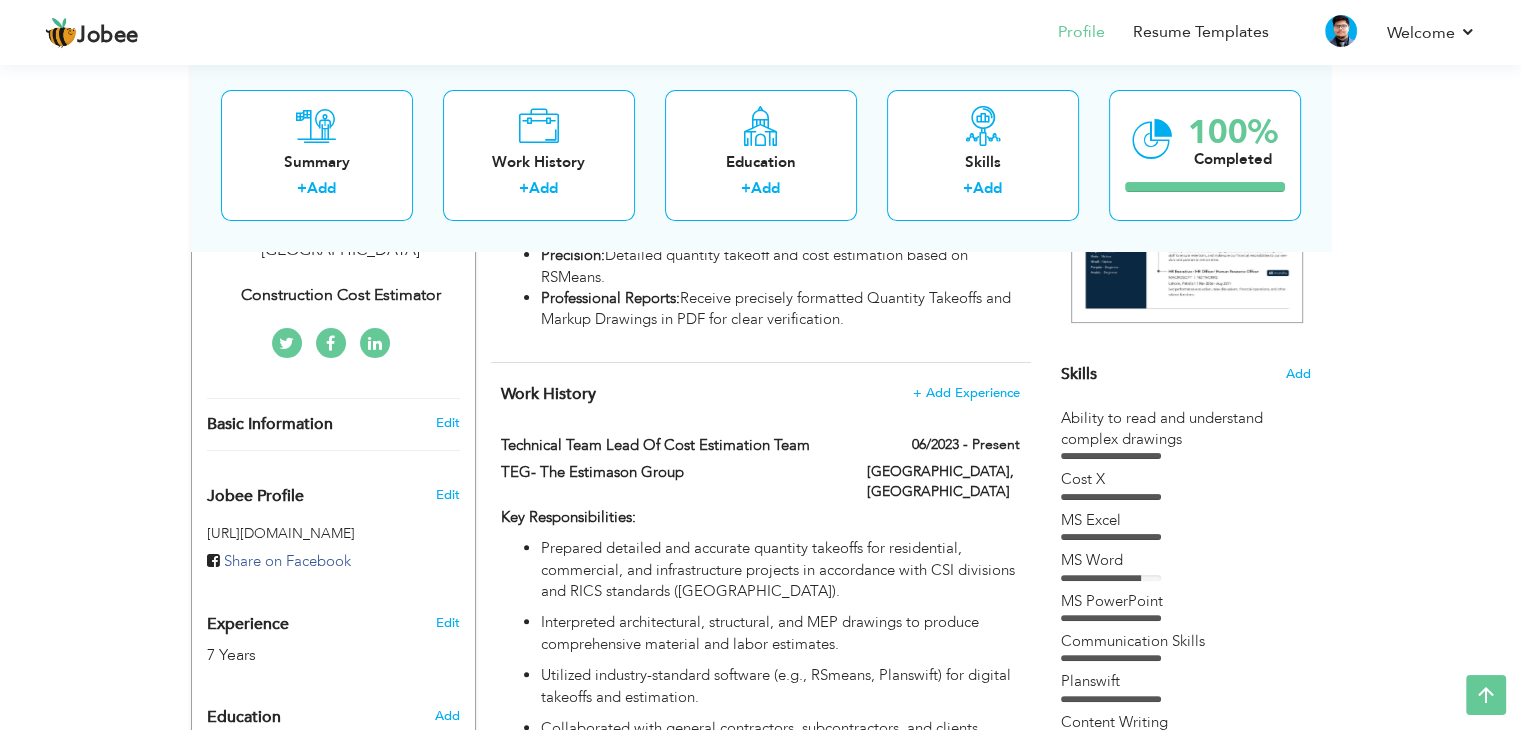 click on "Choose a Template
‹" at bounding box center [1188, 823] 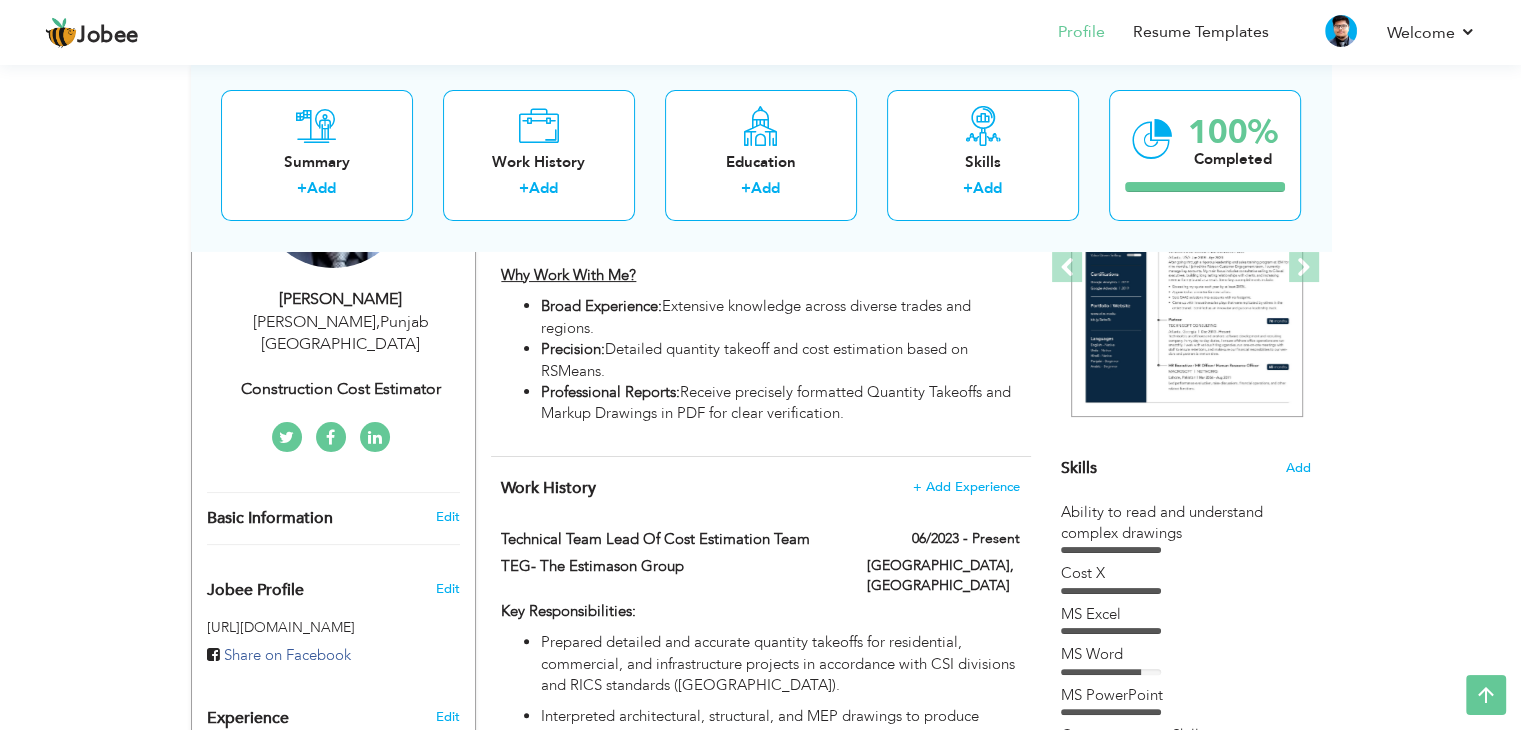 scroll, scrollTop: 306, scrollLeft: 0, axis: vertical 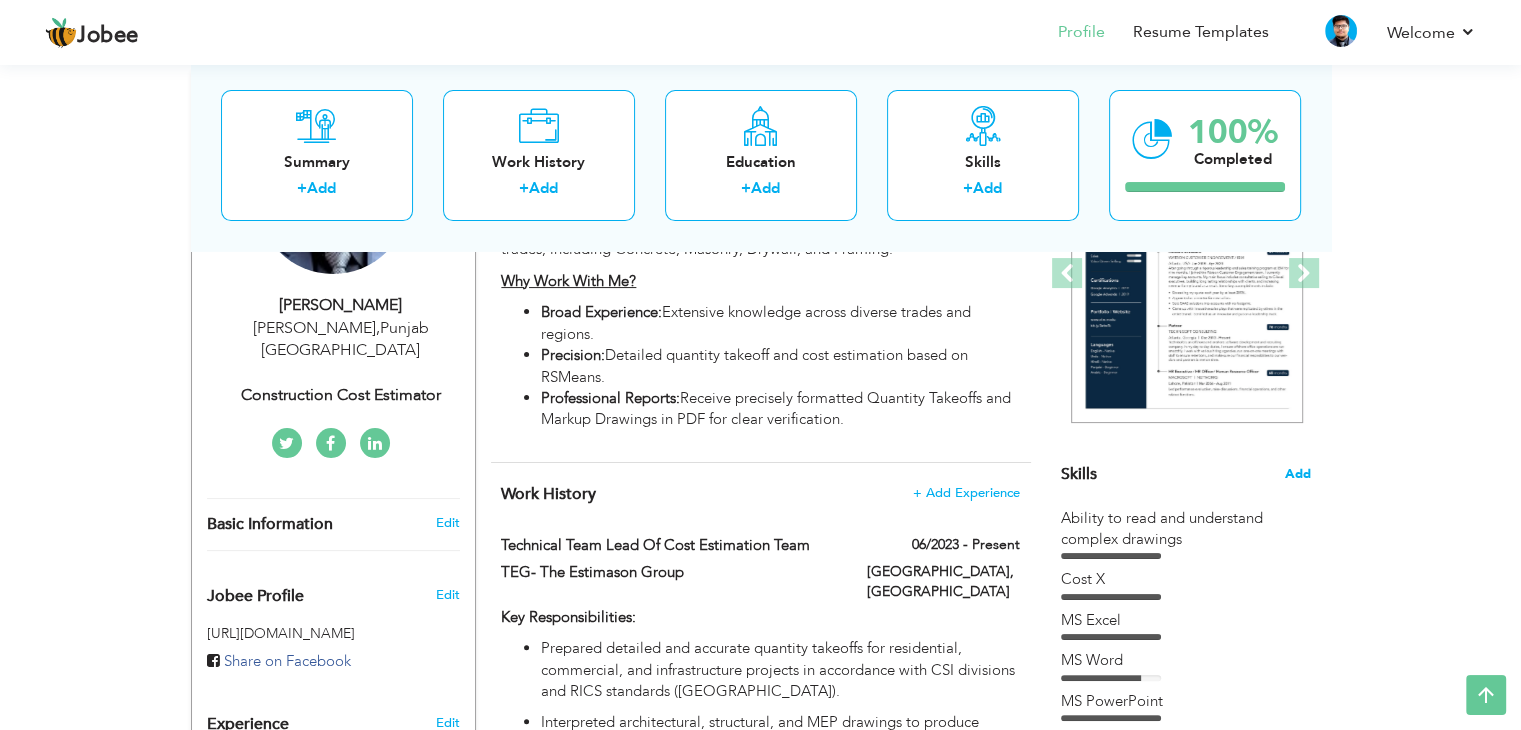 click on "Add" at bounding box center [1298, 474] 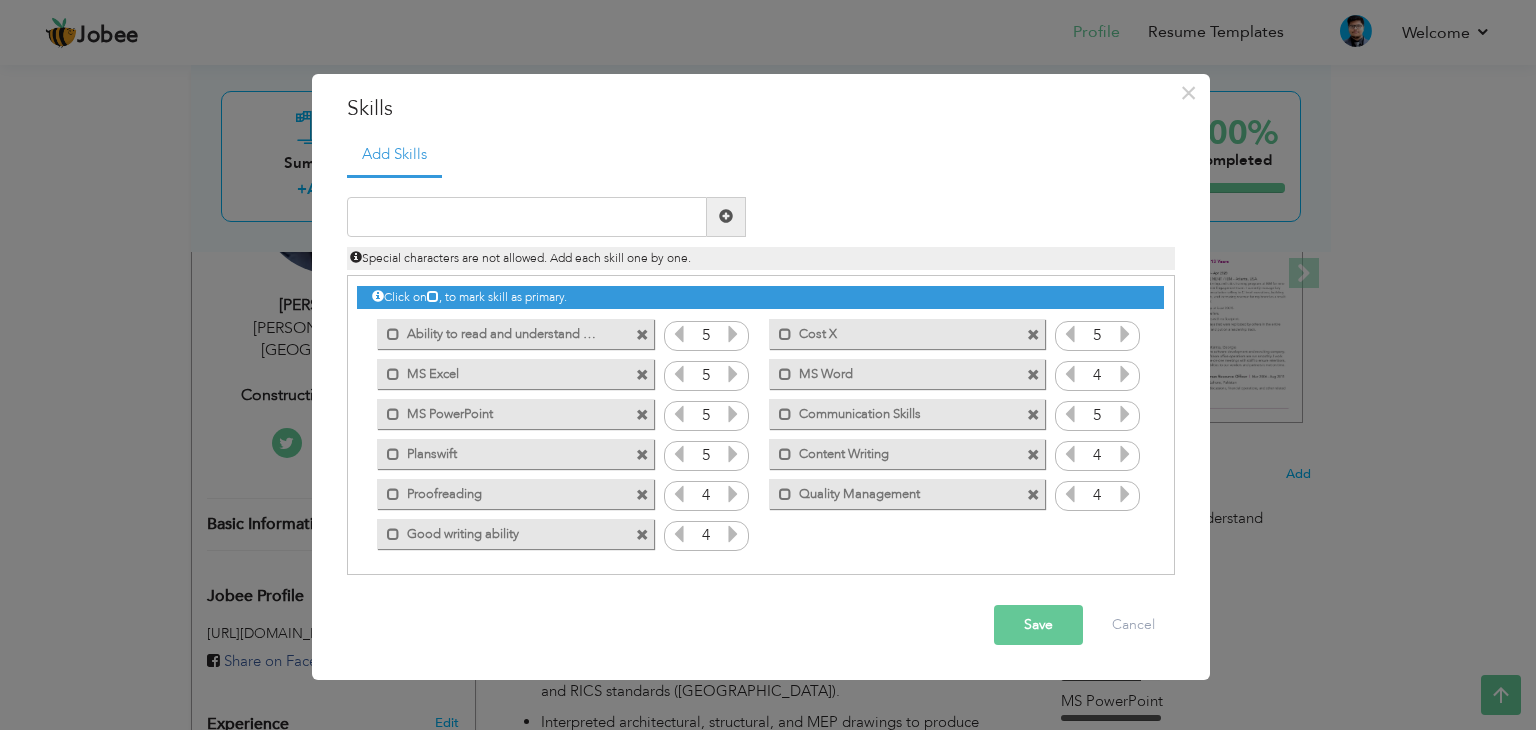 click at bounding box center [1036, 329] 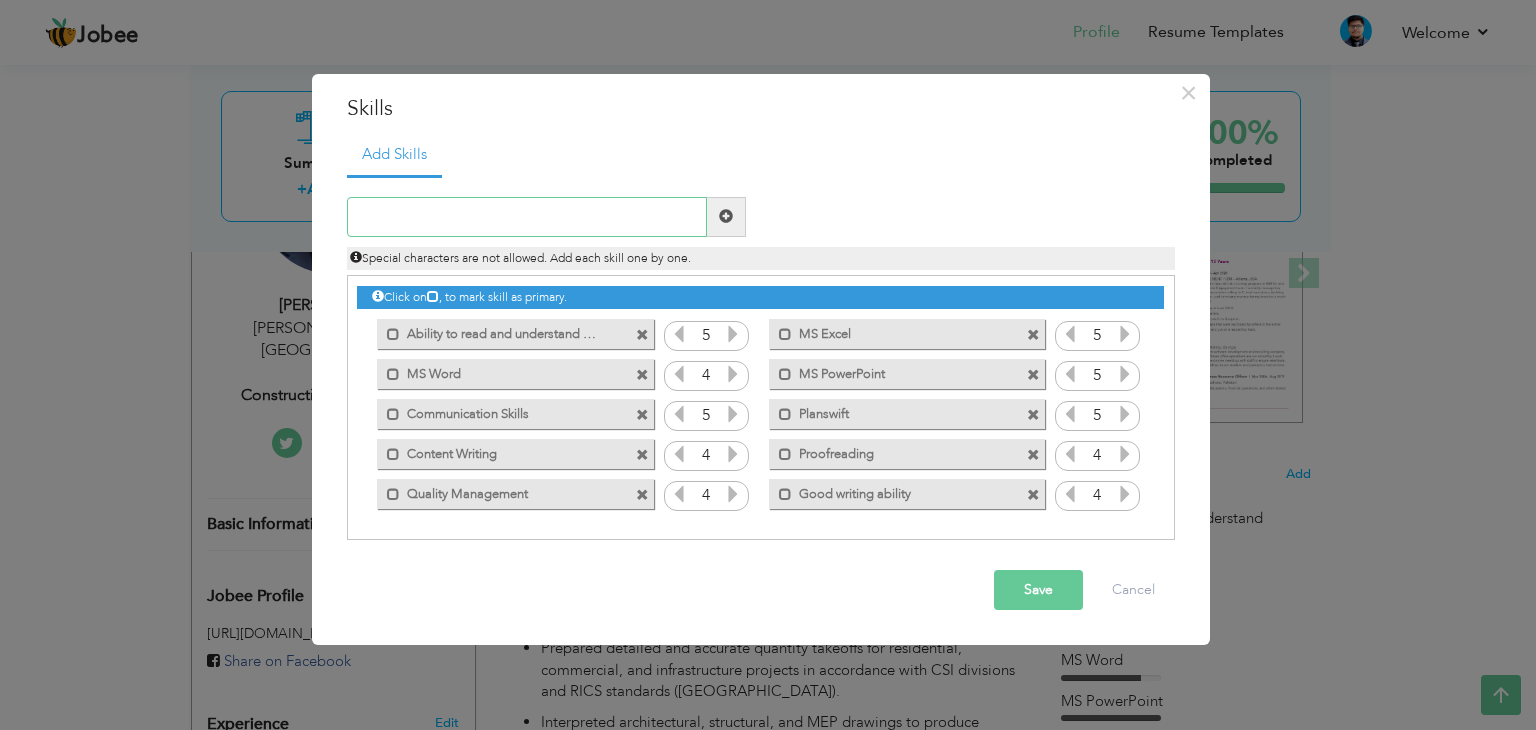 click at bounding box center [527, 217] 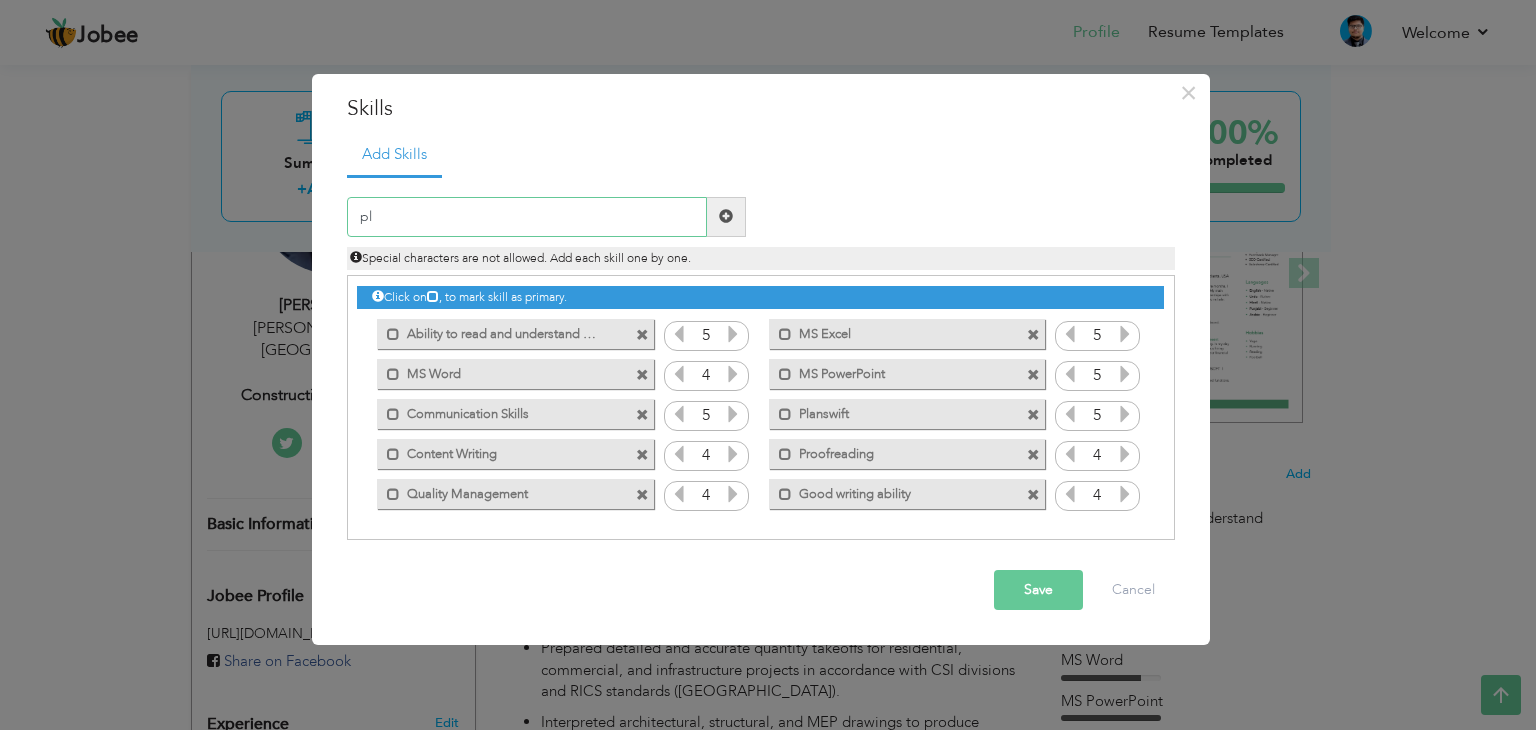 type on "p" 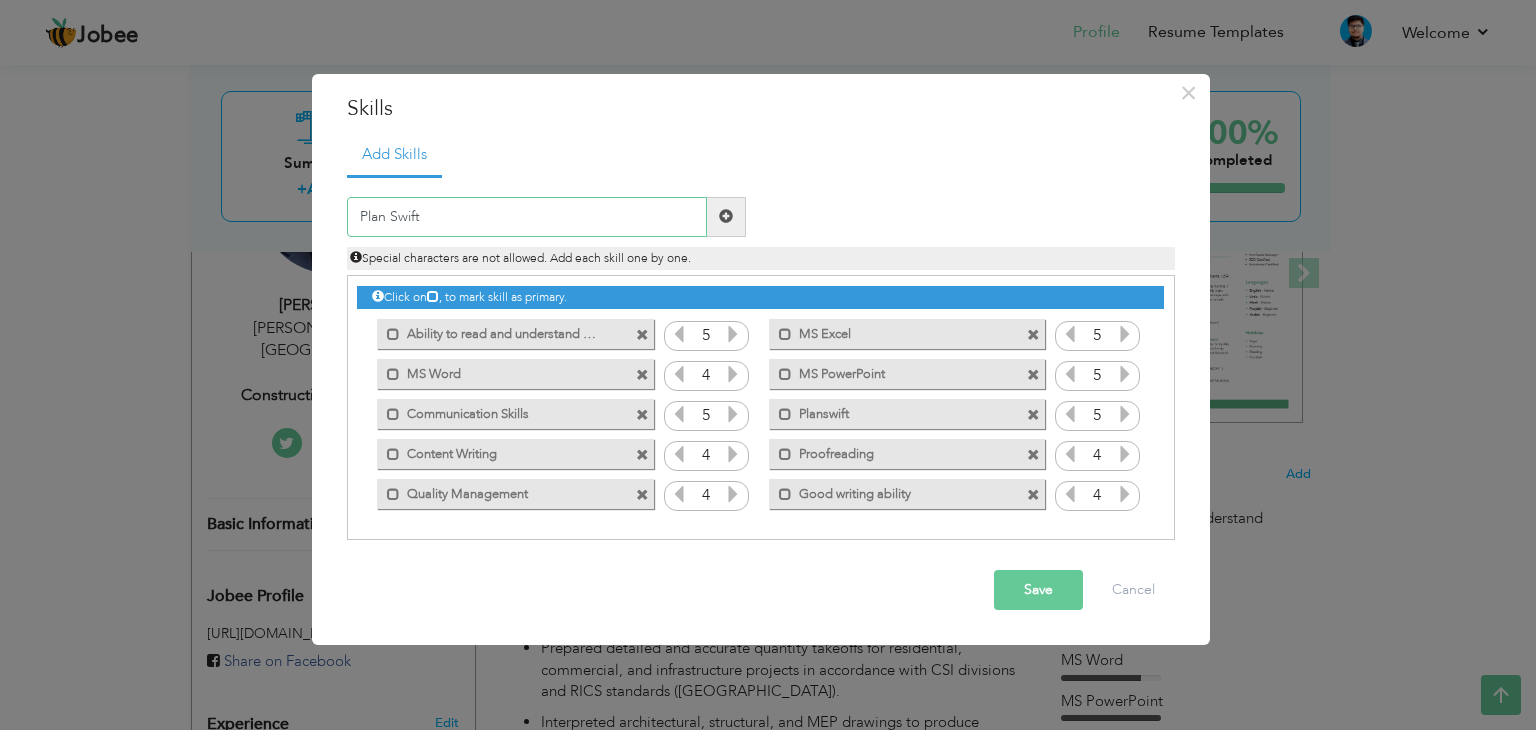 type on "Plan Swift" 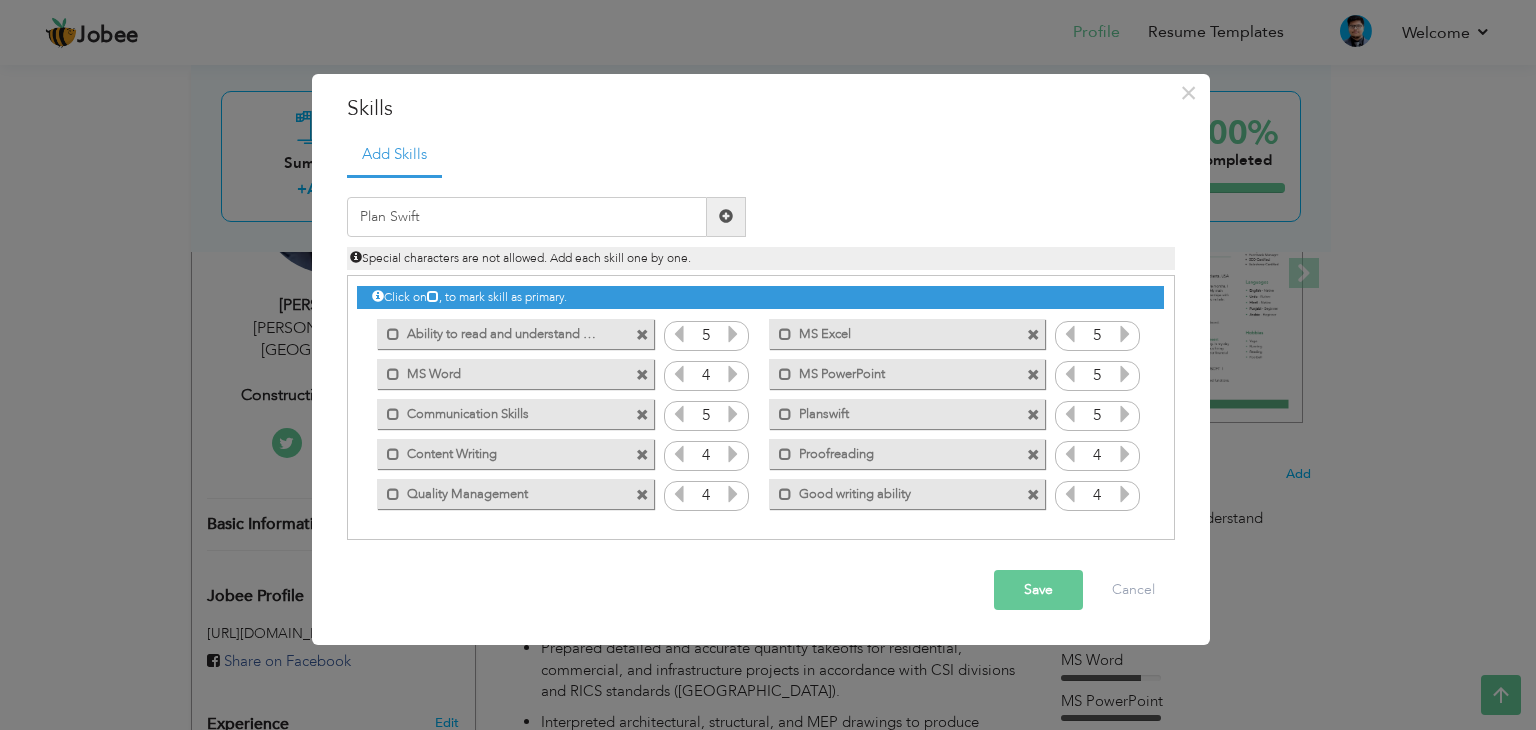 click at bounding box center (726, 216) 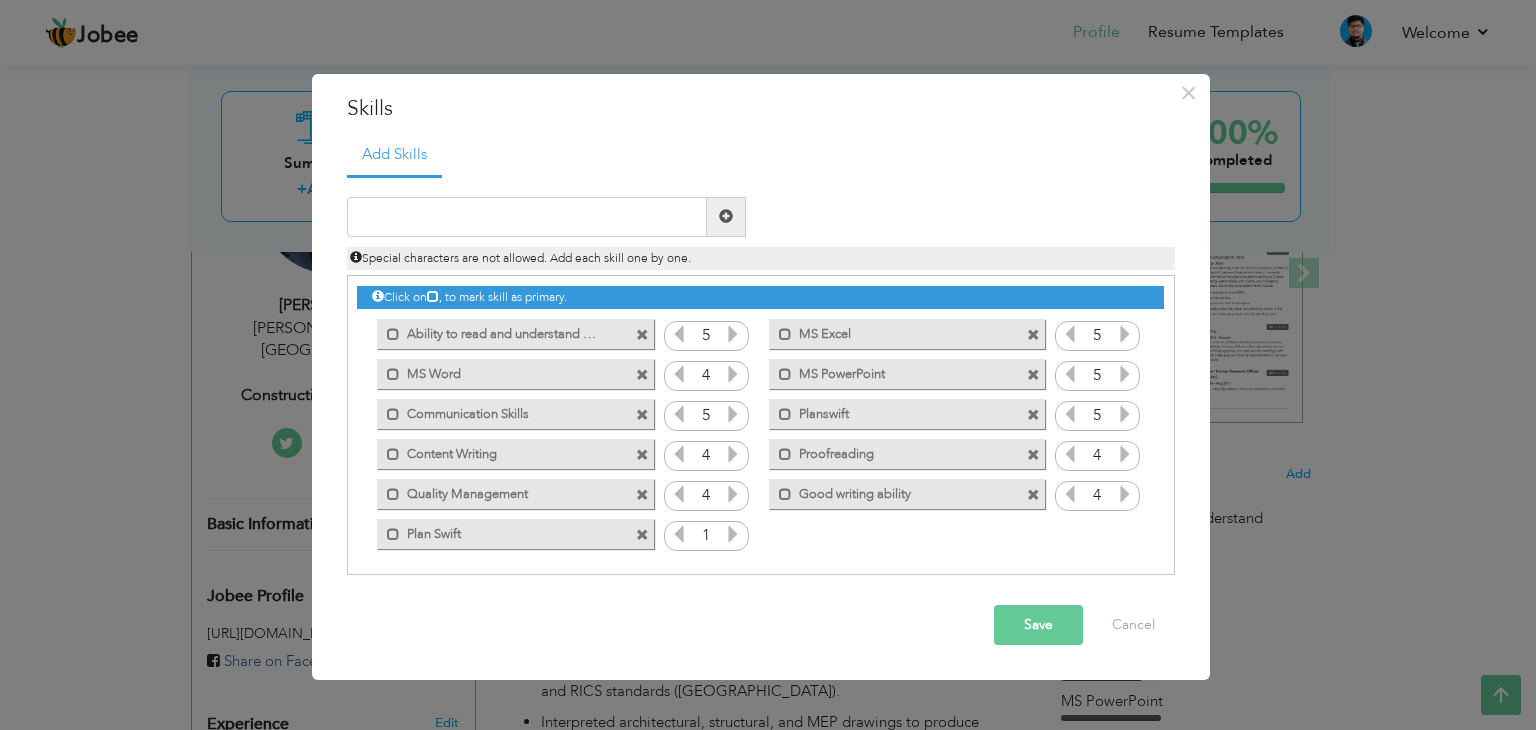 click at bounding box center (733, 534) 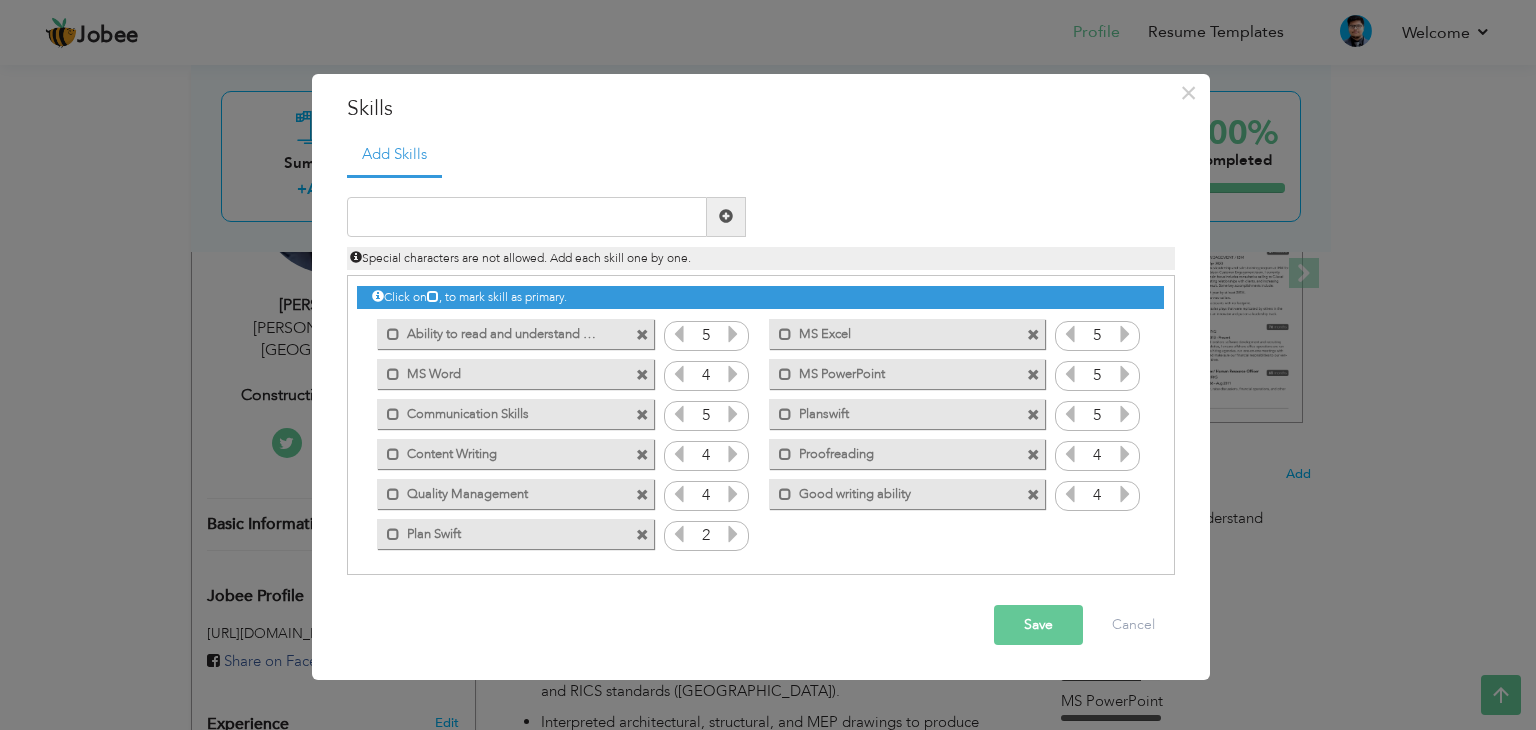 click at bounding box center (733, 534) 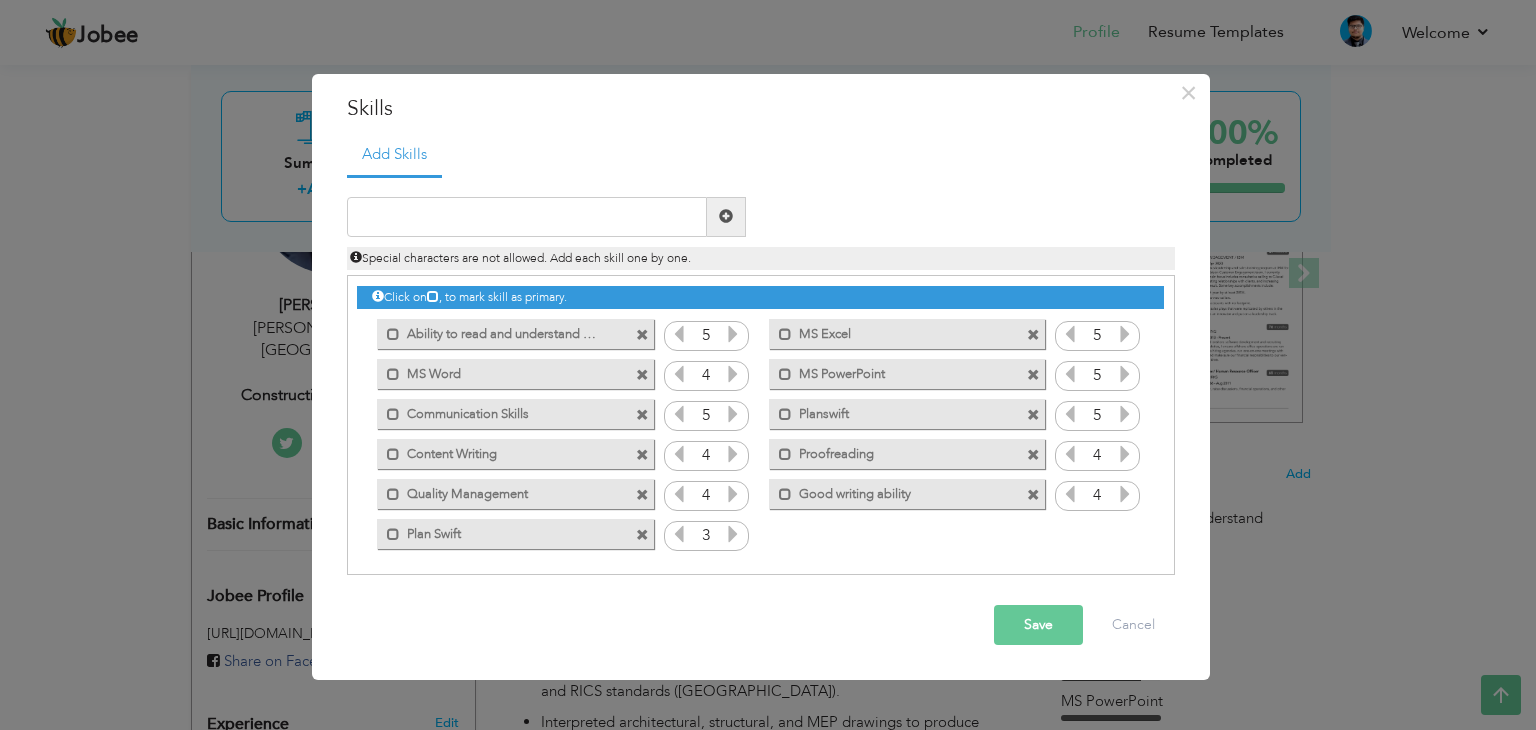 click at bounding box center (733, 534) 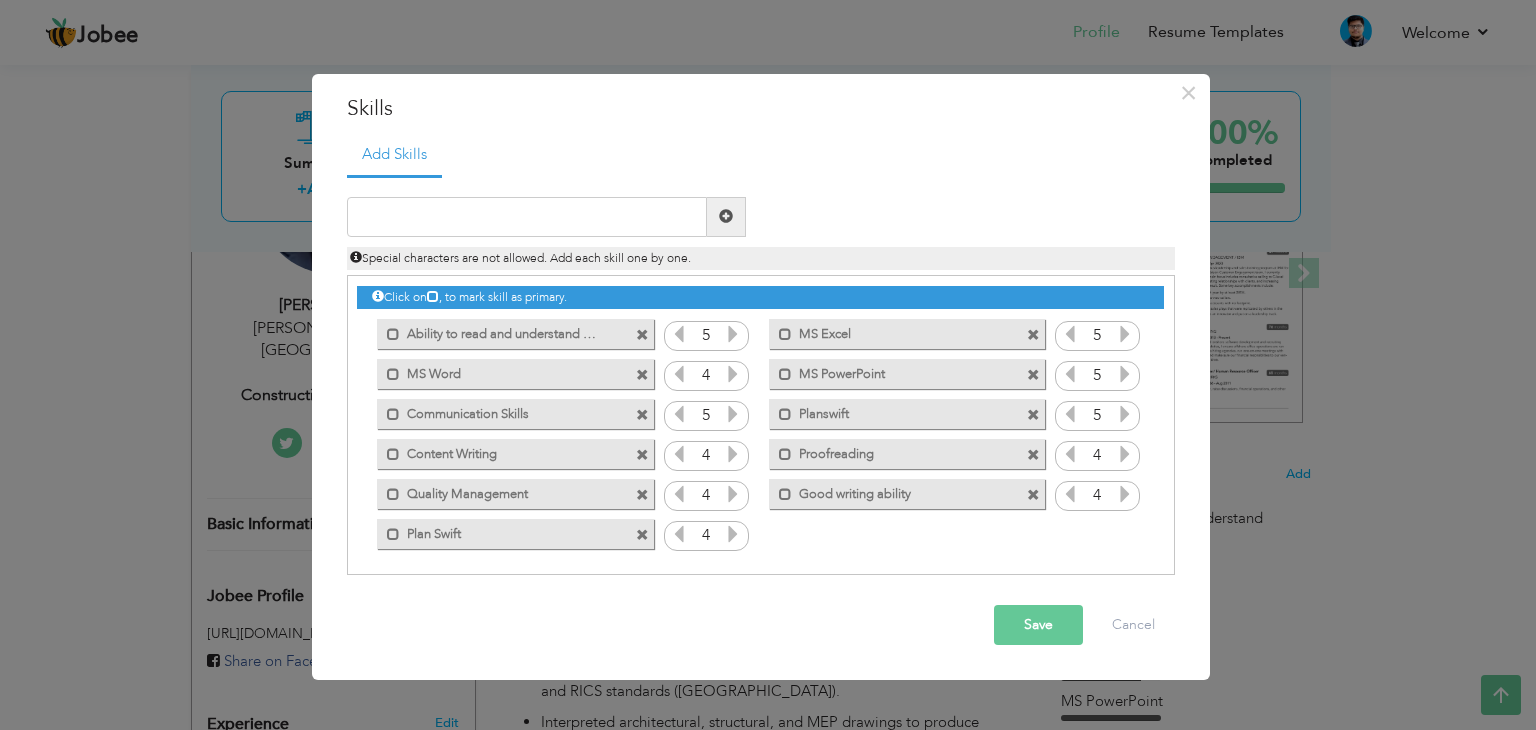 click at bounding box center [733, 534] 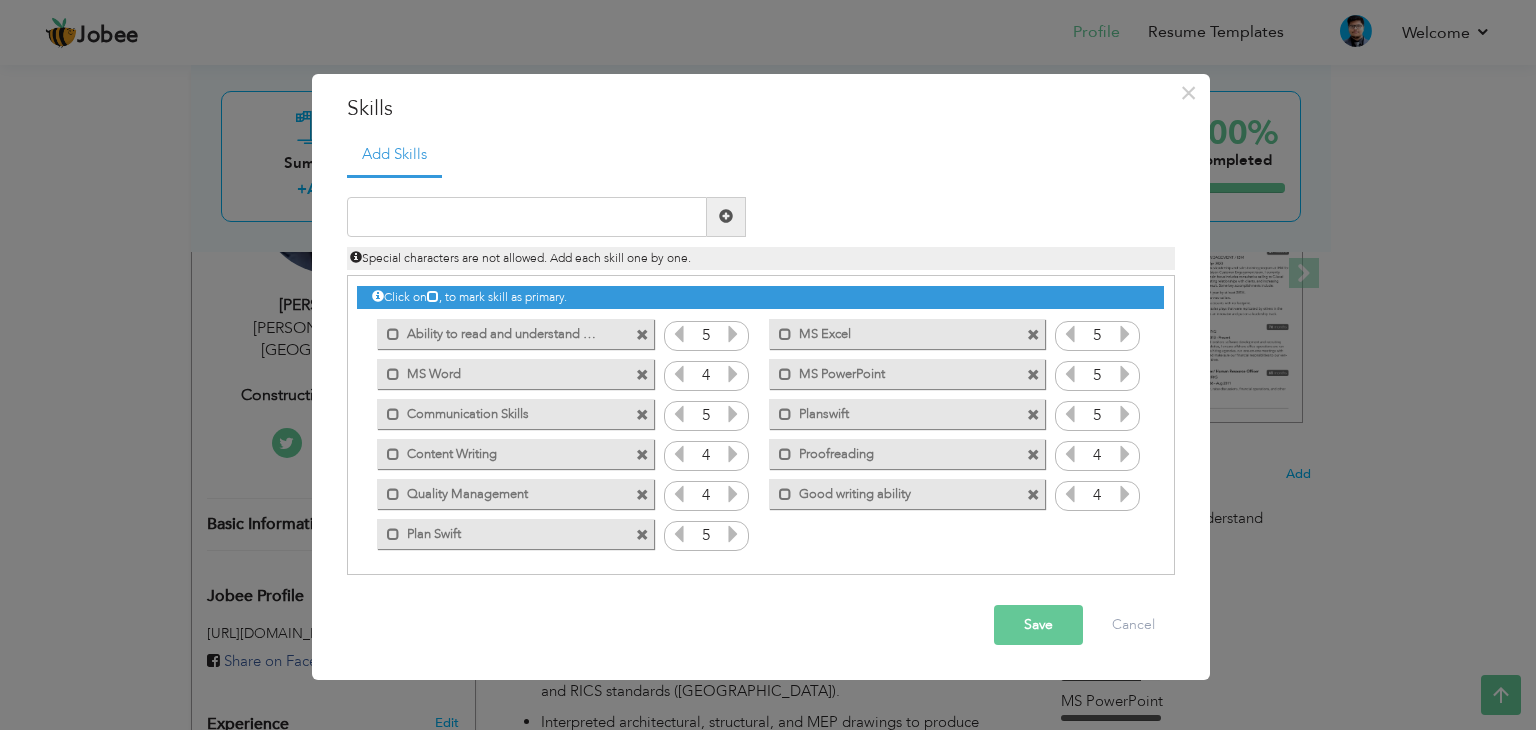 click at bounding box center [733, 534] 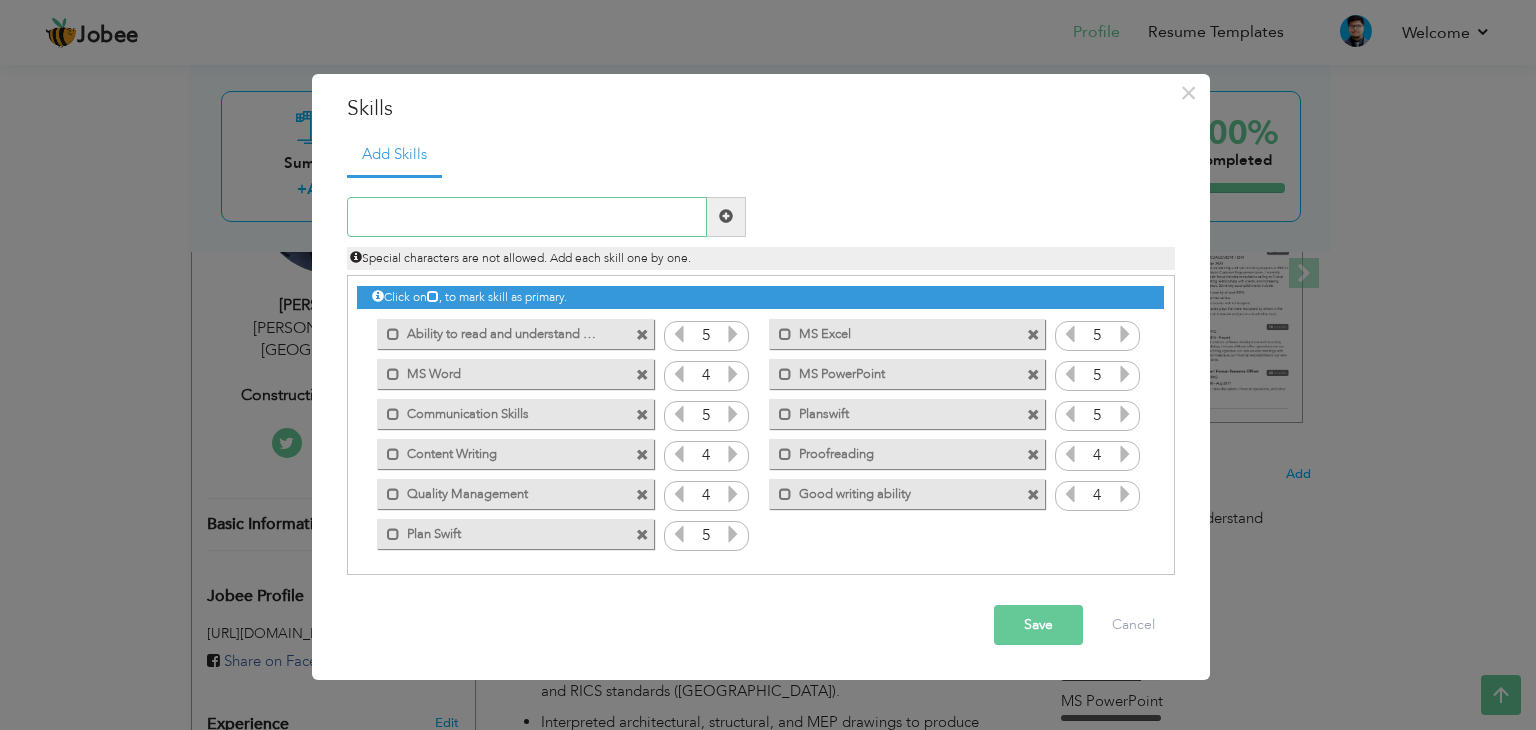 click at bounding box center (527, 217) 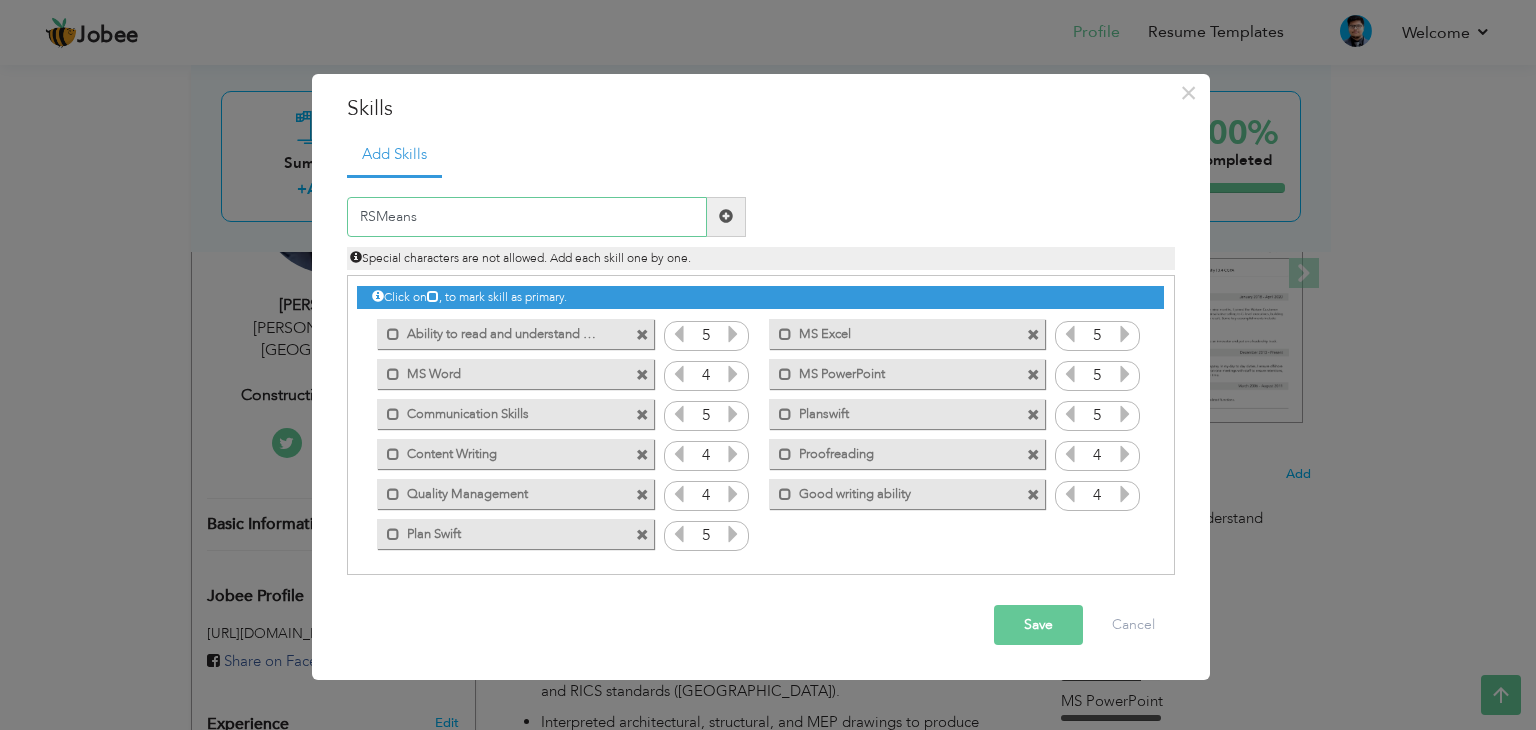 type on "RSMeans" 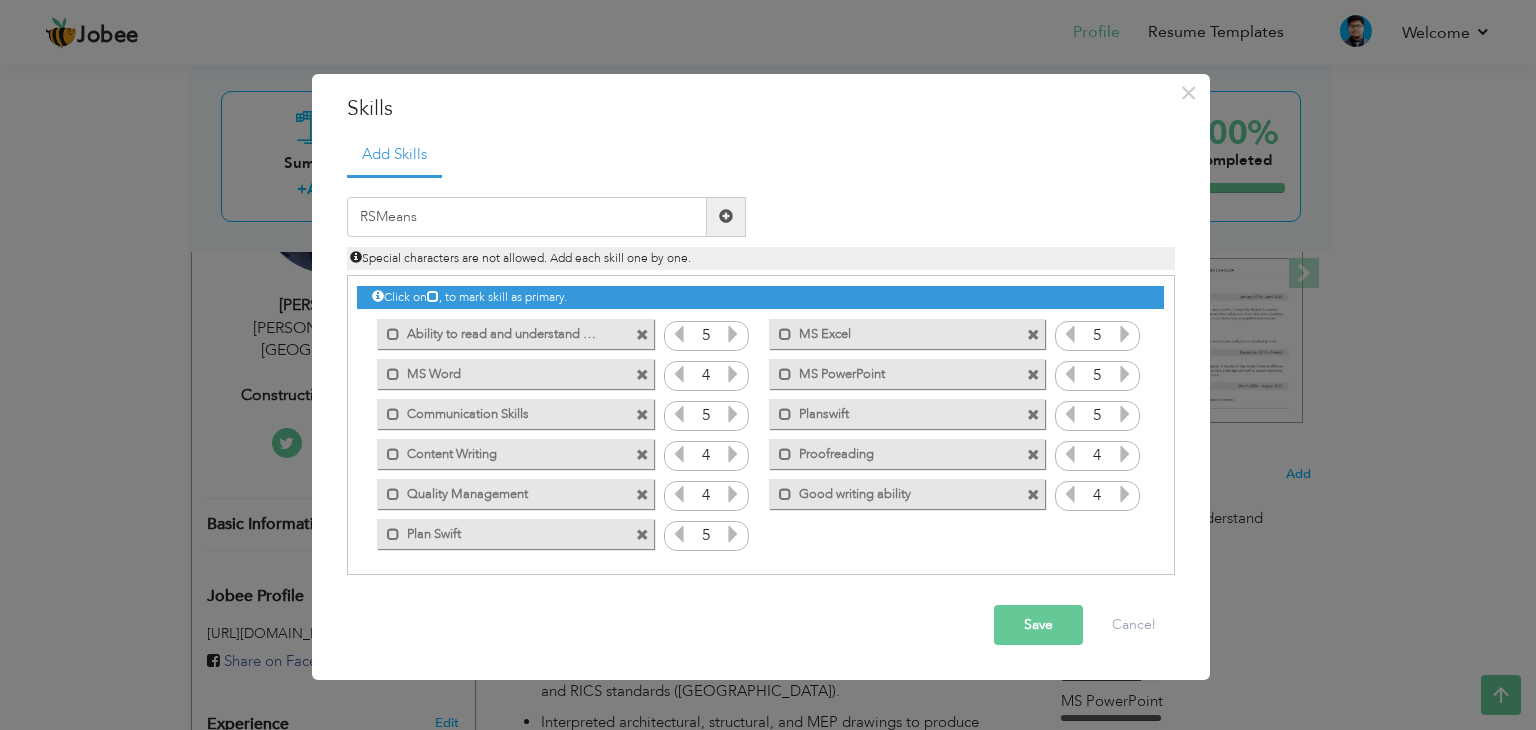 click at bounding box center (726, 216) 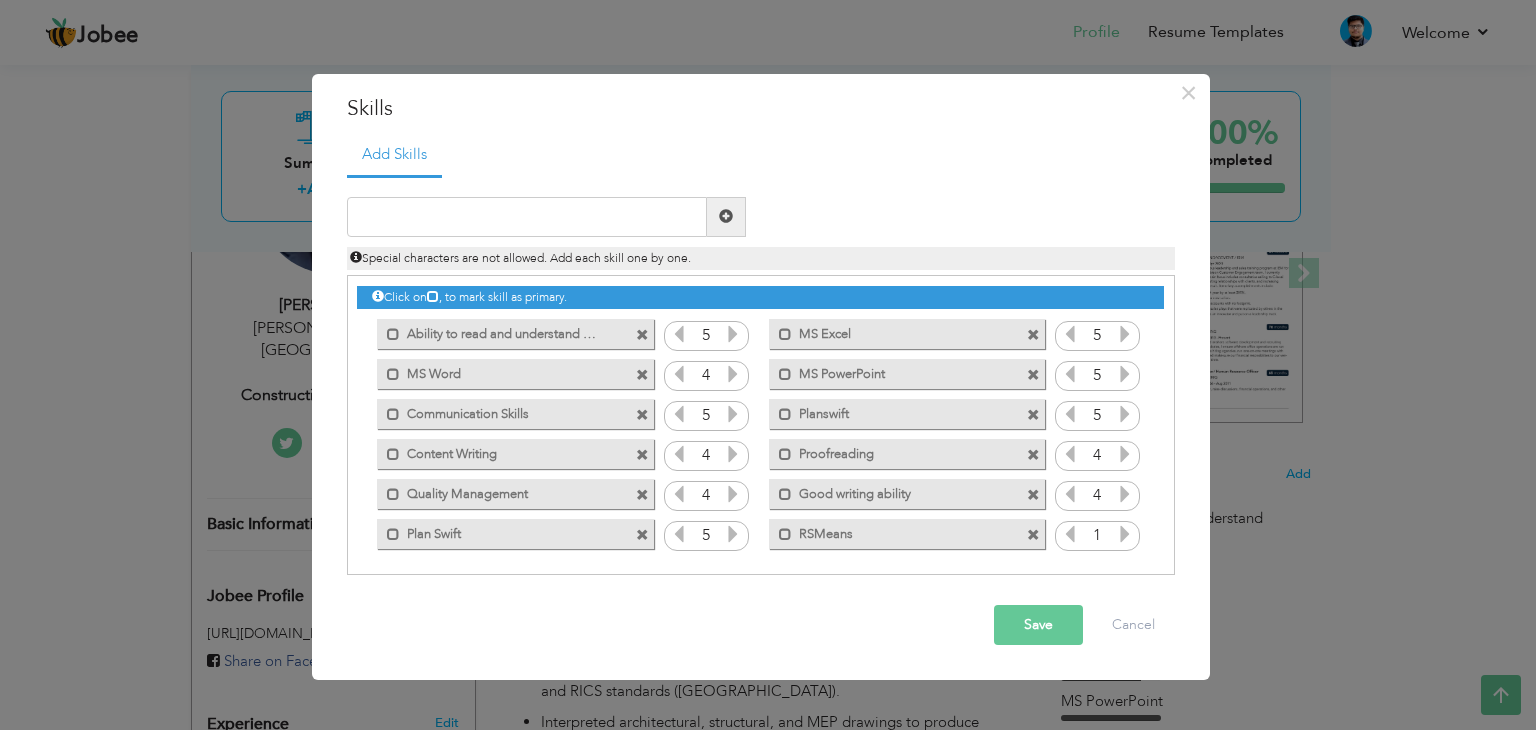 click at bounding box center (1125, 534) 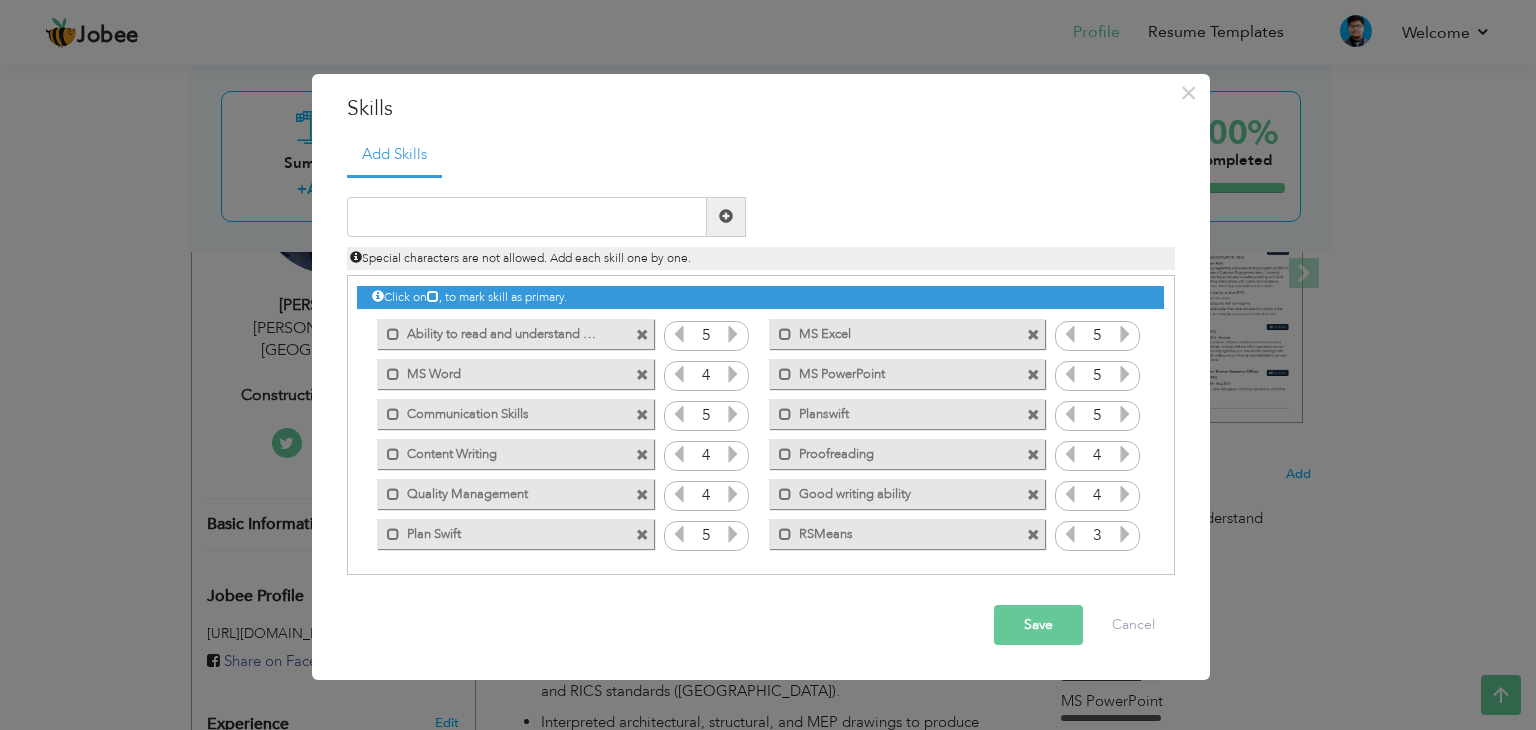 click at bounding box center [1125, 534] 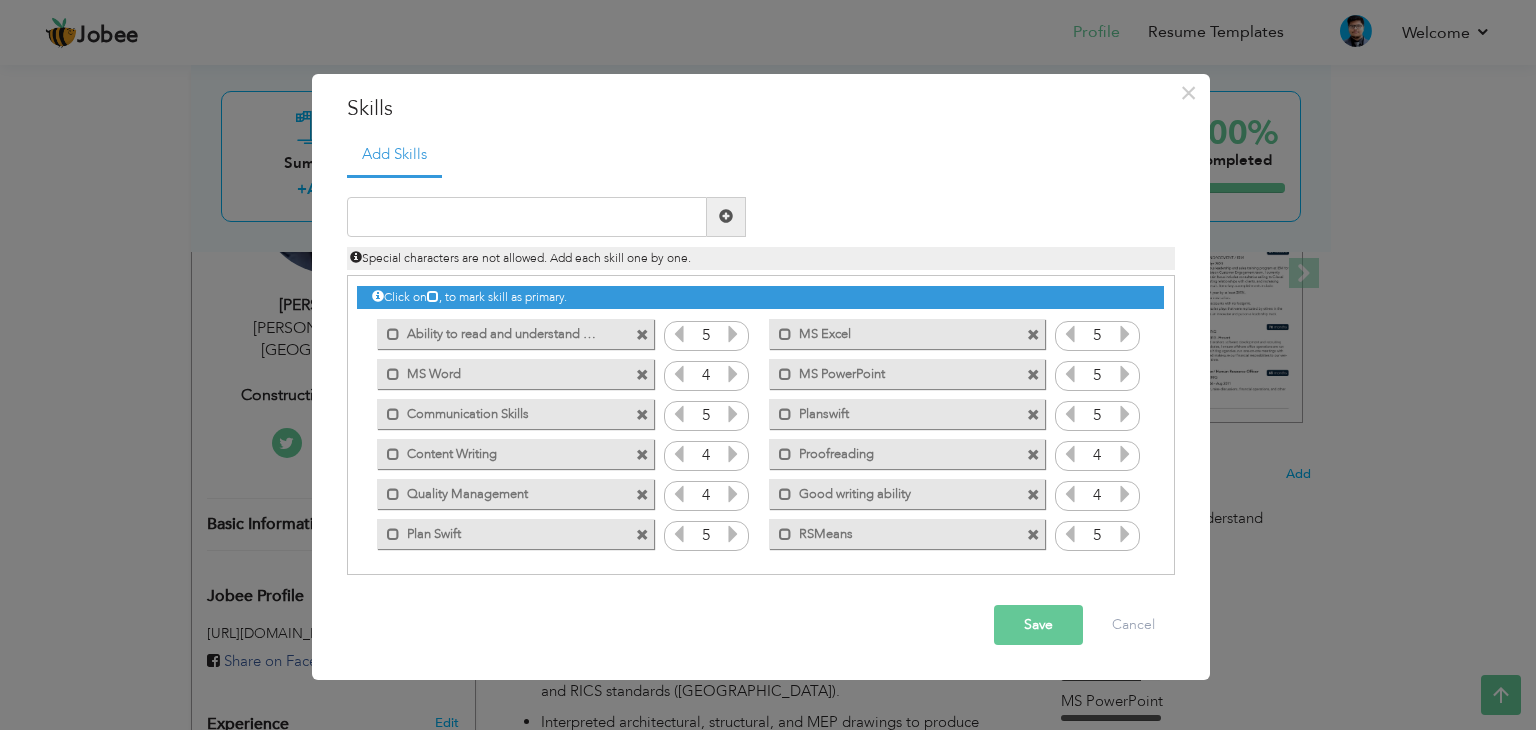 click at bounding box center [1125, 534] 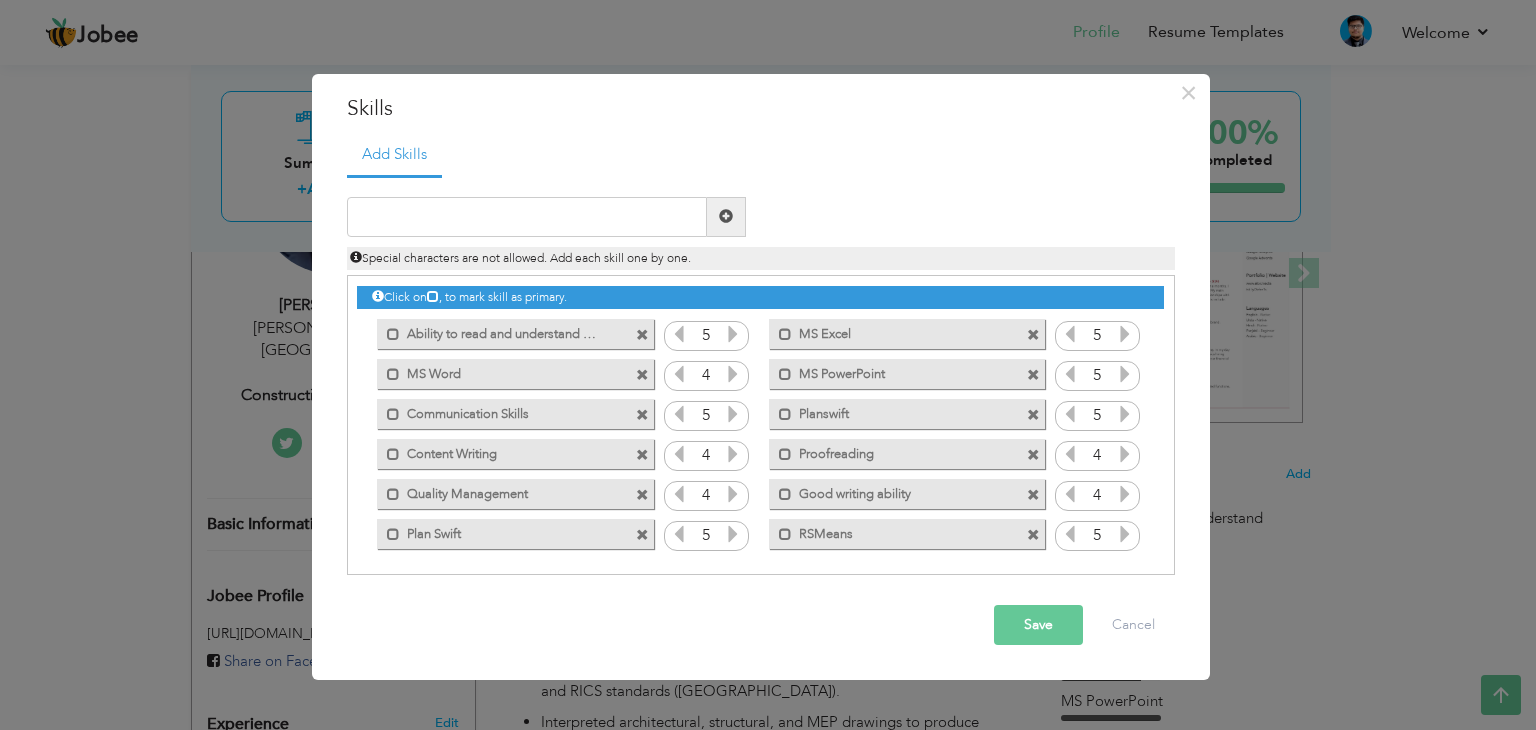 click at bounding box center (642, 535) 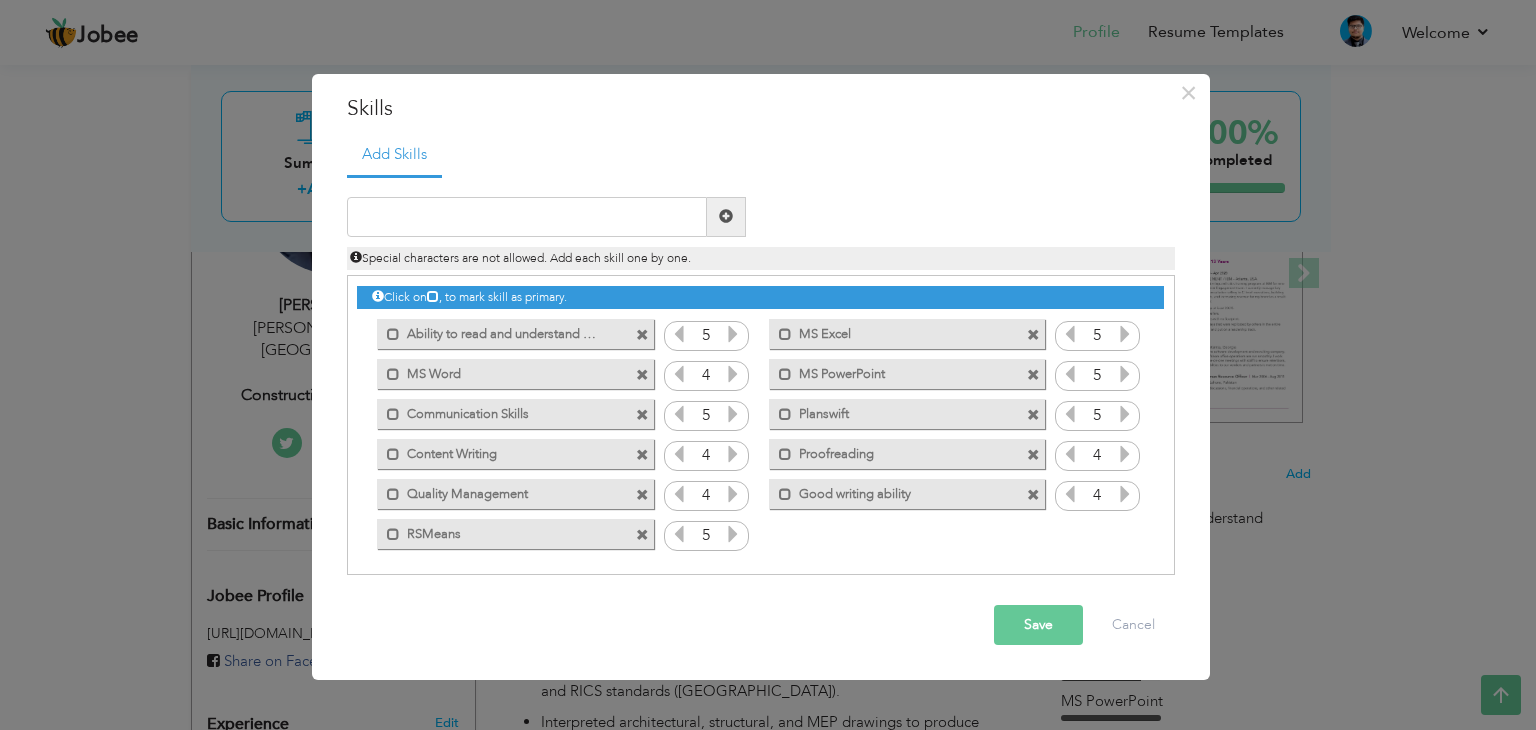 click at bounding box center (733, 374) 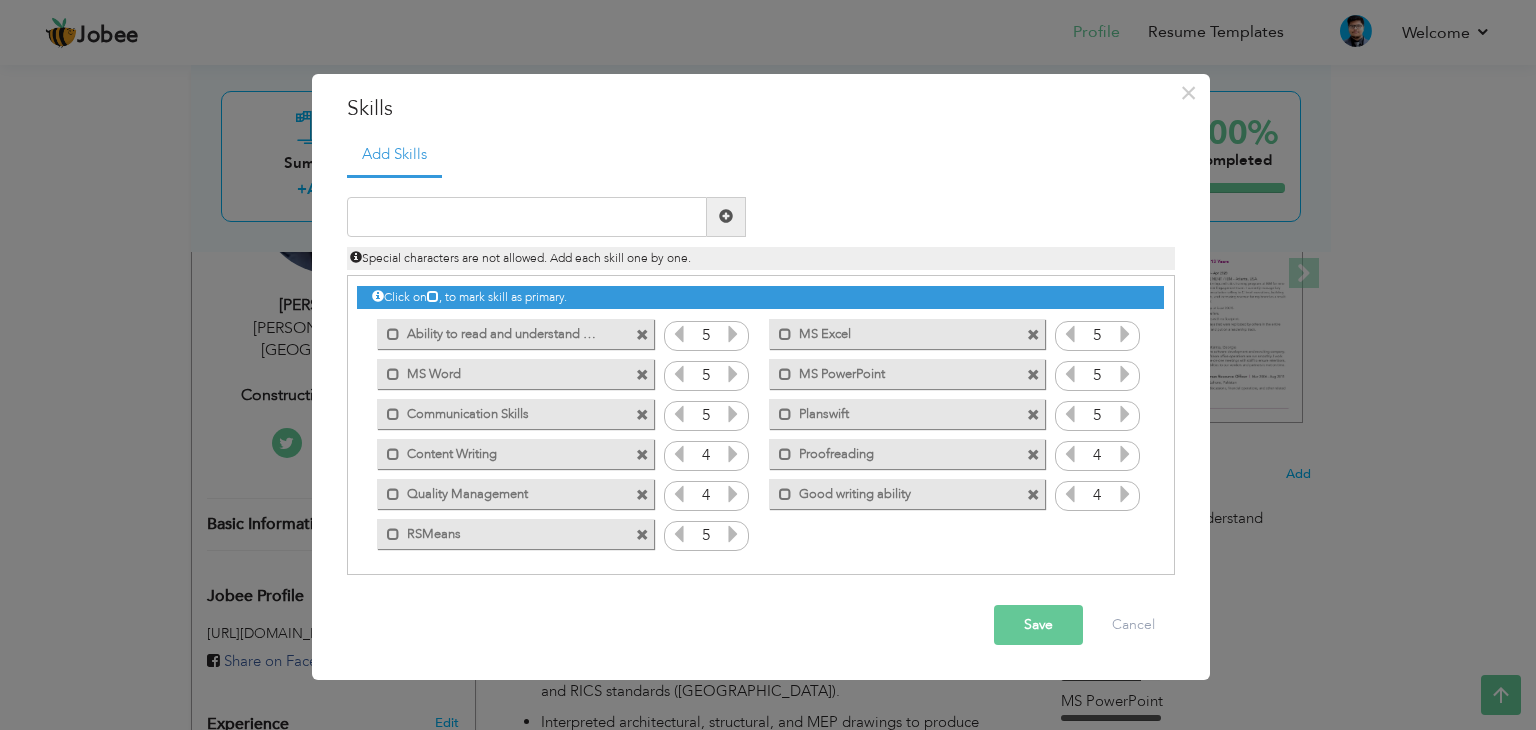 click at bounding box center (733, 414) 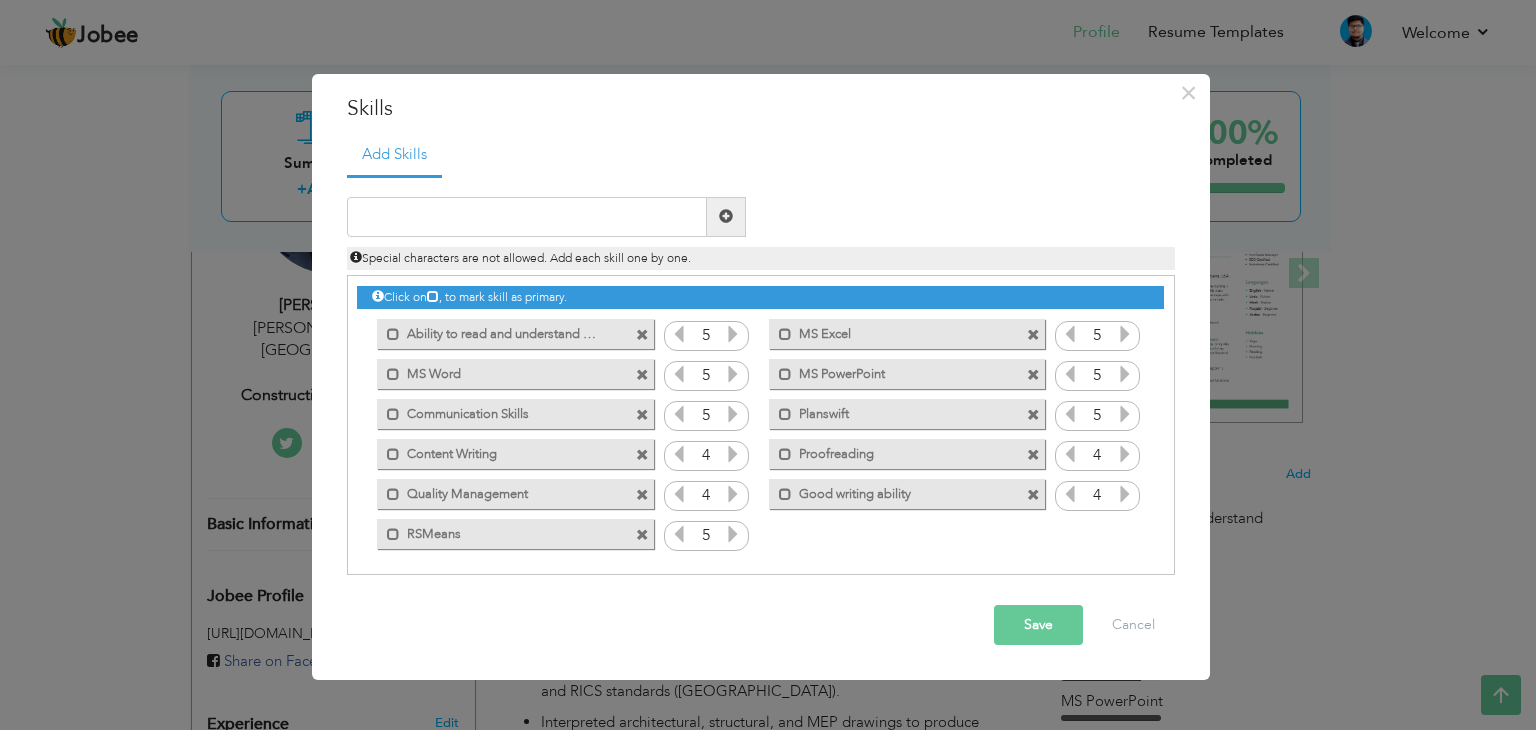 click at bounding box center [642, 455] 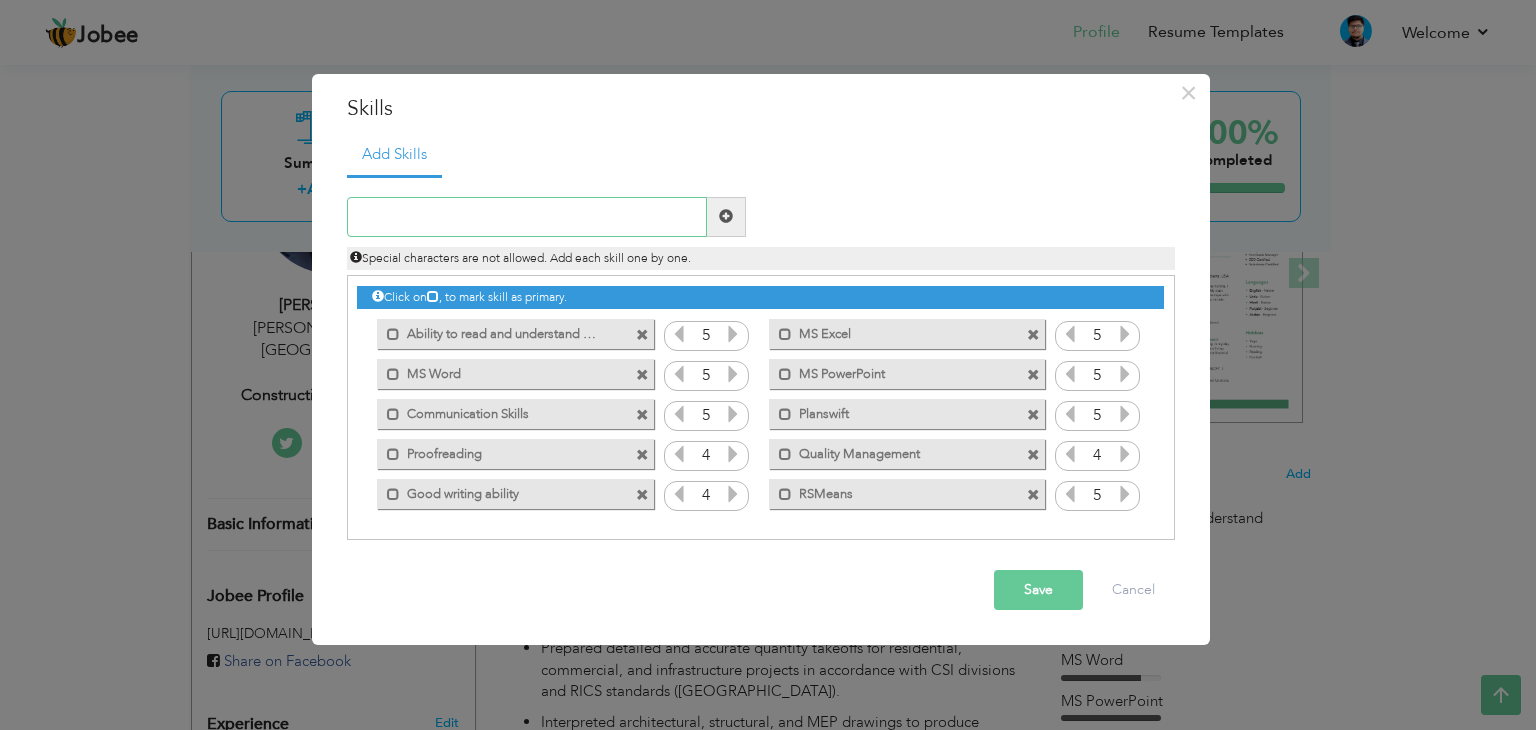 click at bounding box center (527, 217) 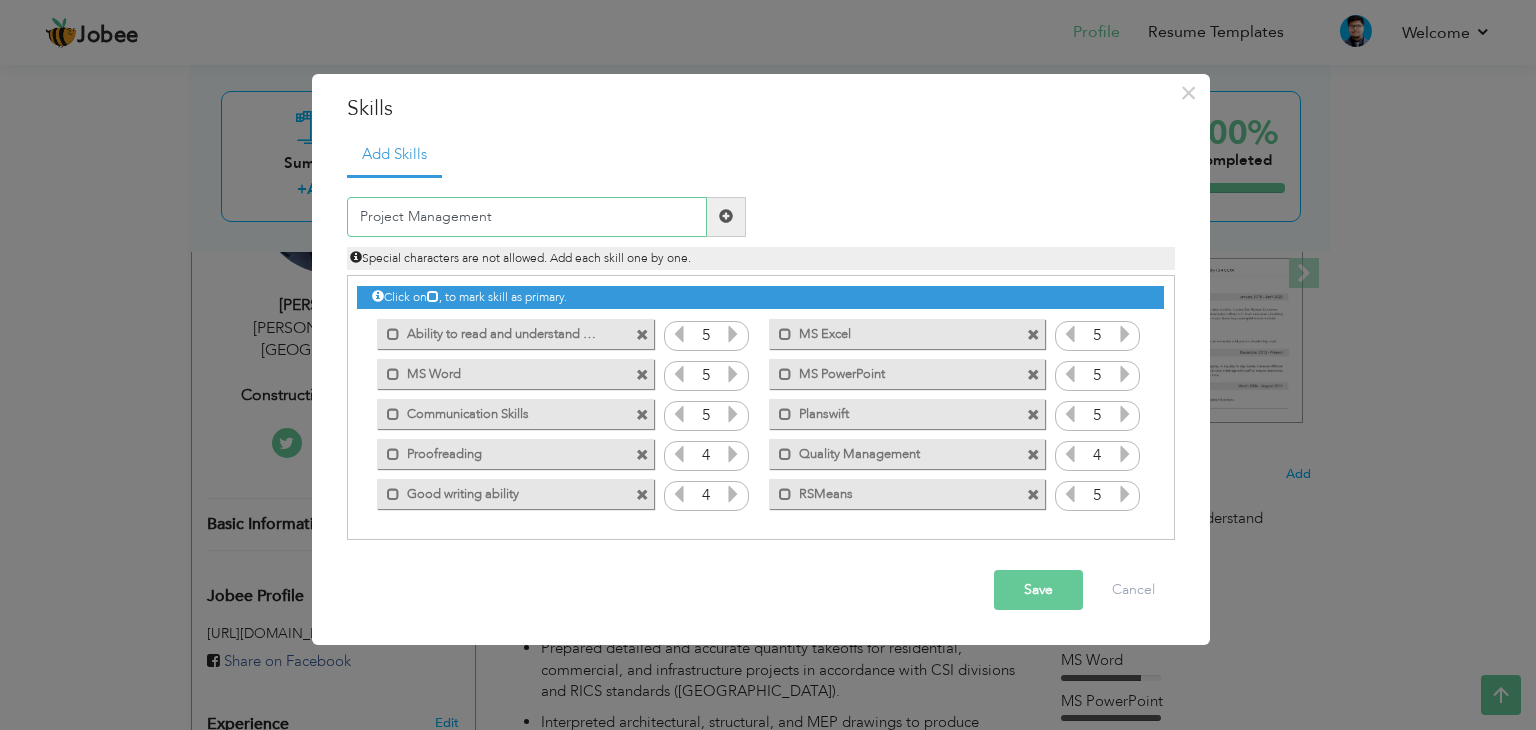 type on "Project Management" 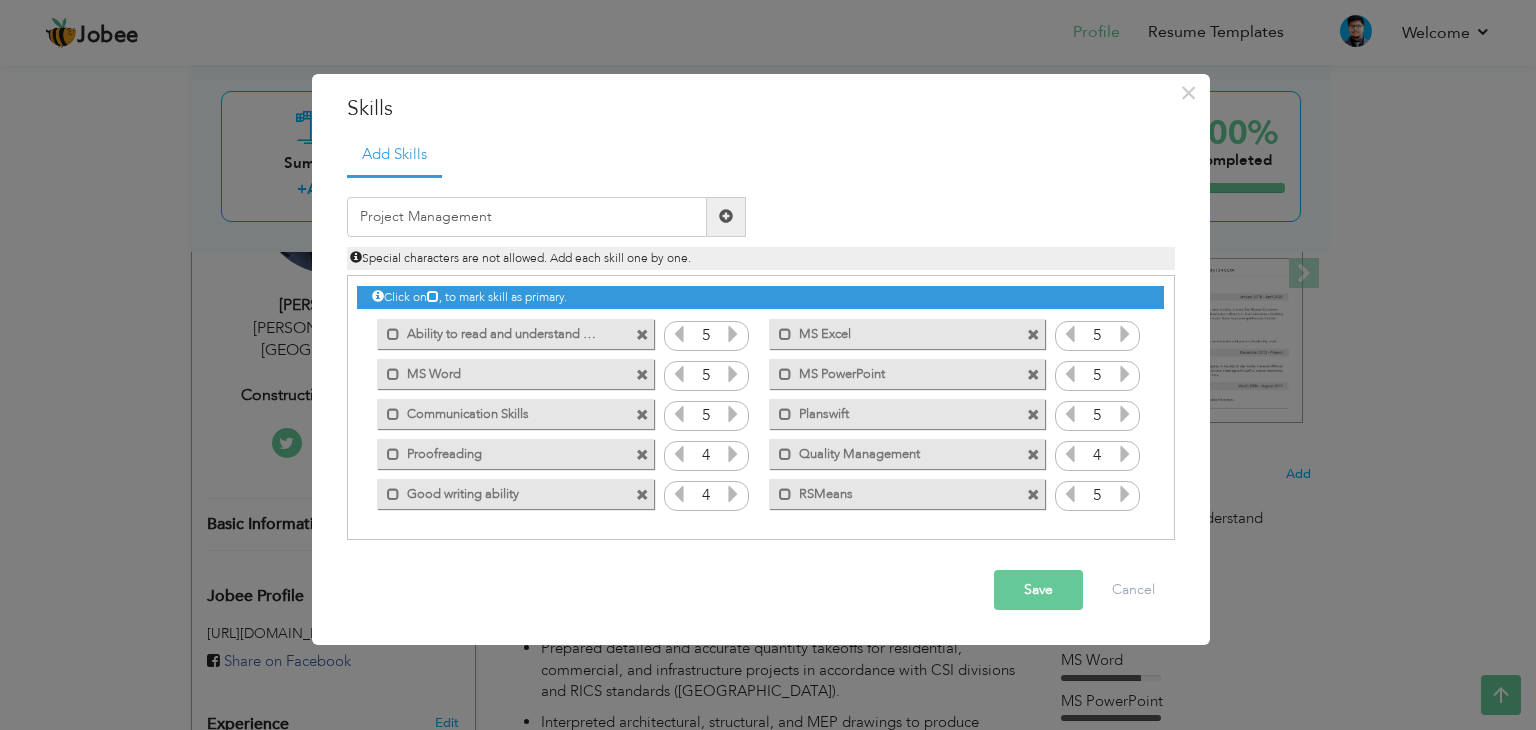click at bounding box center [726, 217] 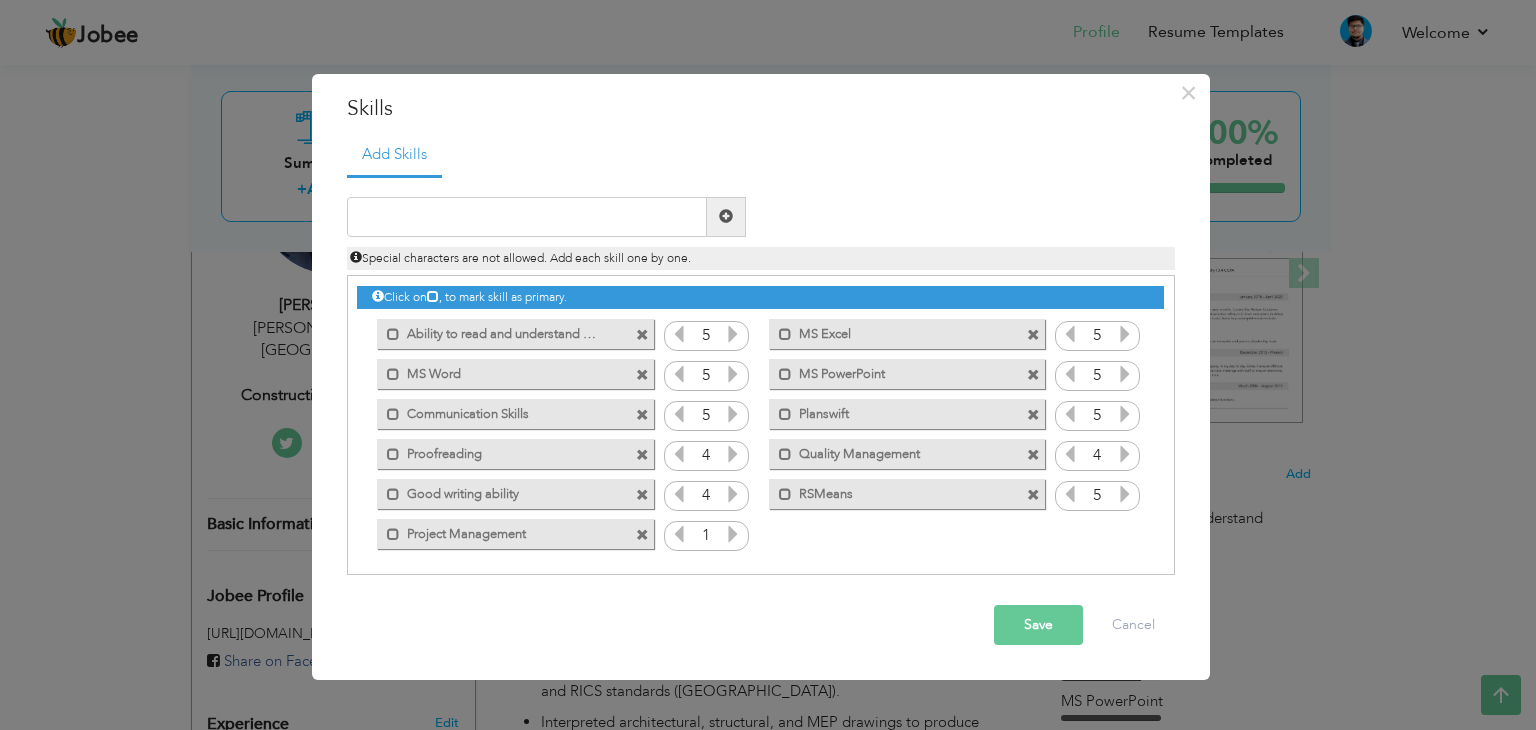 click at bounding box center (733, 534) 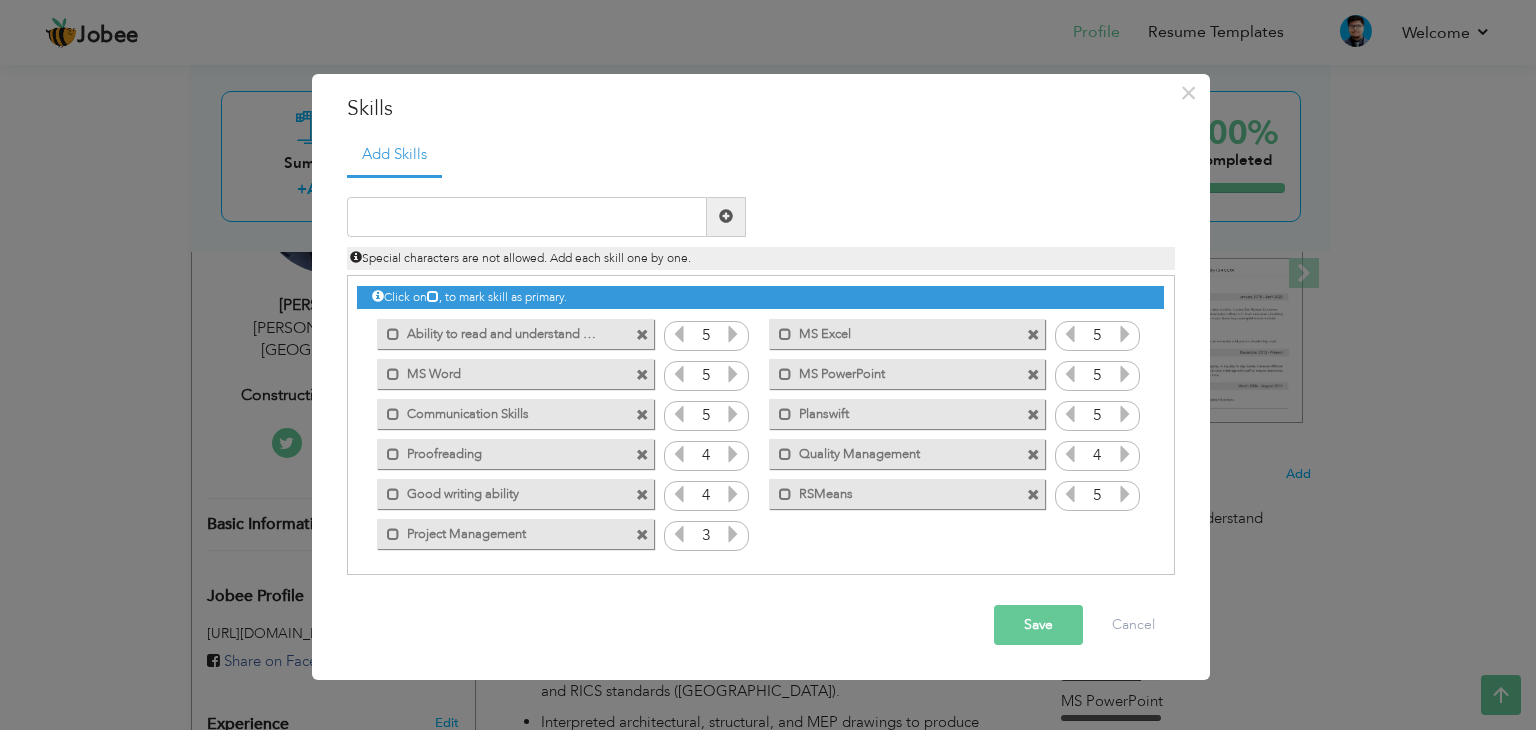 click at bounding box center [733, 534] 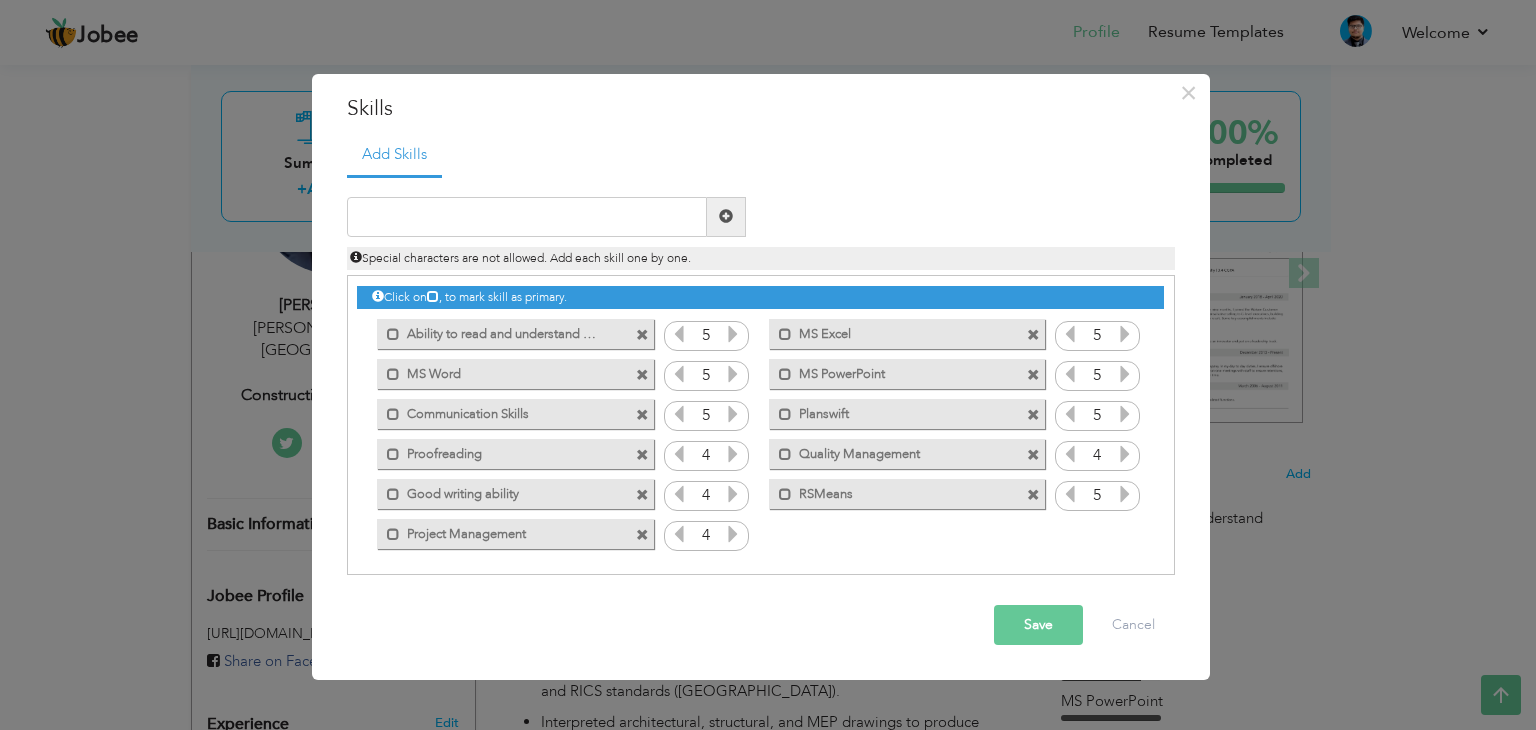 click at bounding box center [733, 534] 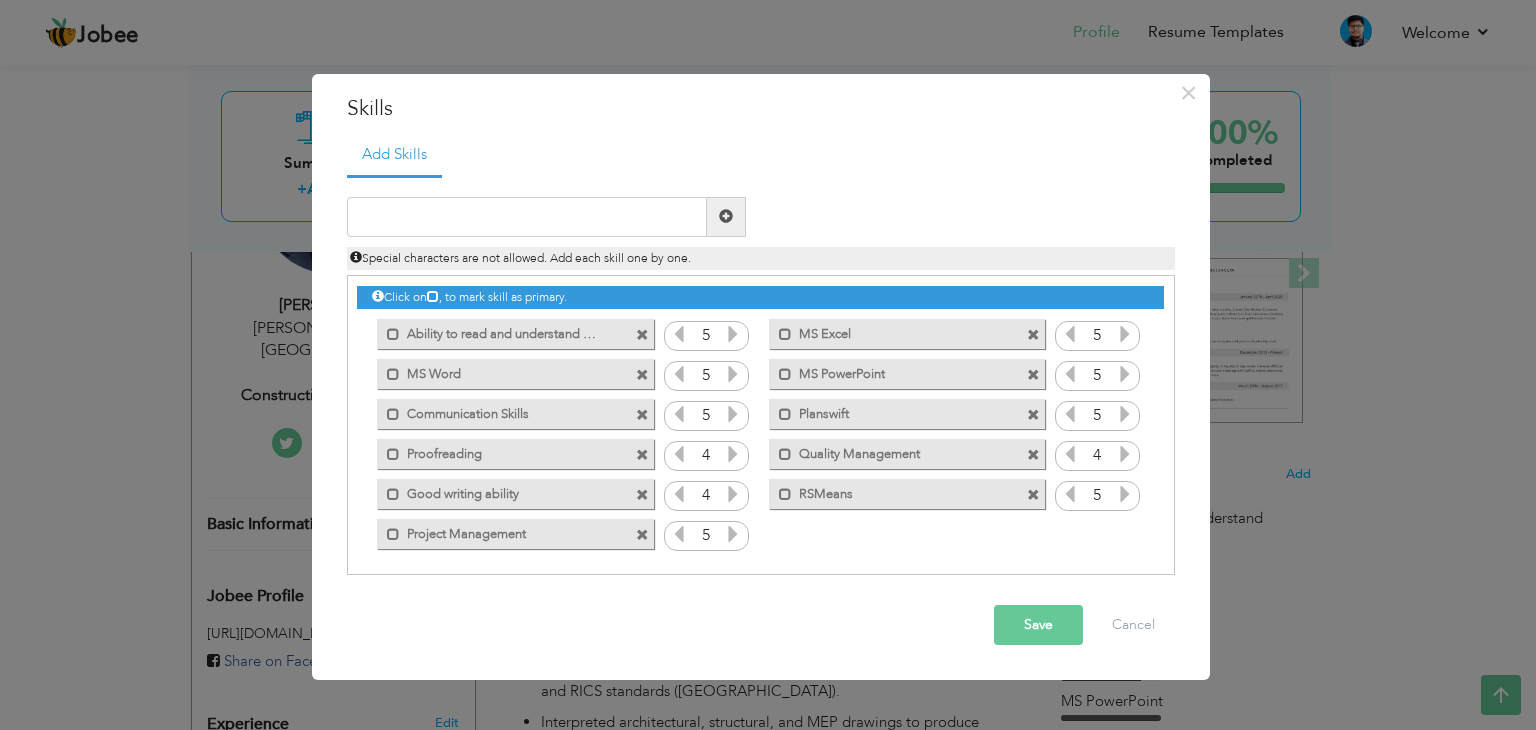 click at bounding box center [733, 534] 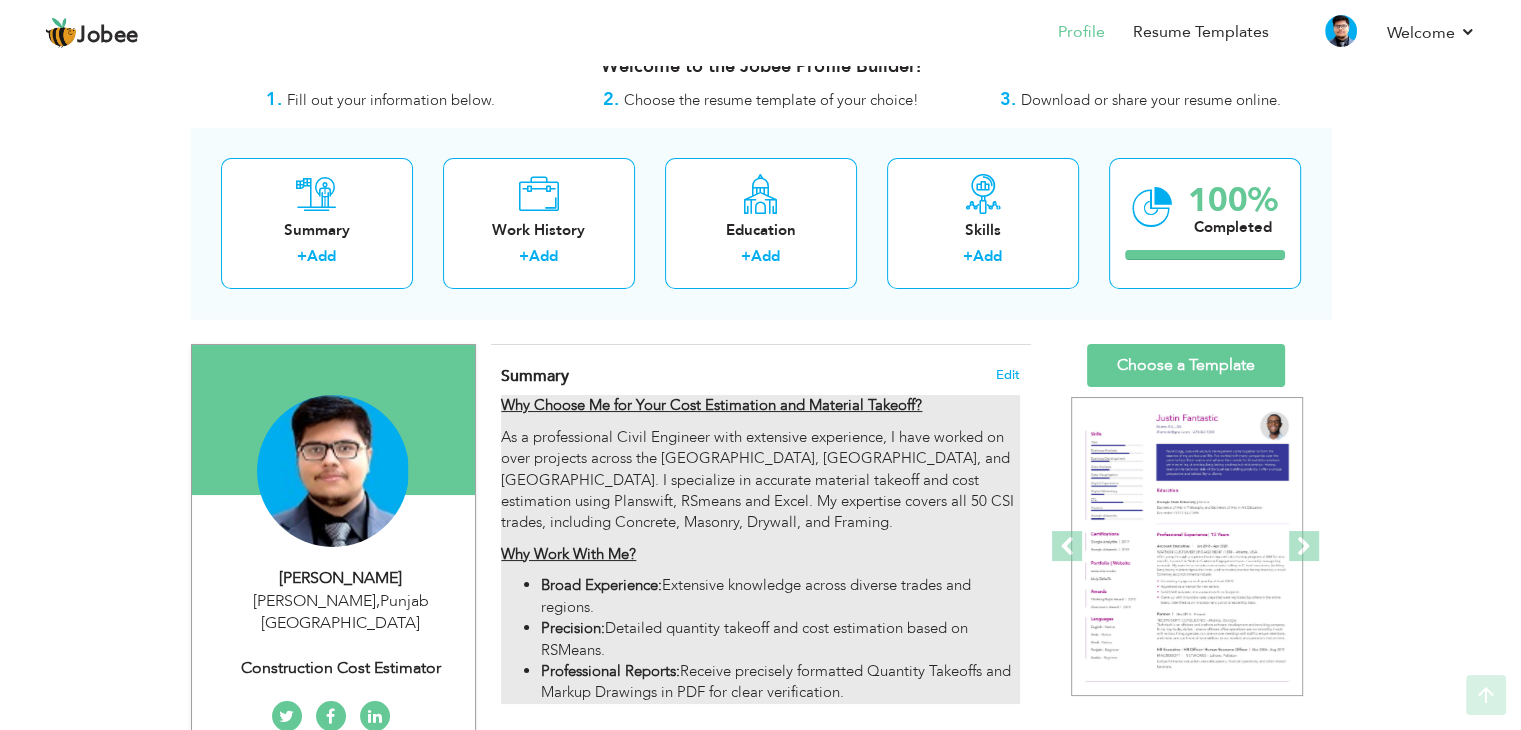 scroll, scrollTop: 0, scrollLeft: 0, axis: both 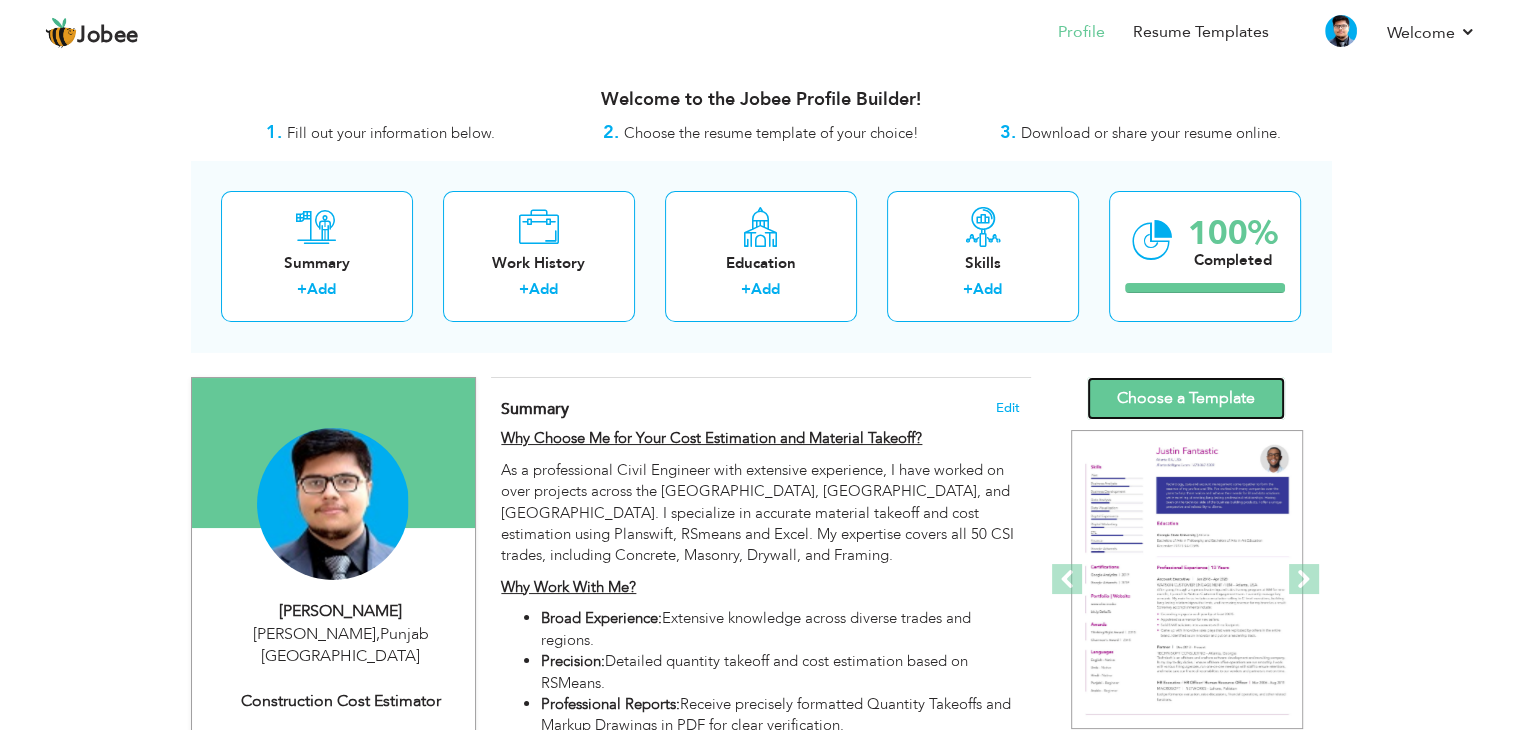 click on "Choose a Template" at bounding box center (1186, 398) 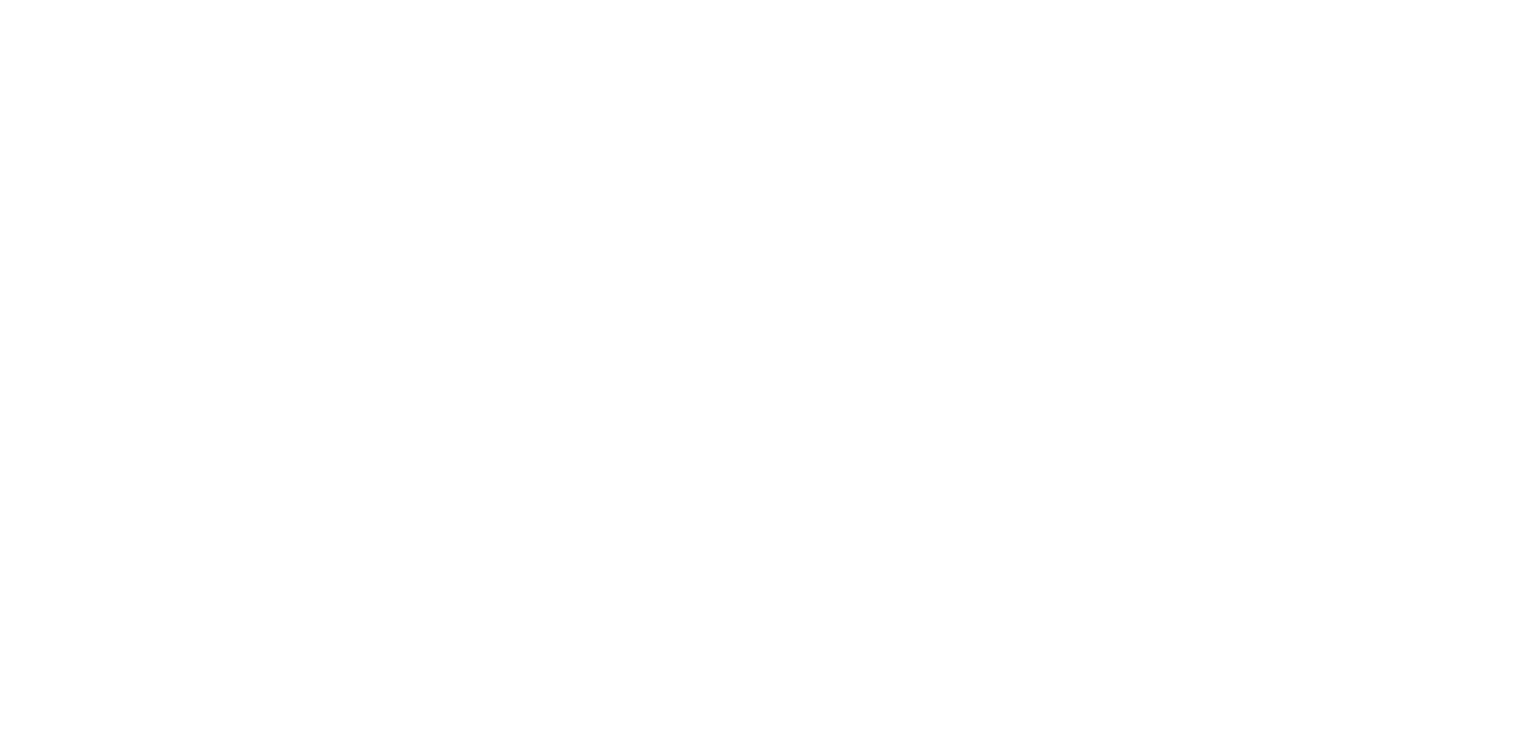 scroll, scrollTop: 0, scrollLeft: 0, axis: both 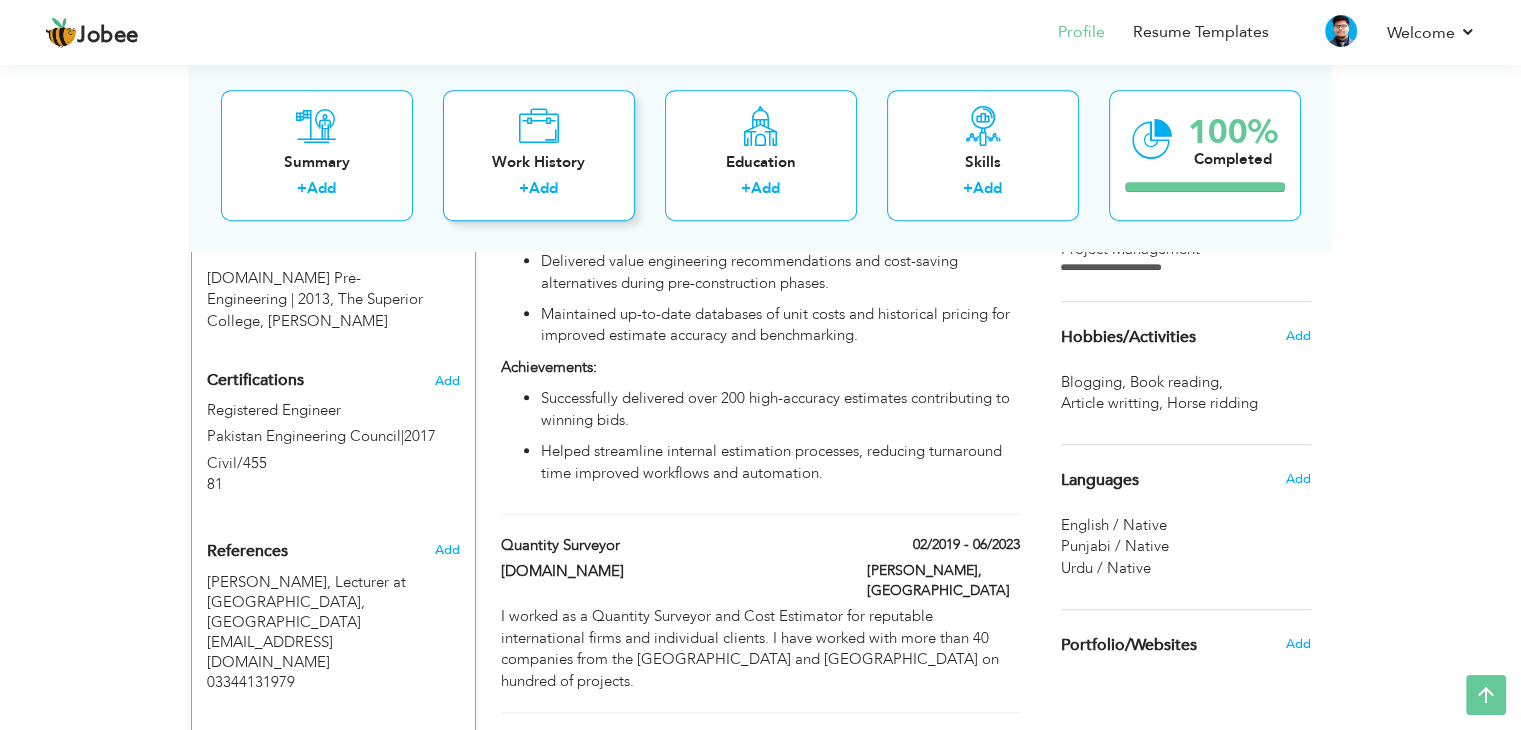 click on "Work History" at bounding box center (539, 162) 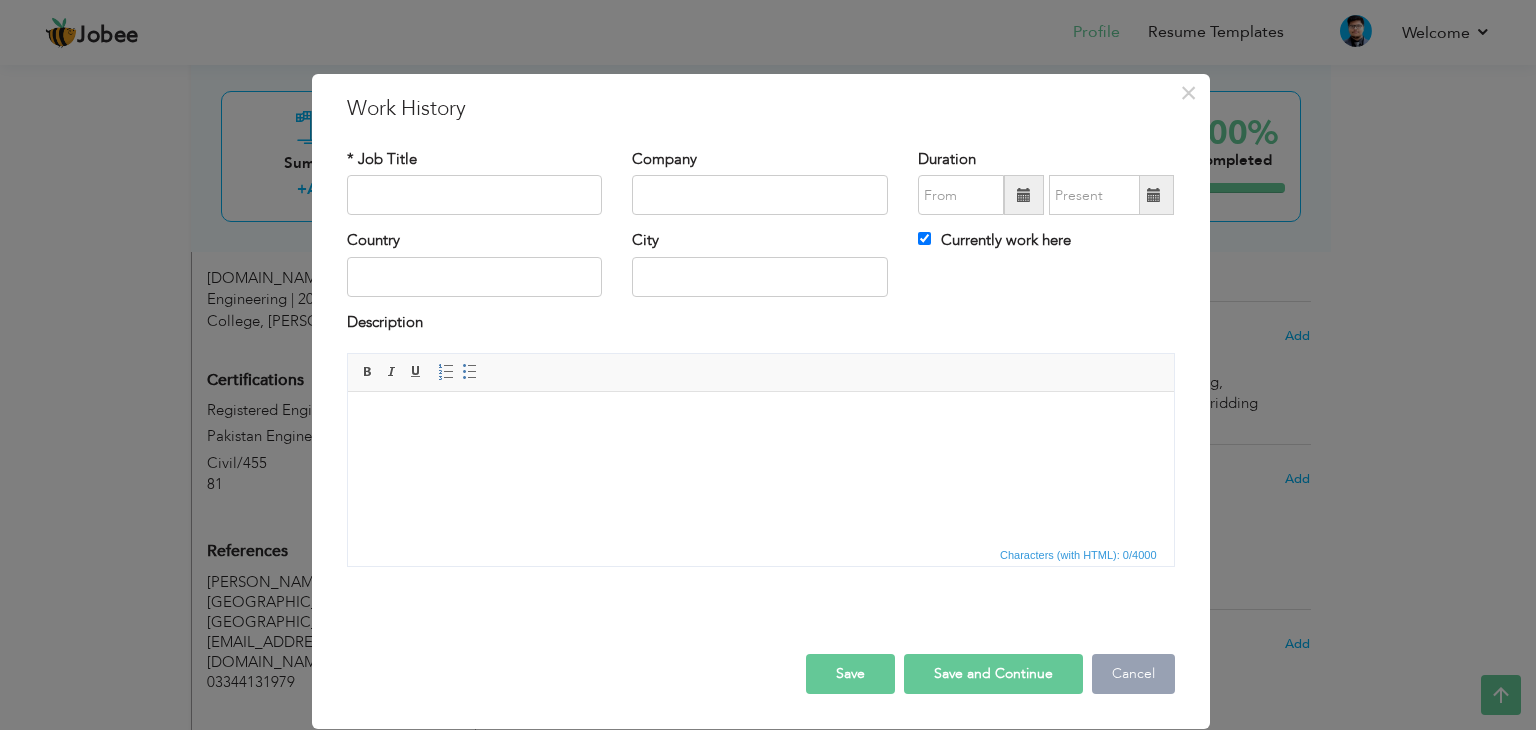 click on "Cancel" at bounding box center [1133, 674] 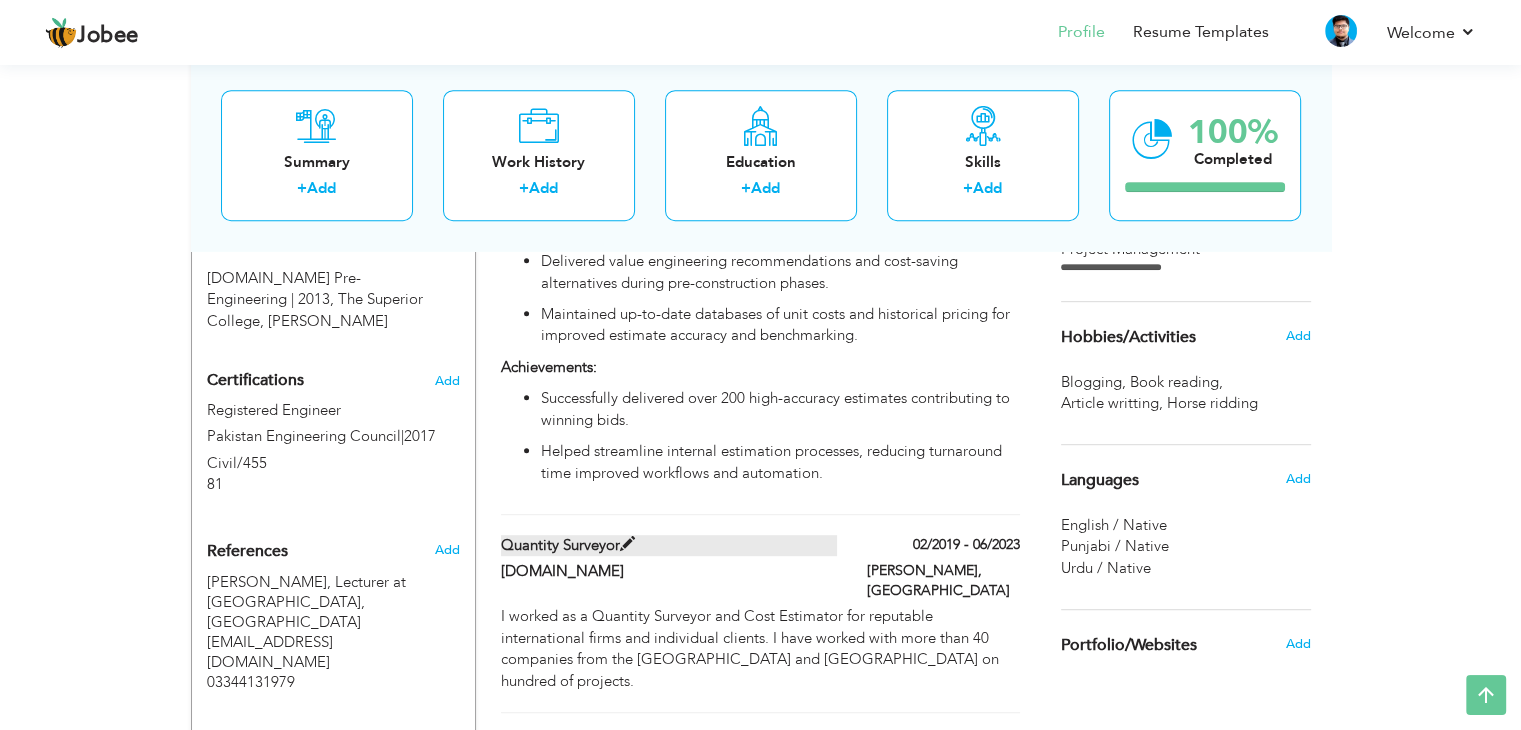 click on "Quantity Surveyor" at bounding box center [669, 545] 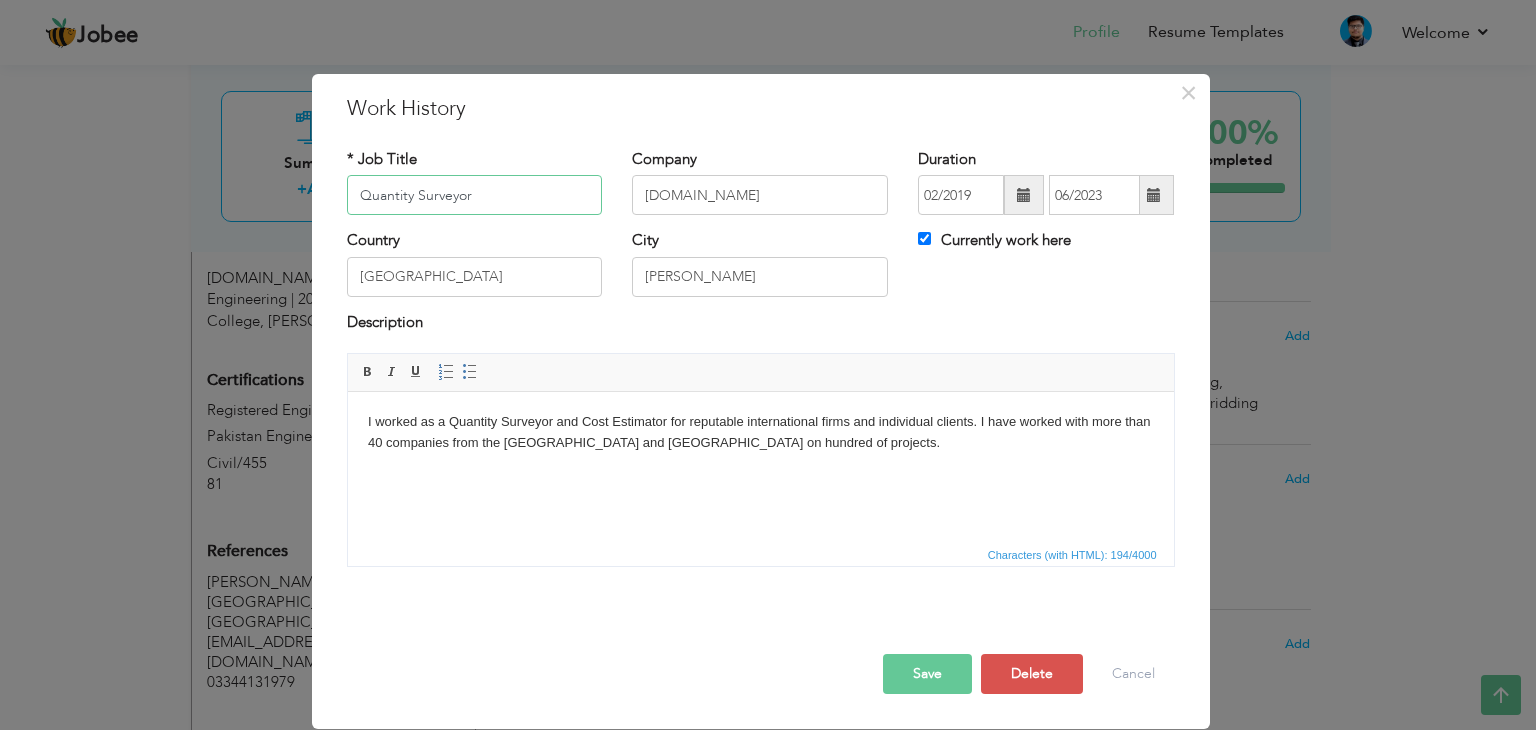 drag, startPoint x: 497, startPoint y: 193, endPoint x: 0, endPoint y: 211, distance: 497.32584 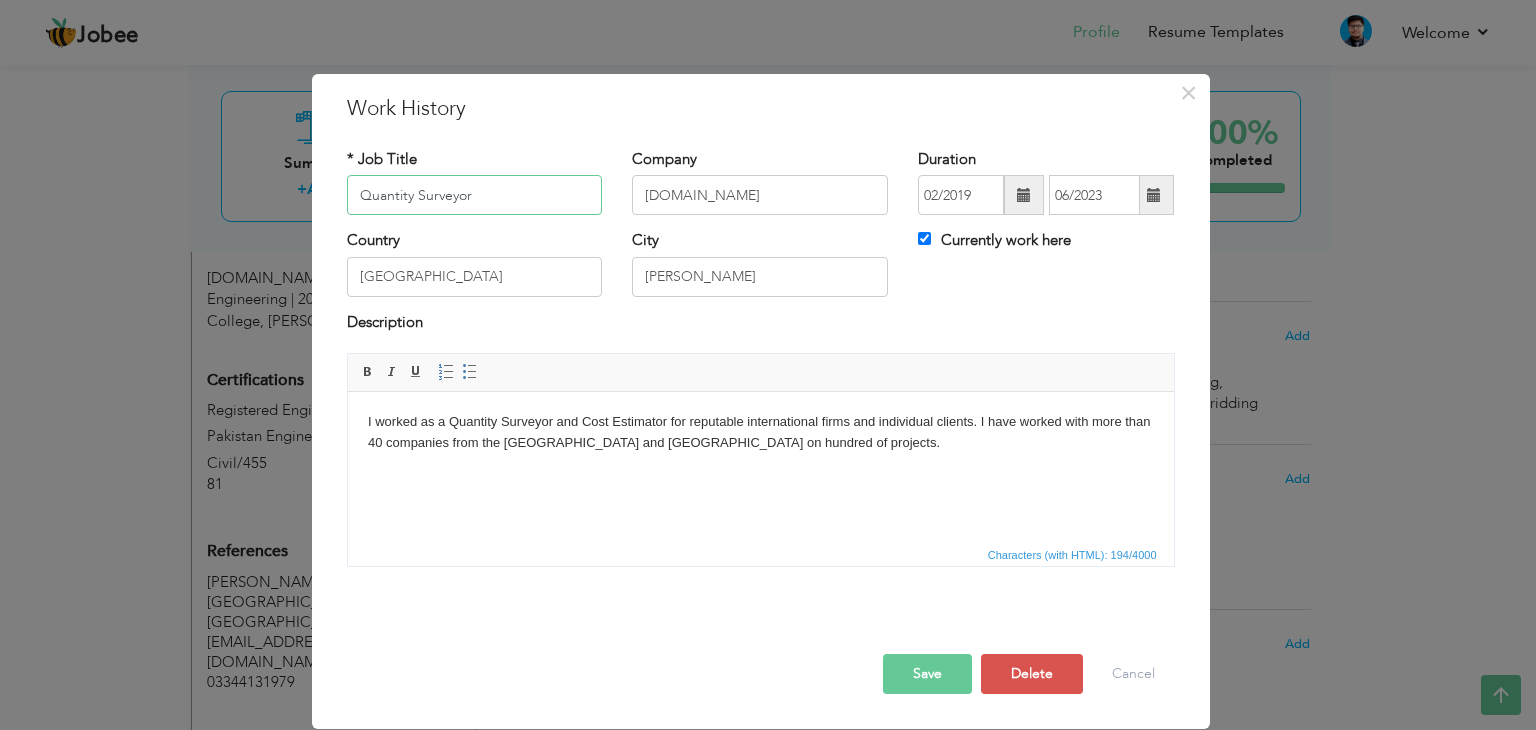 type on "S" 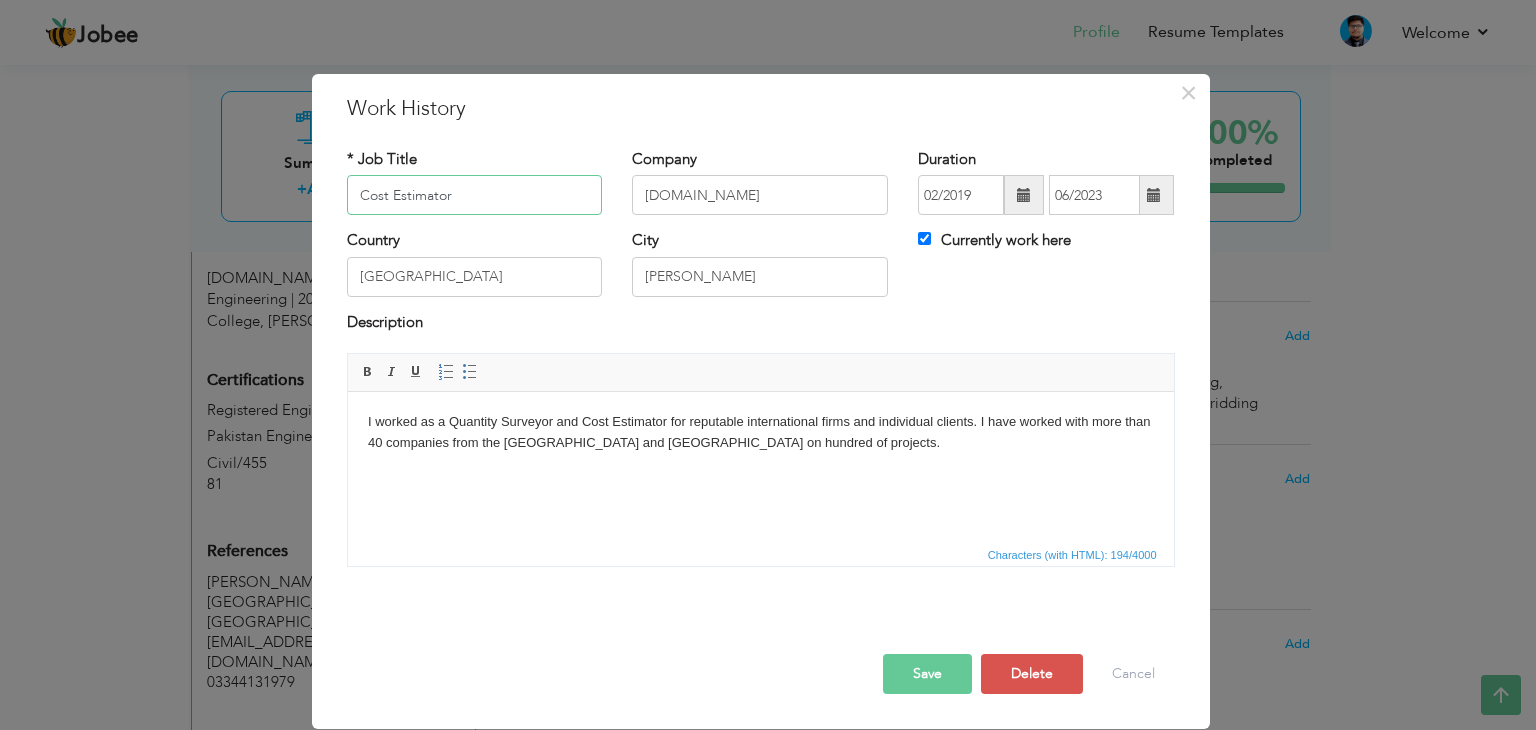 type on "Cost Estimator" 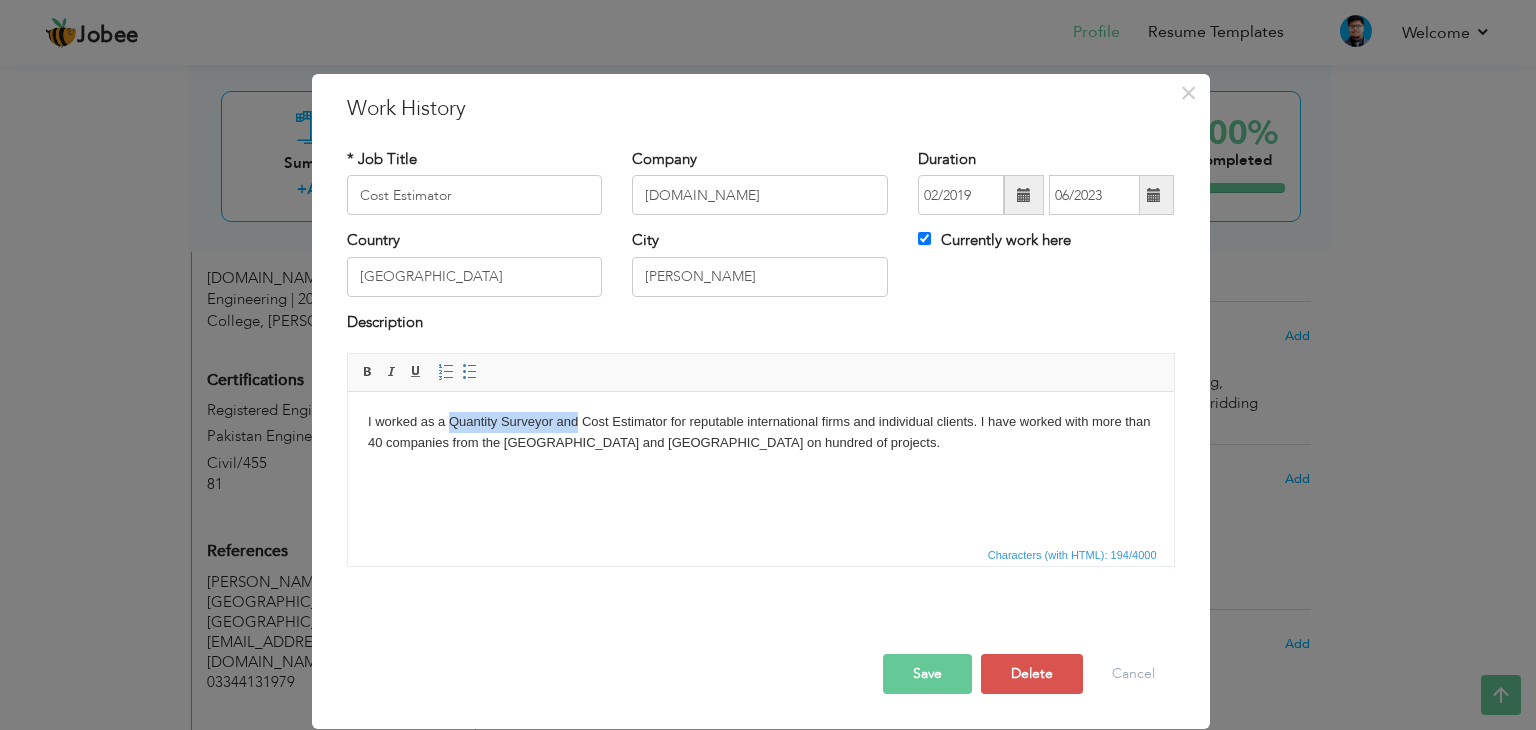 drag, startPoint x: 449, startPoint y: 424, endPoint x: 575, endPoint y: 422, distance: 126.01587 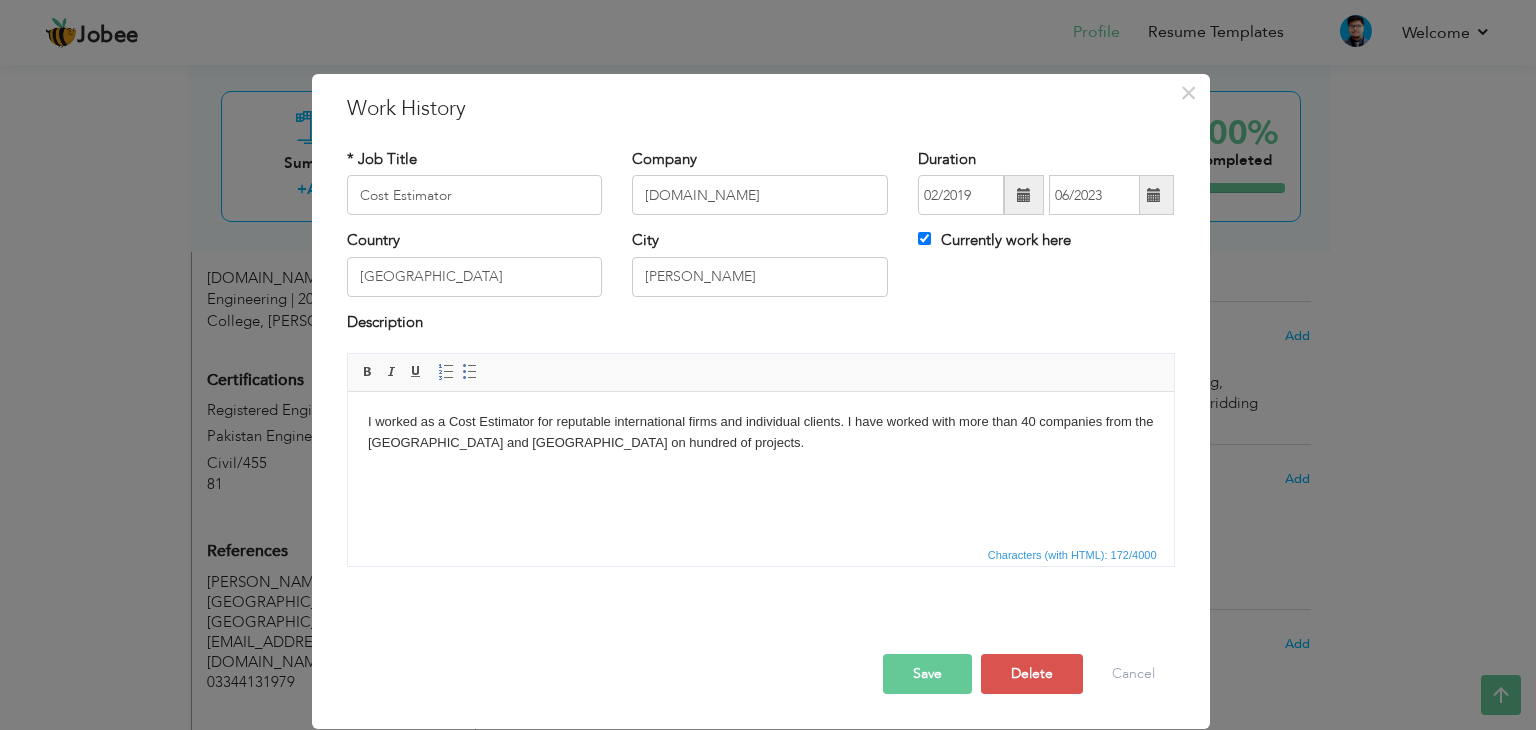click on "I worked as a Cost Estimator for reputable international firms and individual clients. I have worked with more than 40 companies from the [GEOGRAPHIC_DATA] and [GEOGRAPHIC_DATA] on hundred of projects." at bounding box center [760, 433] 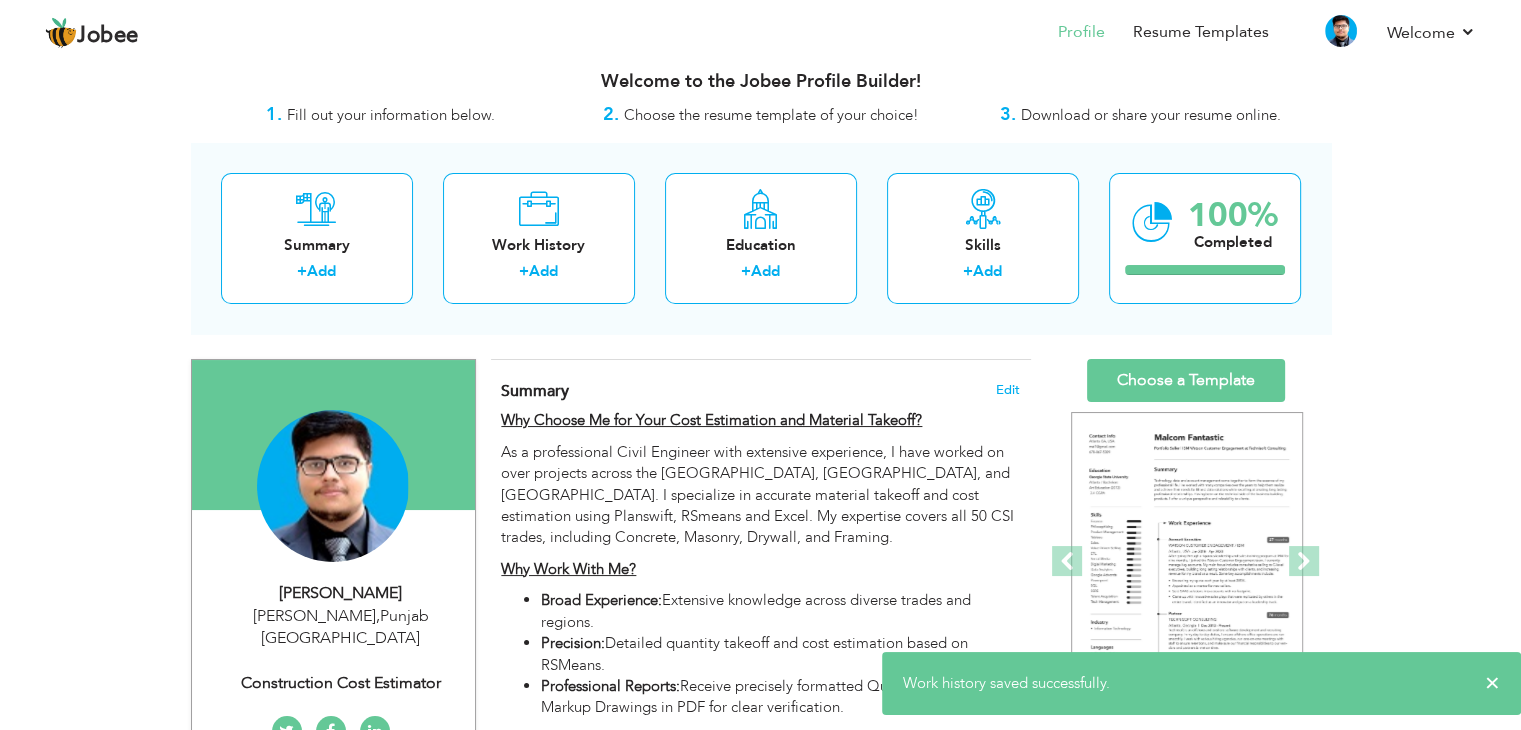 scroll, scrollTop: 0, scrollLeft: 0, axis: both 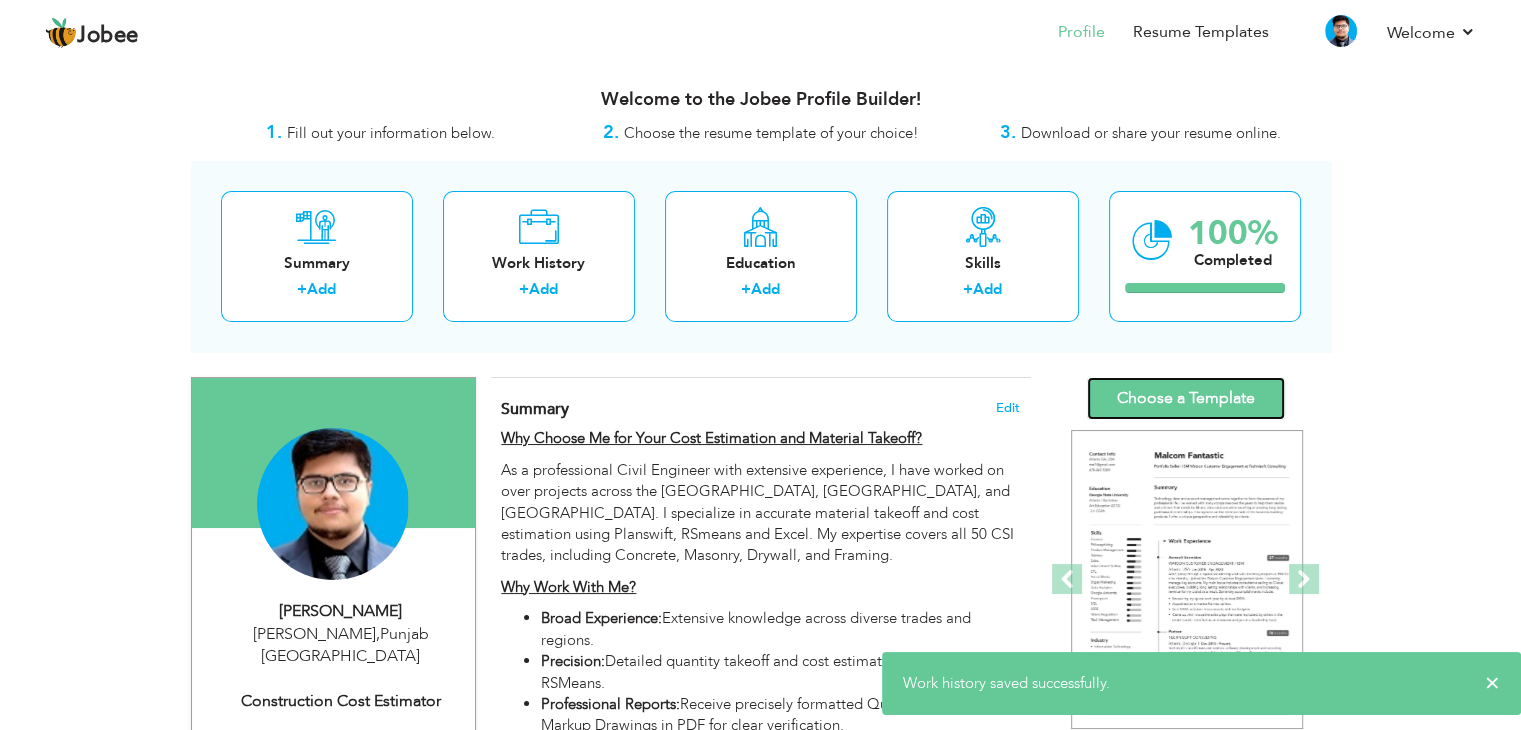 click on "Choose a Template" at bounding box center (1186, 398) 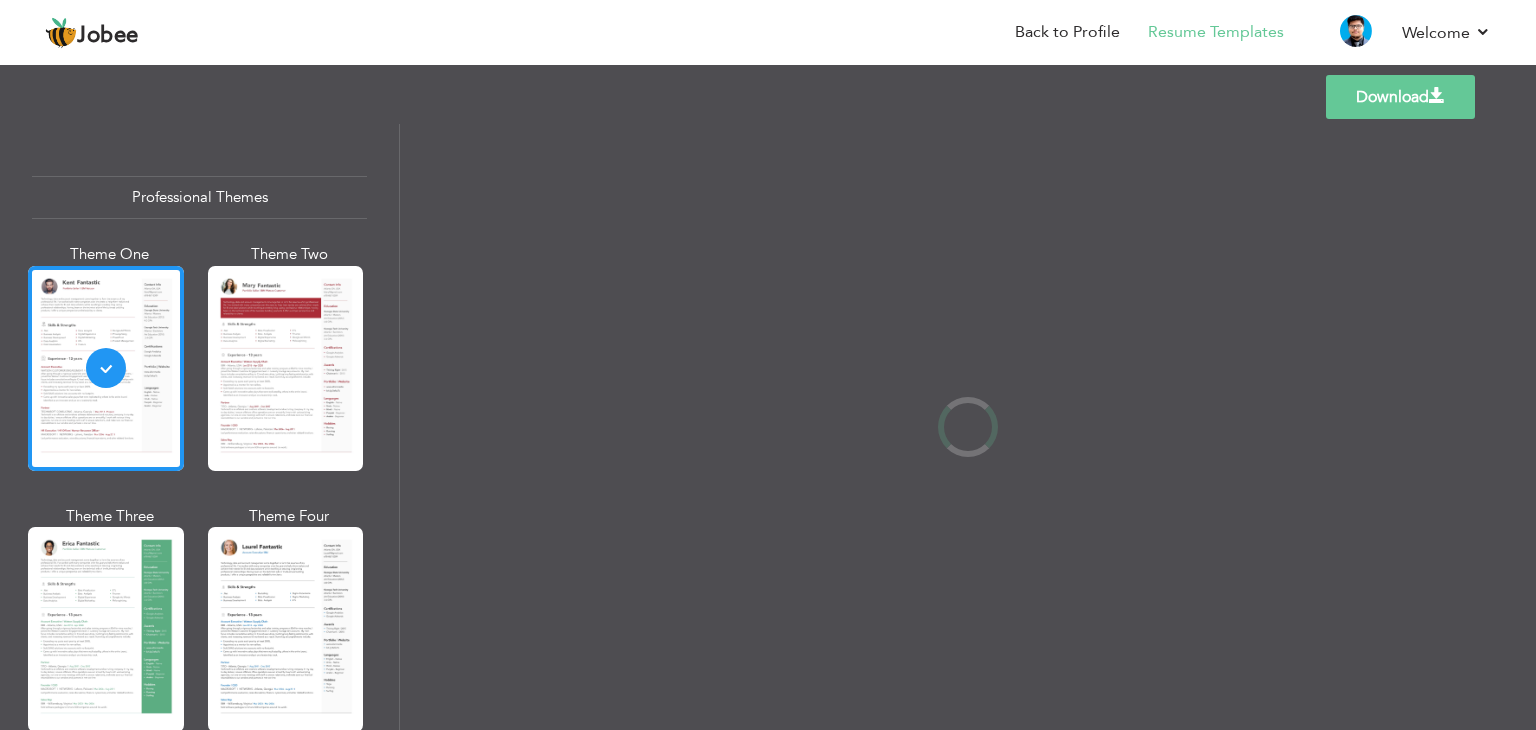 scroll, scrollTop: 0, scrollLeft: 0, axis: both 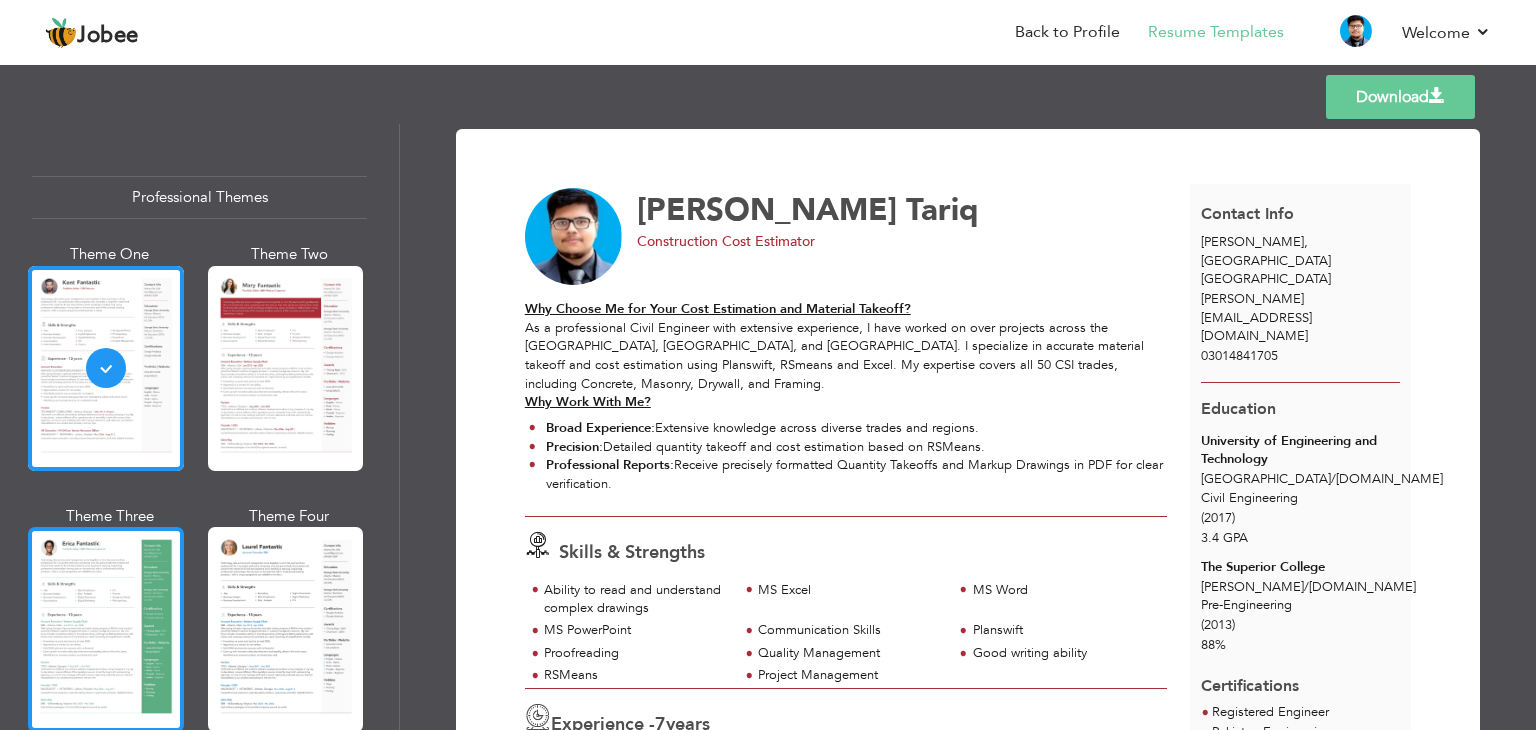 click at bounding box center [106, 629] 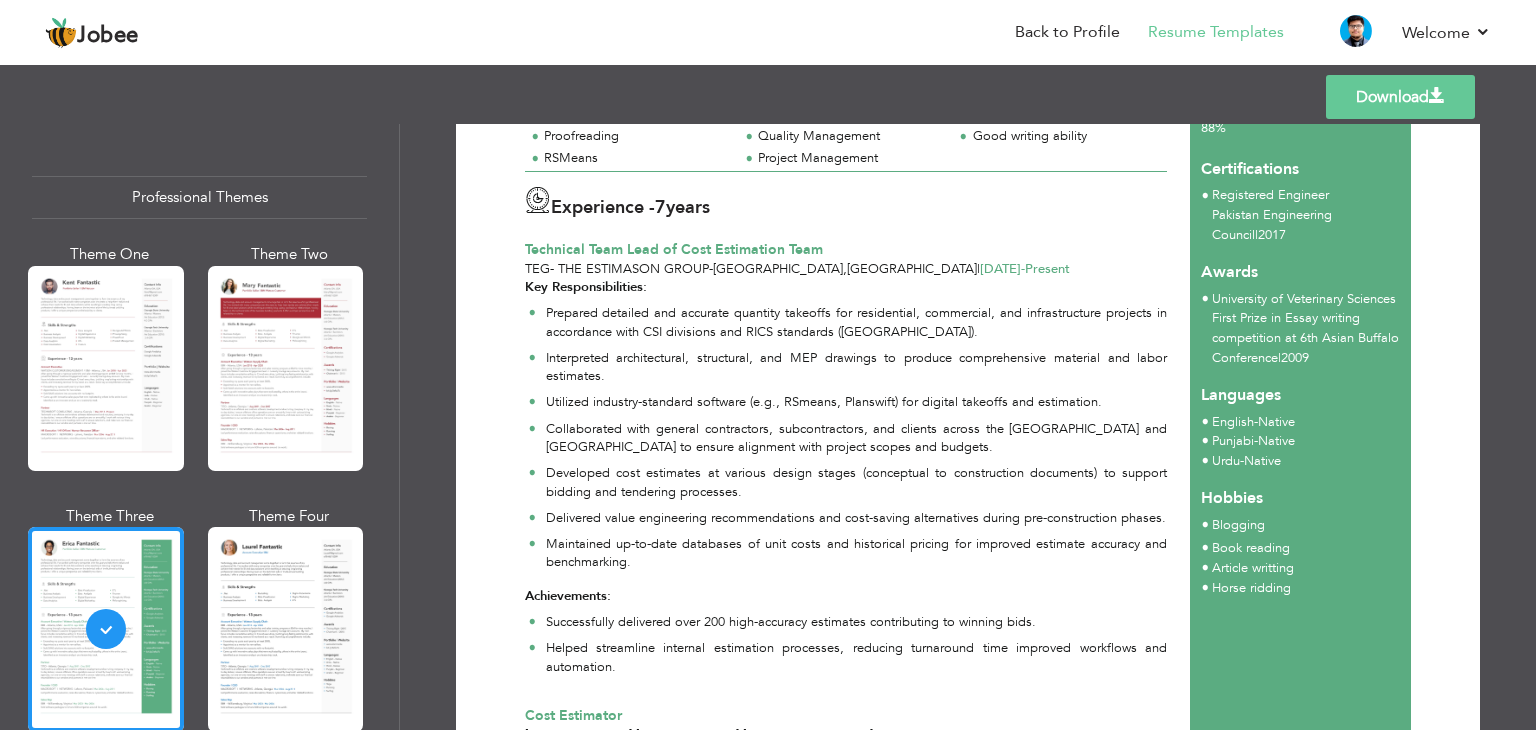 scroll, scrollTop: 445, scrollLeft: 0, axis: vertical 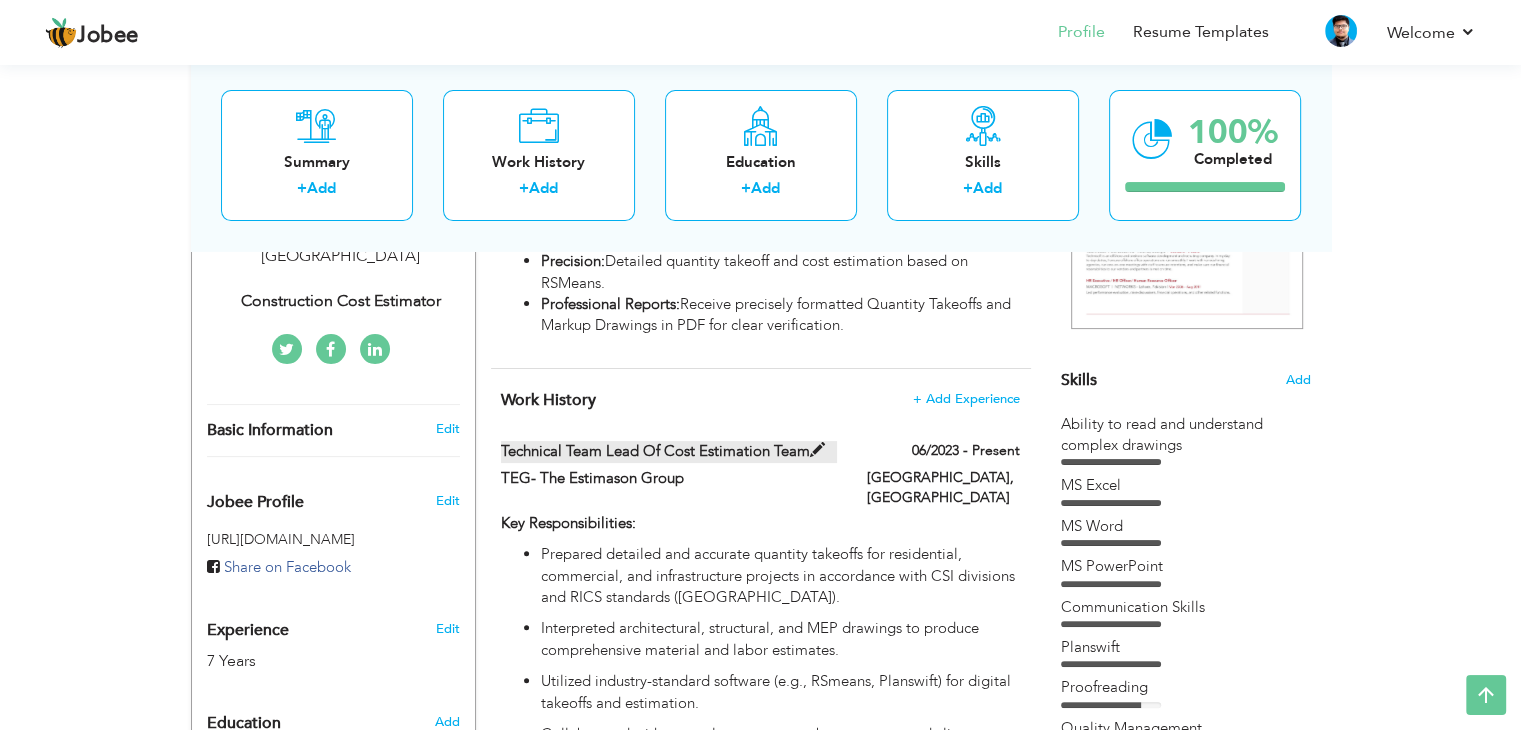 click on "Technical Team Lead of Cost Estimation Team" at bounding box center [669, 451] 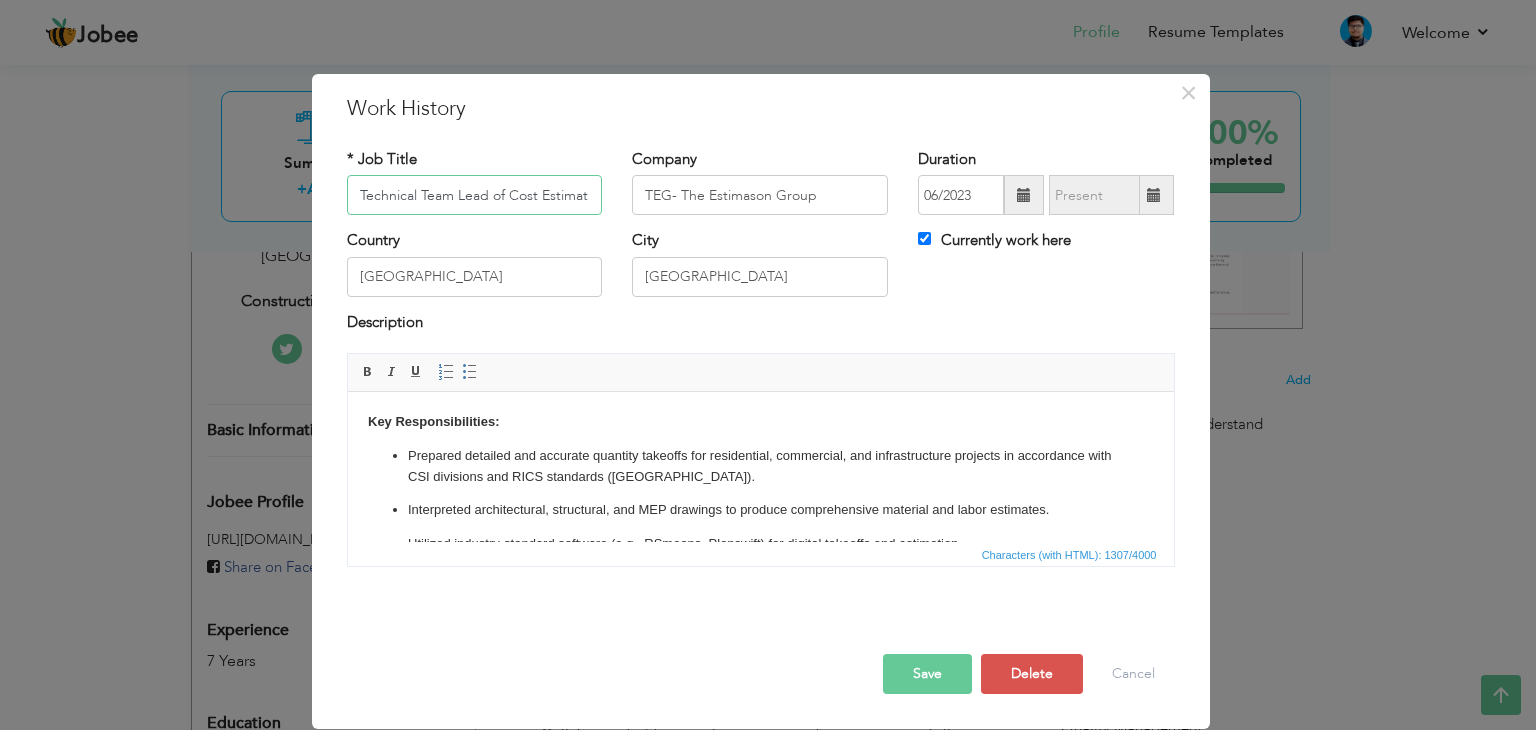 scroll, scrollTop: 0, scrollLeft: 52, axis: horizontal 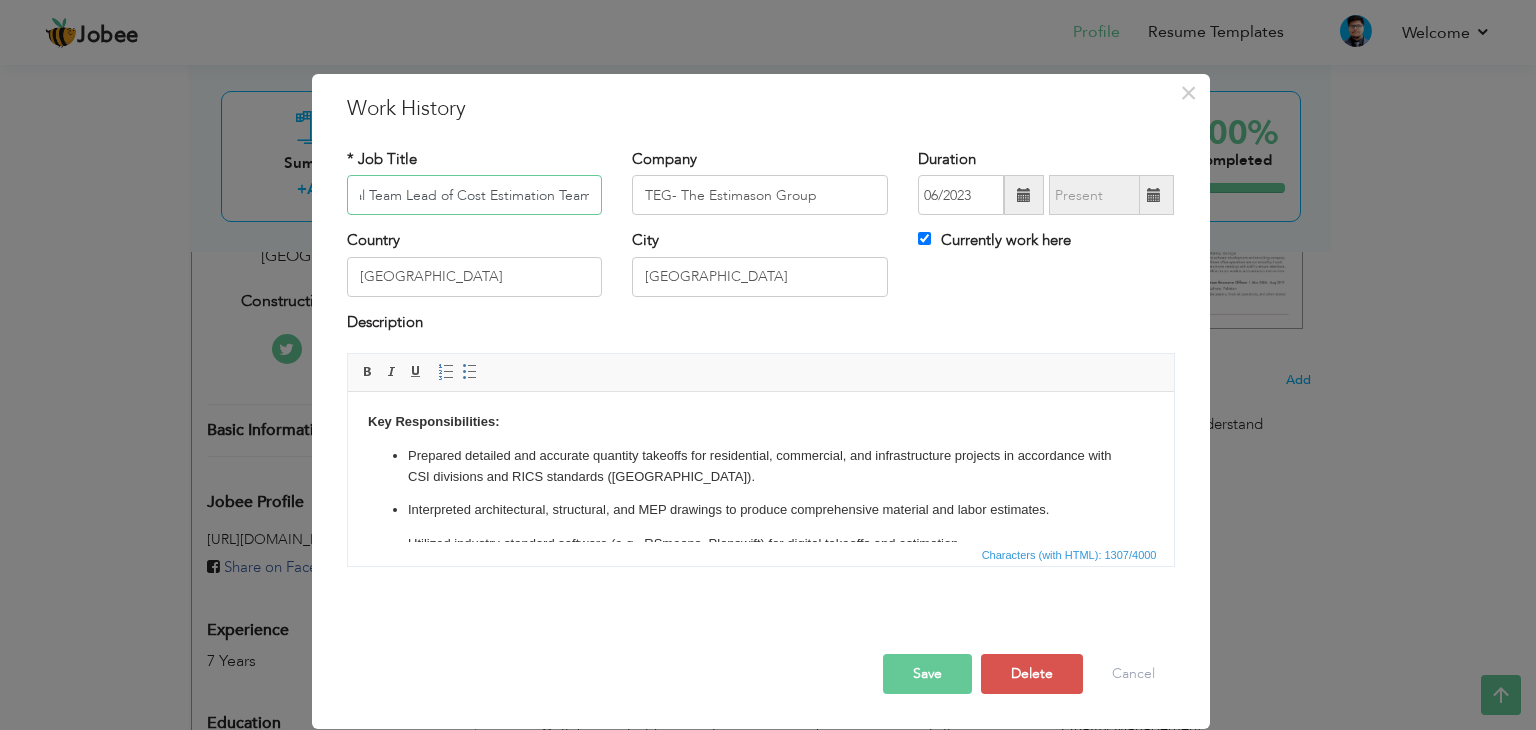 drag, startPoint x: 440, startPoint y: 193, endPoint x: 672, endPoint y: 203, distance: 232.21542 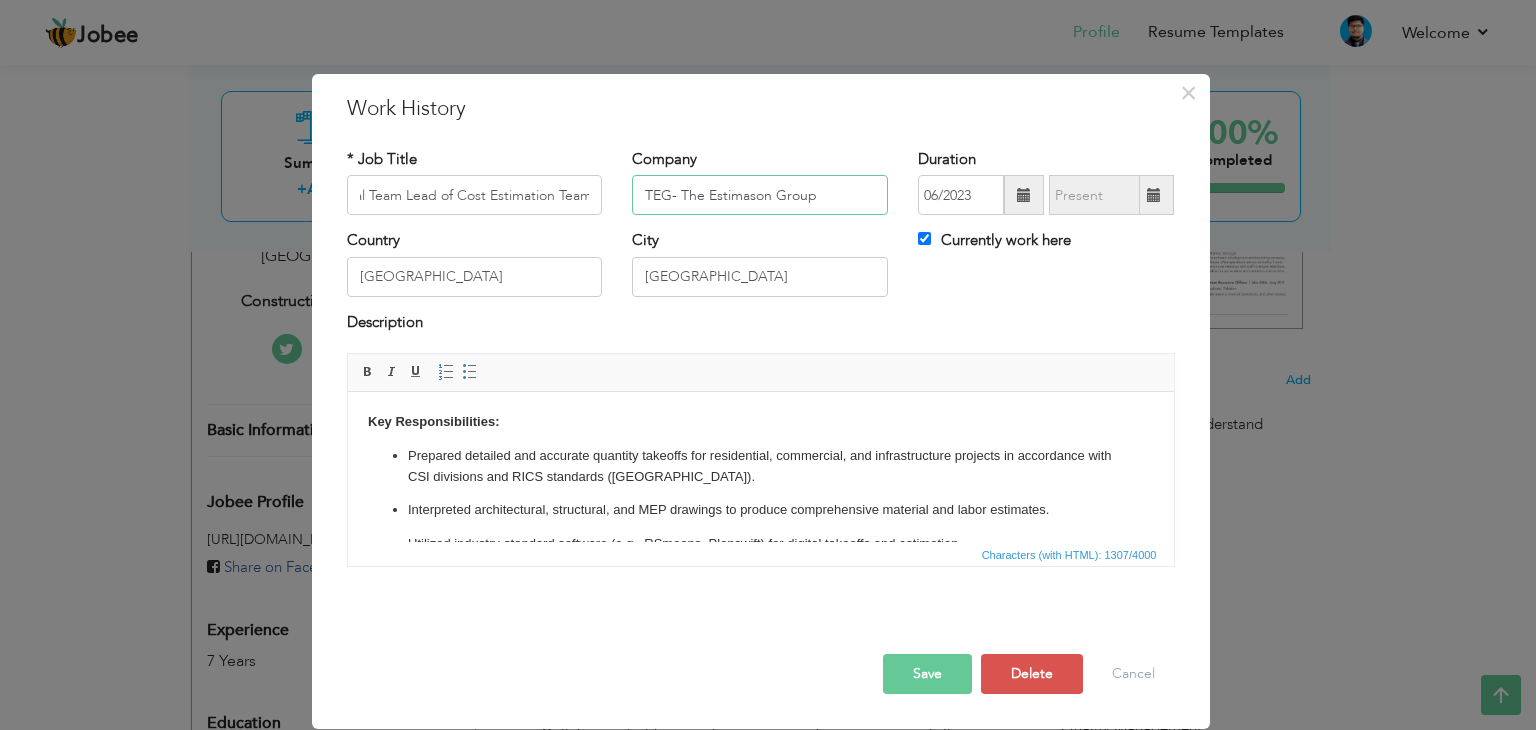 scroll, scrollTop: 0, scrollLeft: 0, axis: both 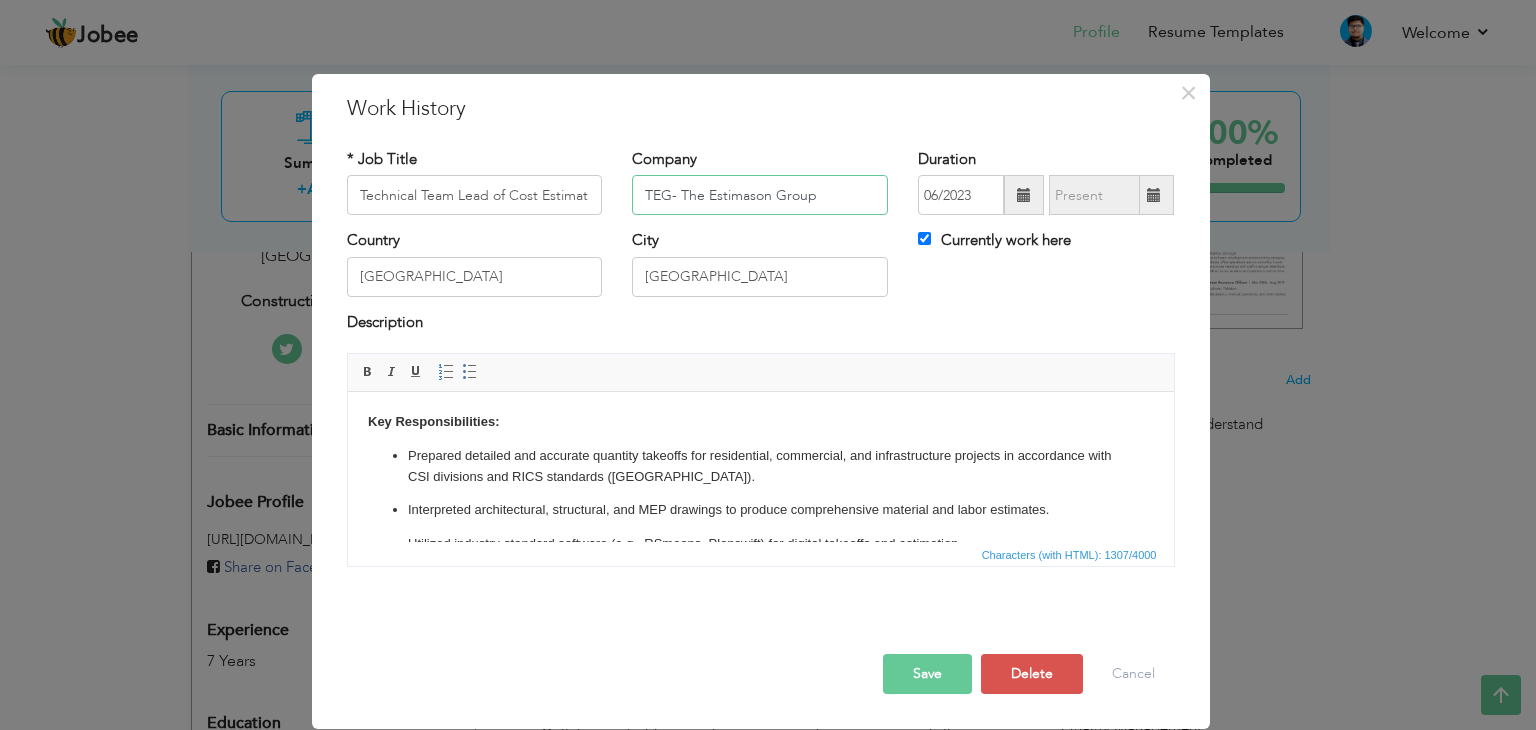 click on "TEG- The Estimason Group" at bounding box center (760, 195) 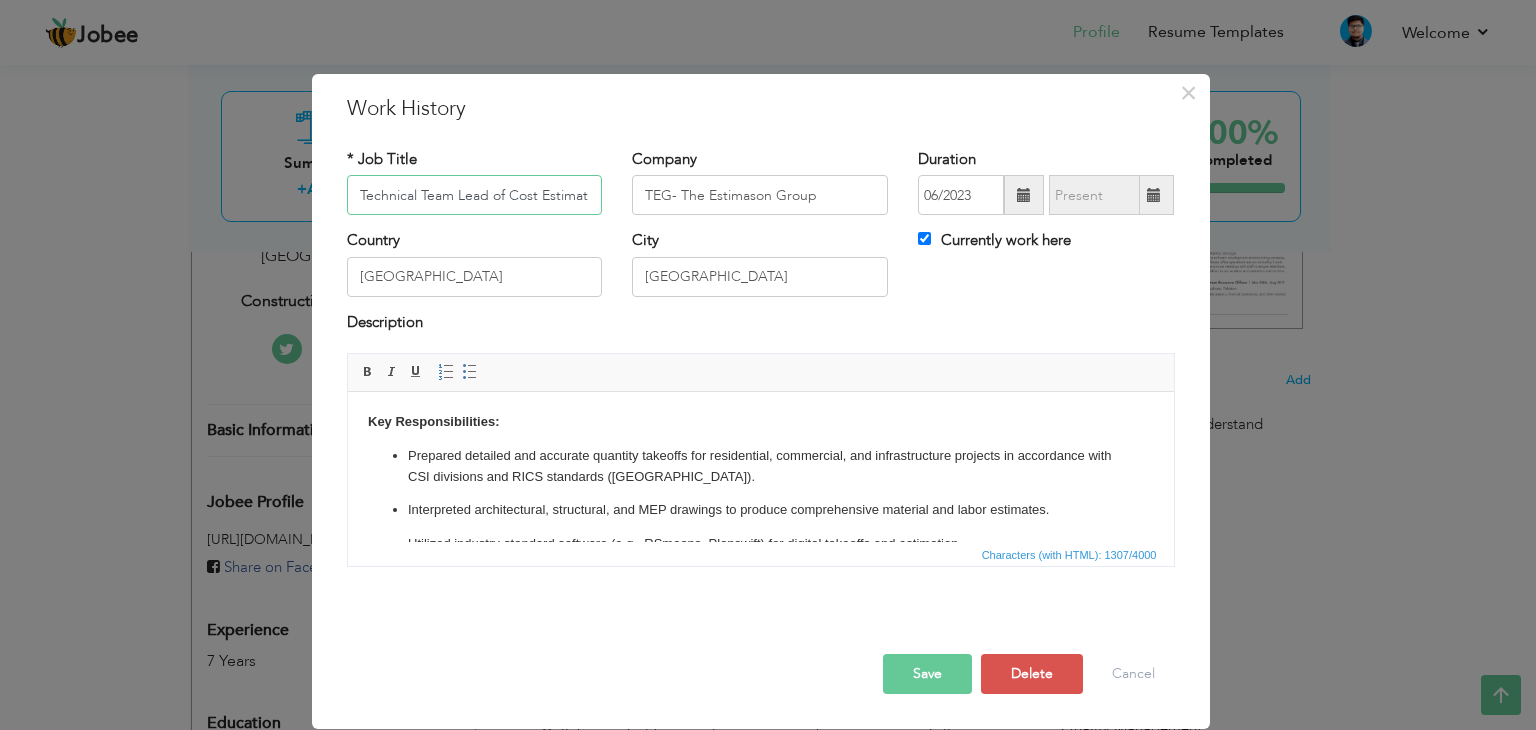 click on "Technical Team Lead of Cost Estimation Team" at bounding box center (475, 195) 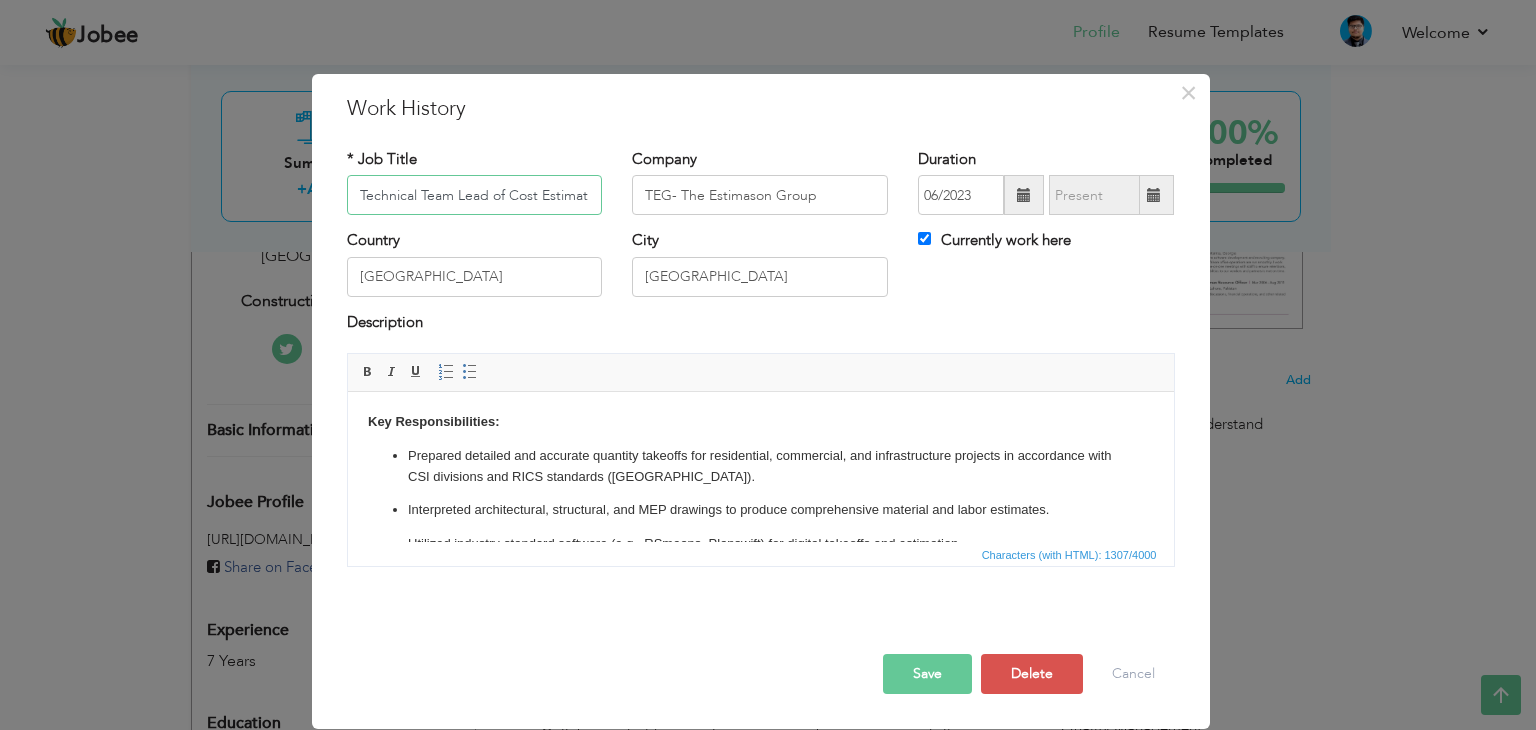 scroll, scrollTop: 0, scrollLeft: 52, axis: horizontal 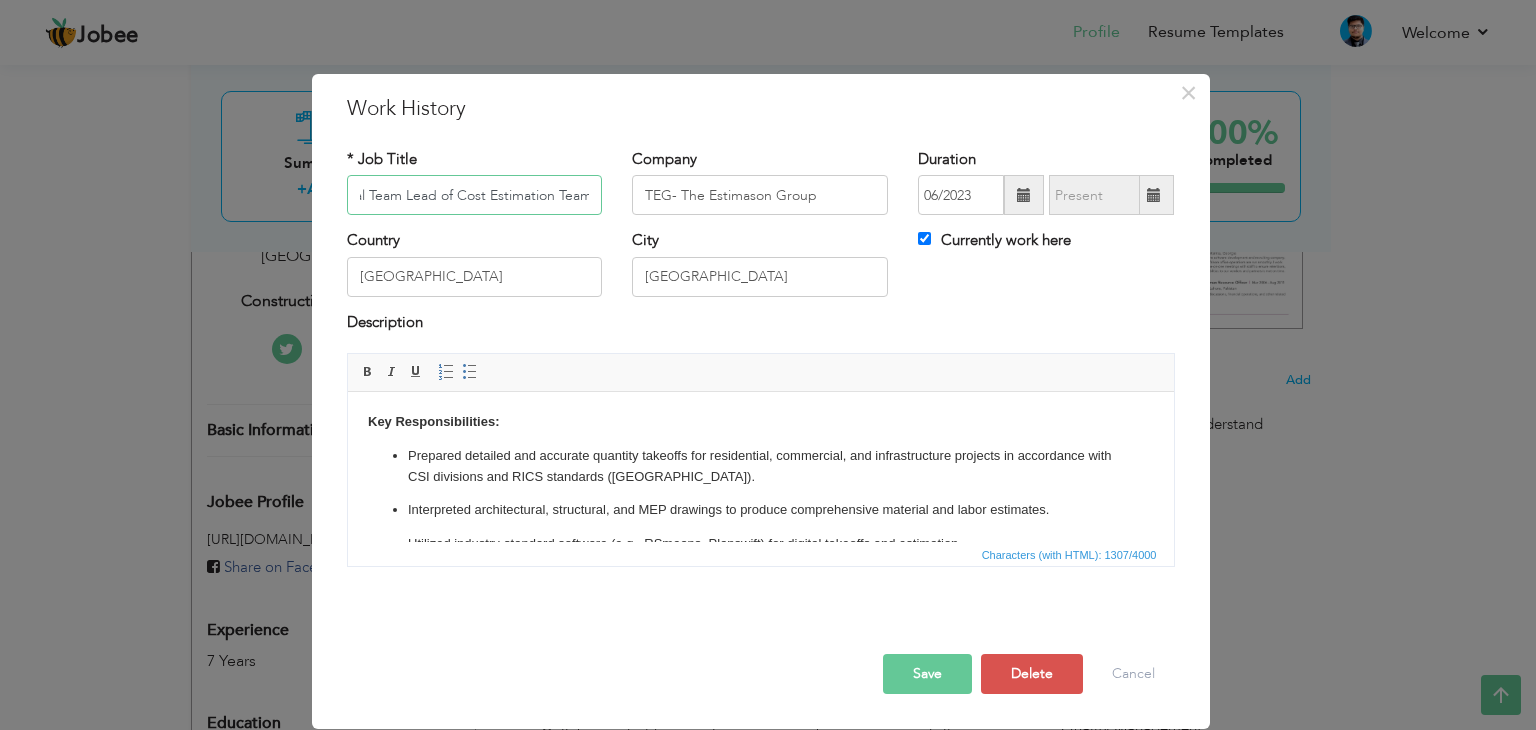 drag, startPoint x: 490, startPoint y: 197, endPoint x: 650, endPoint y: 198, distance: 160.00313 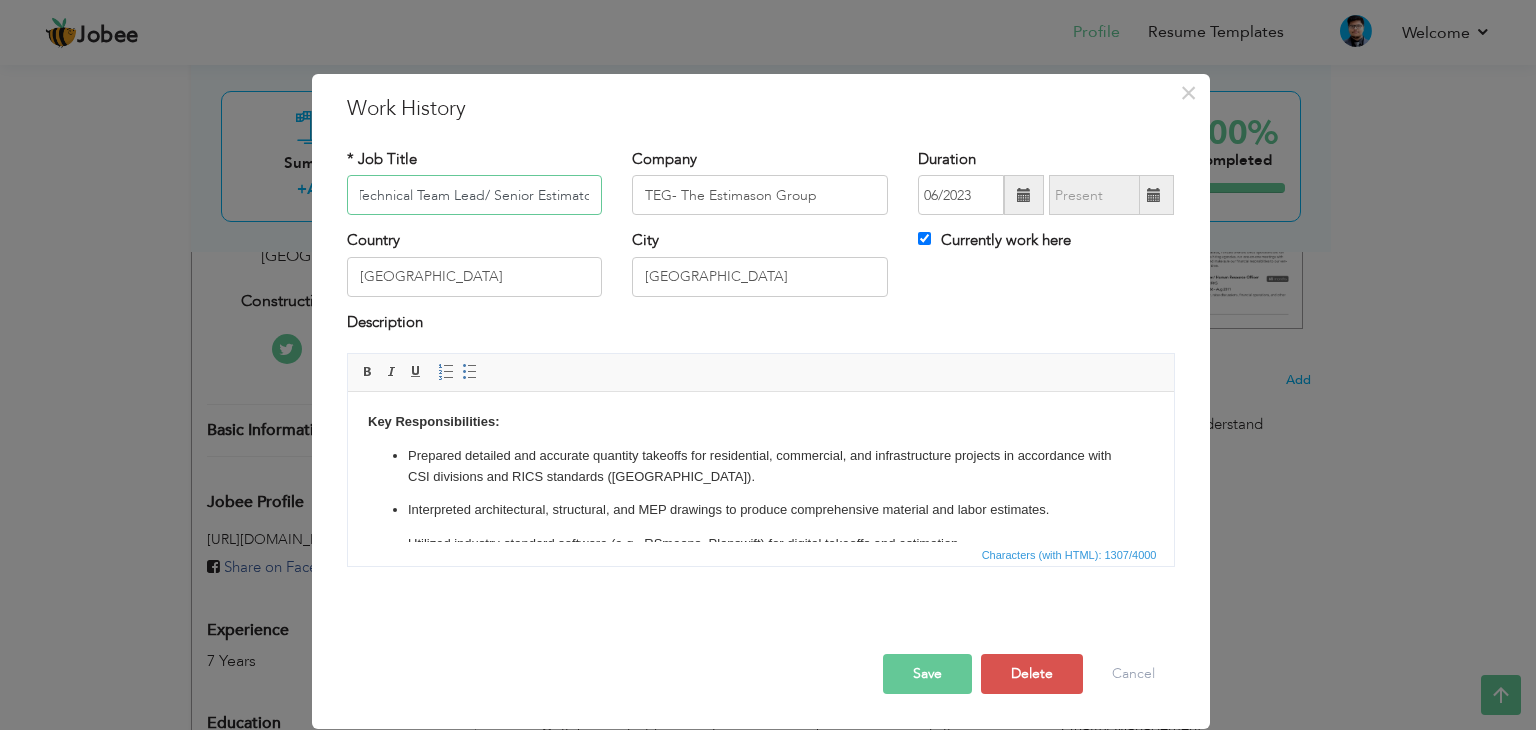 scroll, scrollTop: 0, scrollLeft: 9, axis: horizontal 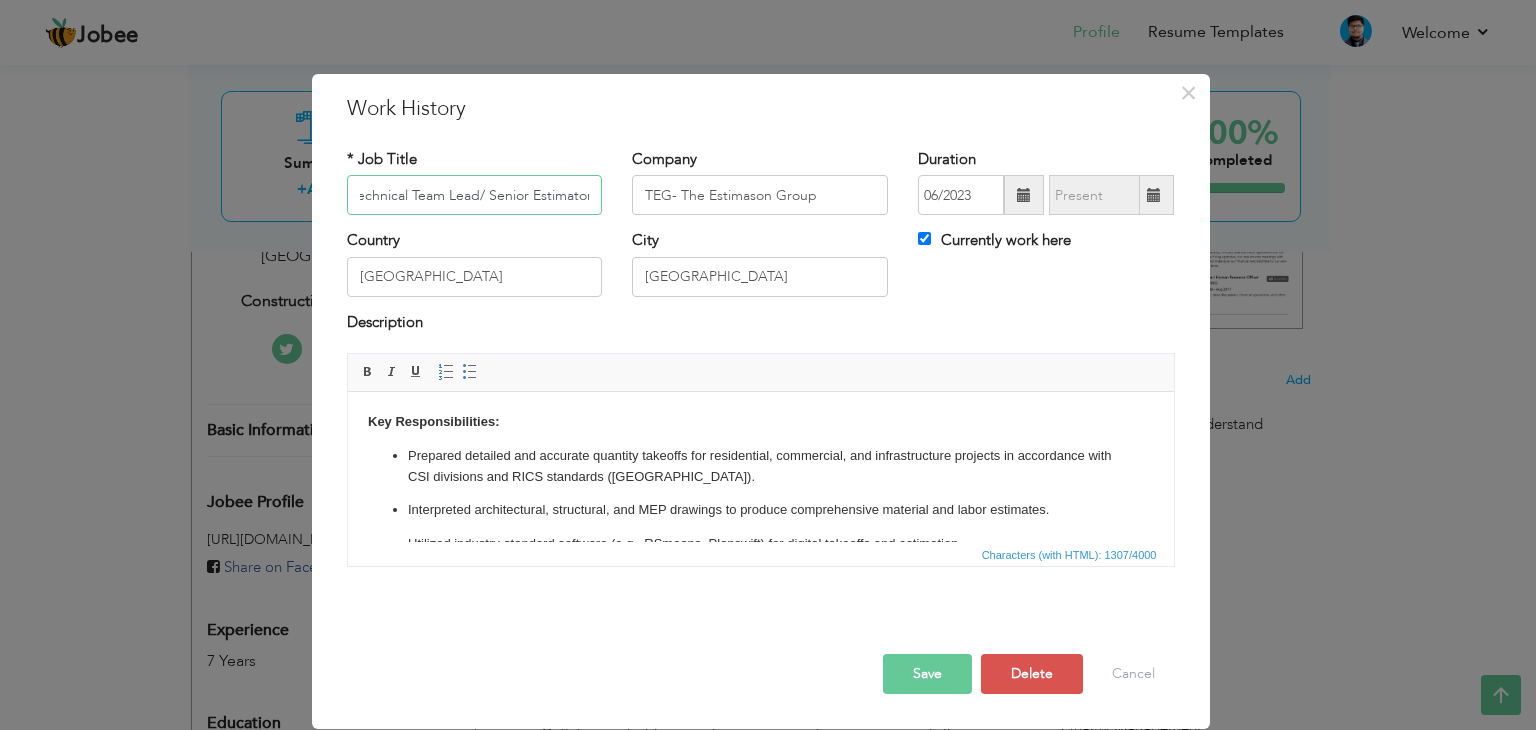 type on "Technical Team Lead/ Senior Estimator" 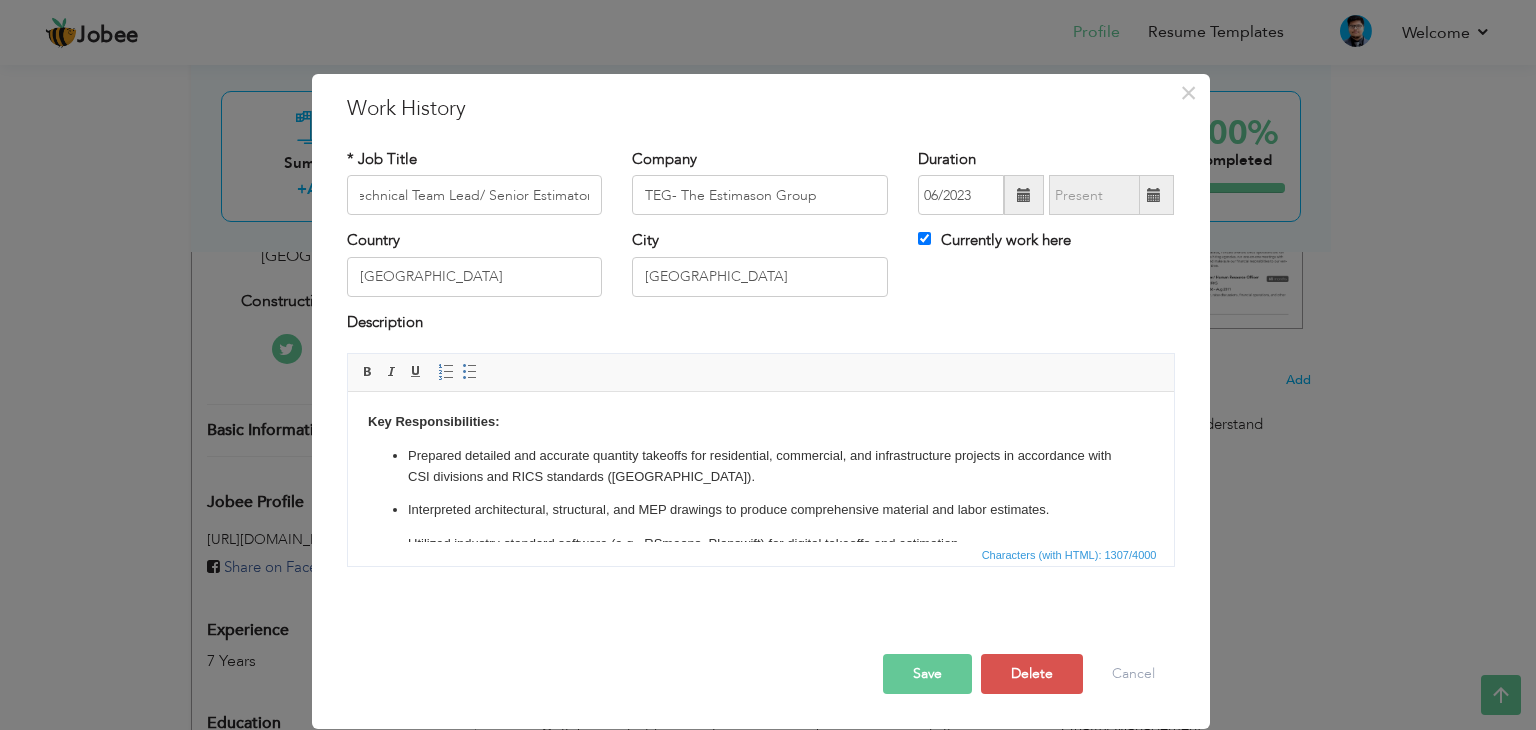 click on "Save" at bounding box center [927, 674] 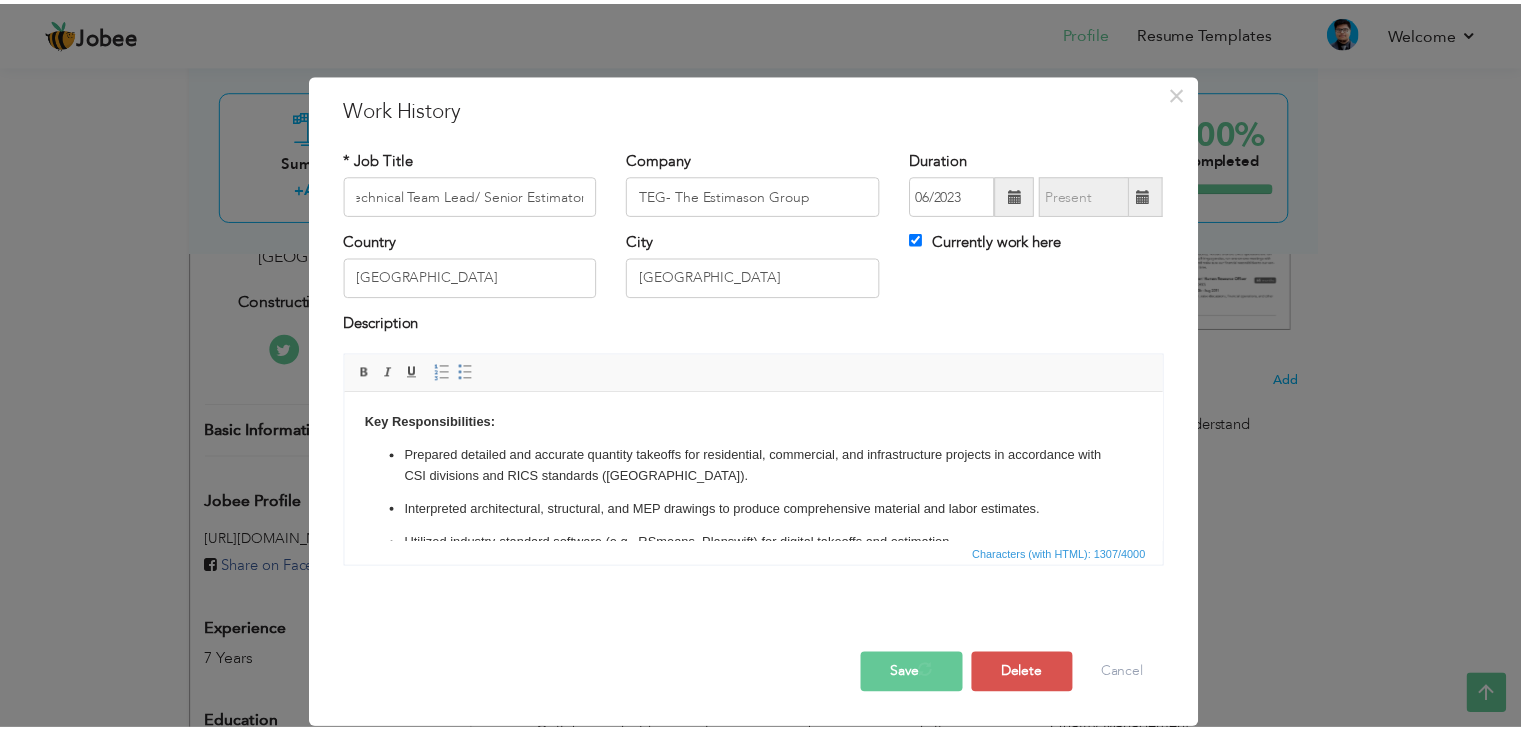 scroll, scrollTop: 0, scrollLeft: 0, axis: both 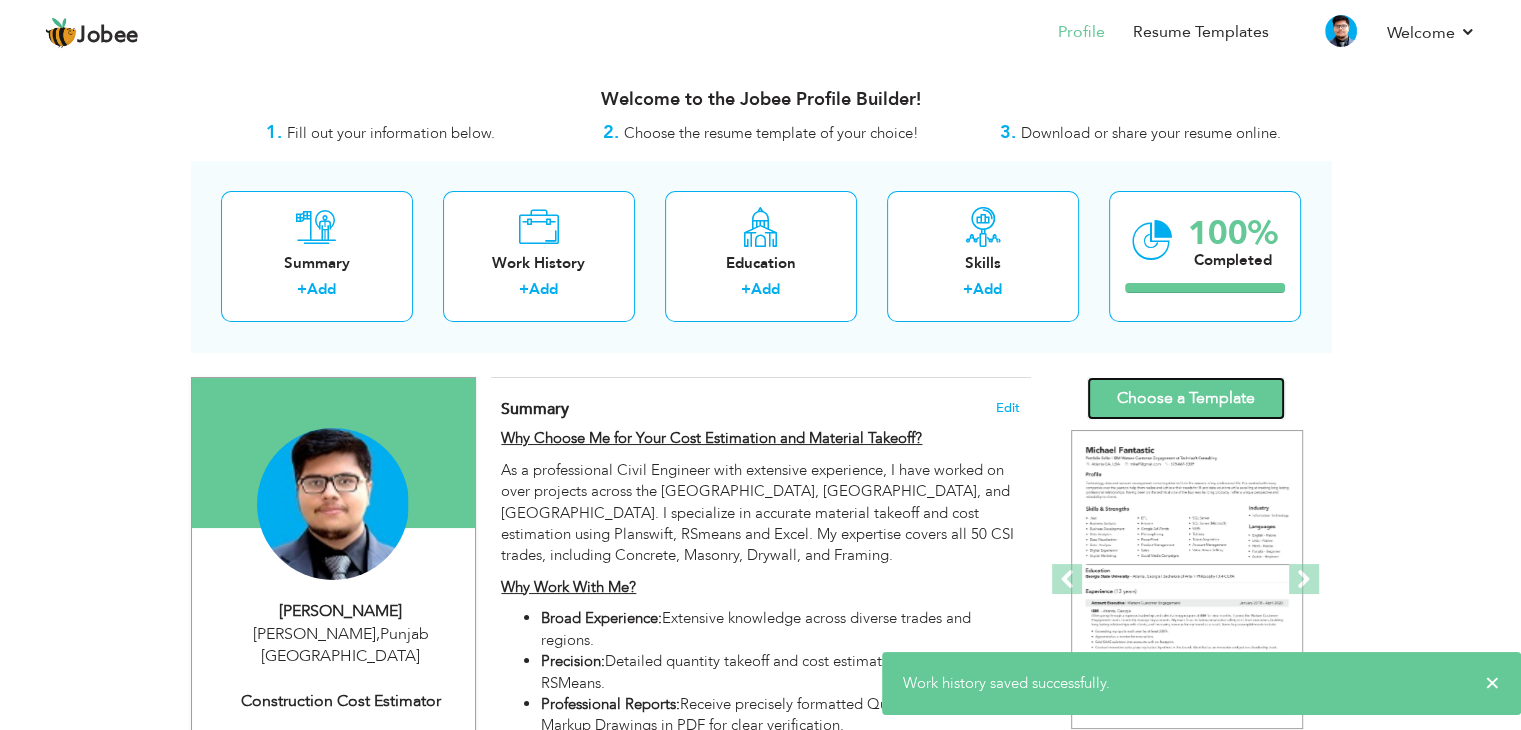 click on "Choose a Template" at bounding box center (1186, 398) 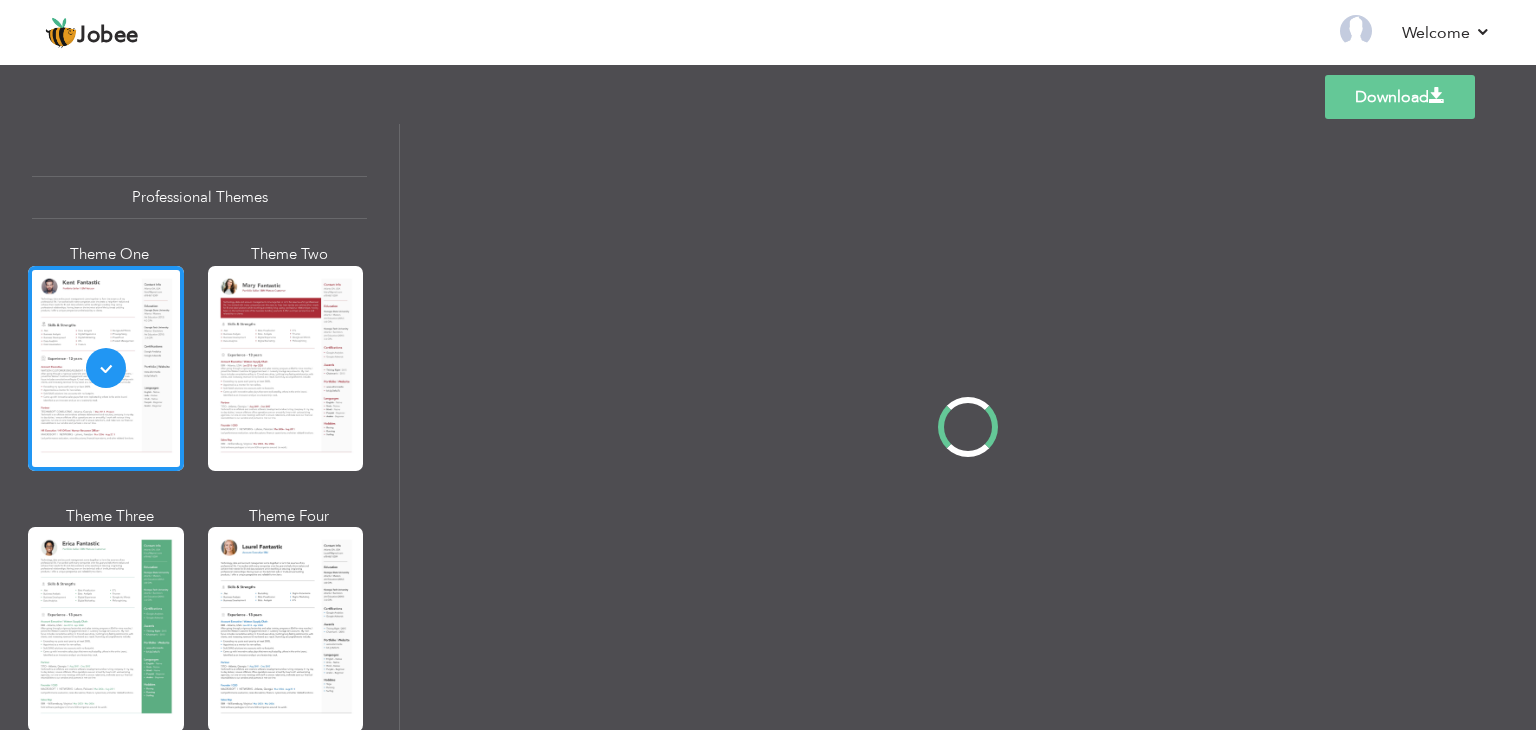 scroll, scrollTop: 0, scrollLeft: 0, axis: both 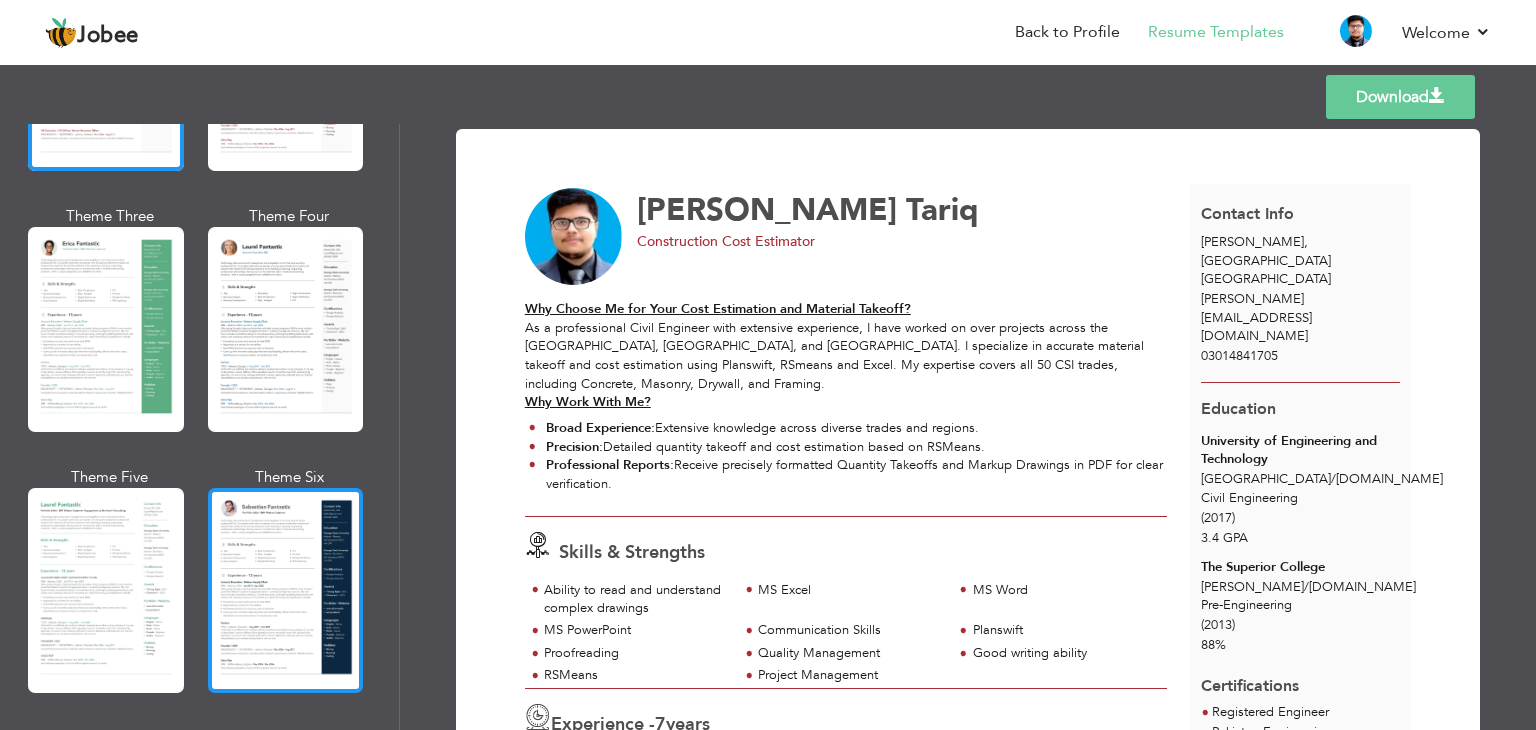 click at bounding box center (286, 590) 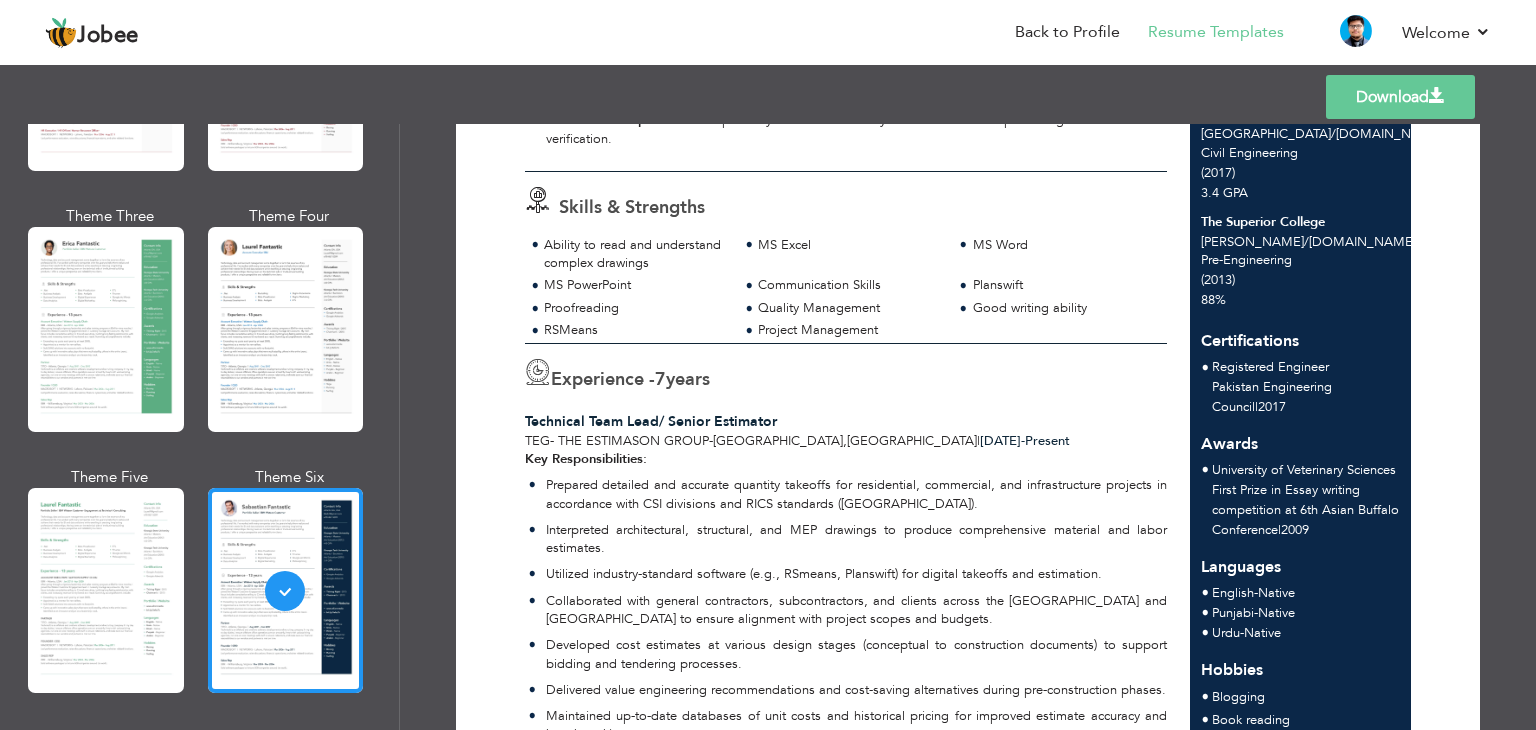 scroll, scrollTop: 0, scrollLeft: 0, axis: both 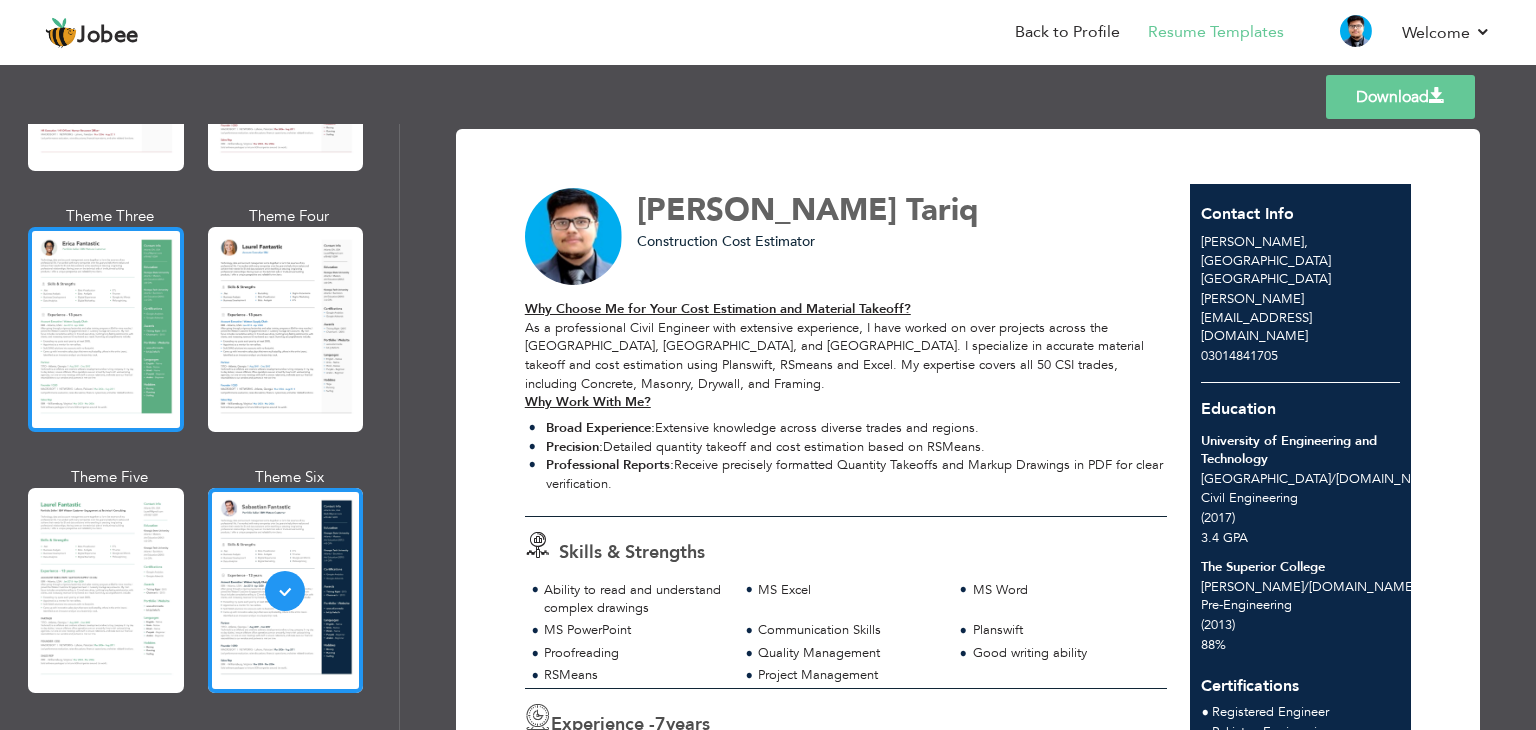 click at bounding box center (106, 329) 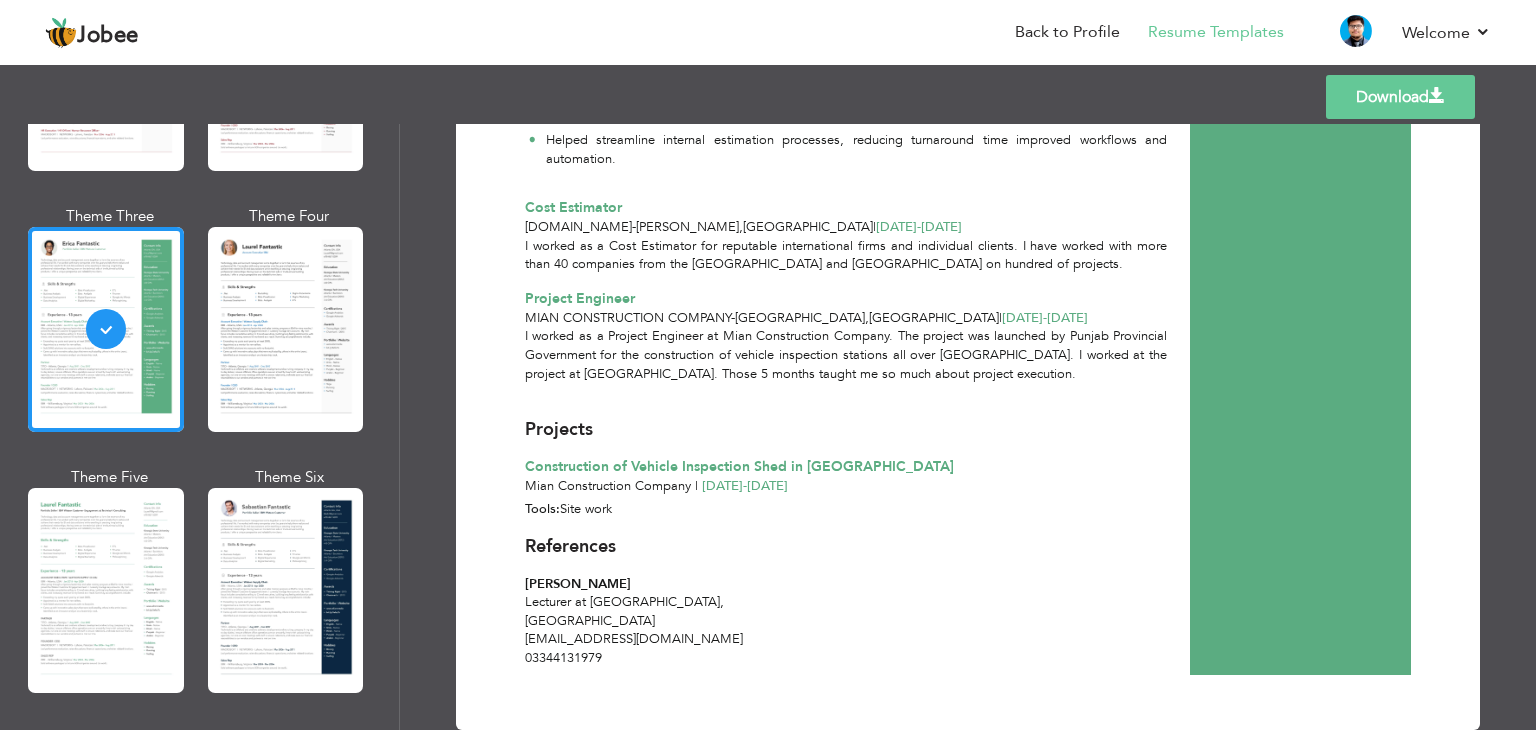 scroll, scrollTop: 1045, scrollLeft: 0, axis: vertical 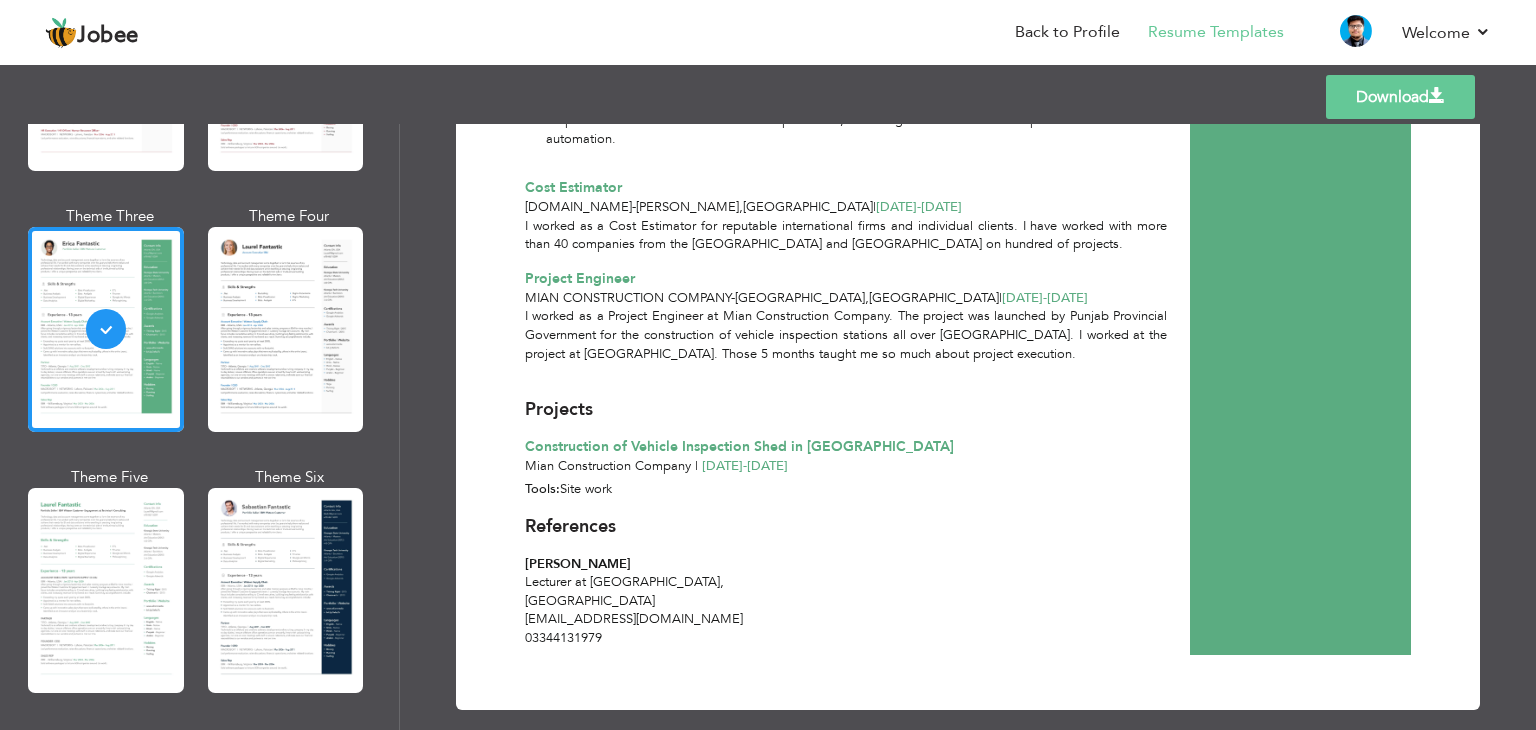click on "Download" at bounding box center [1400, 97] 